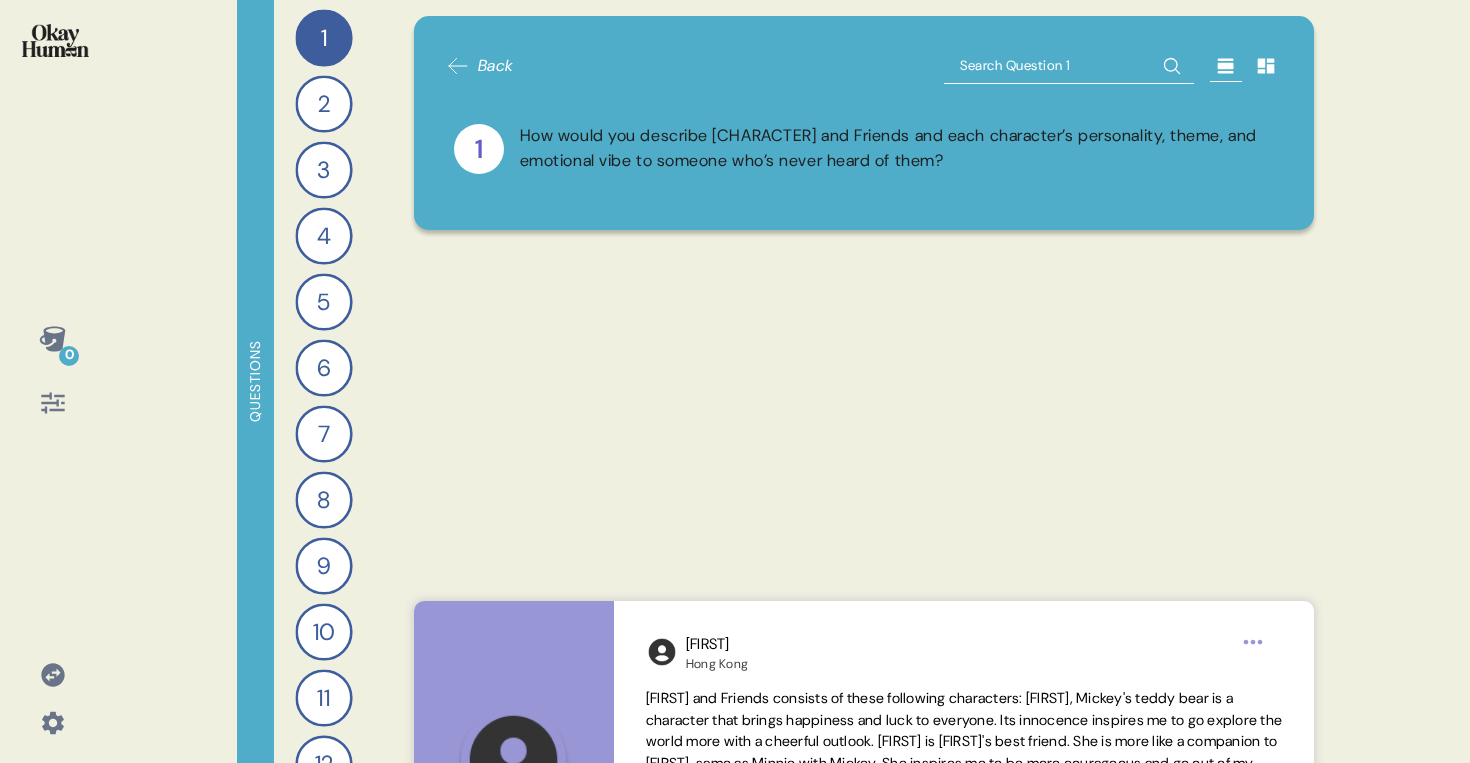 scroll, scrollTop: 0, scrollLeft: 0, axis: both 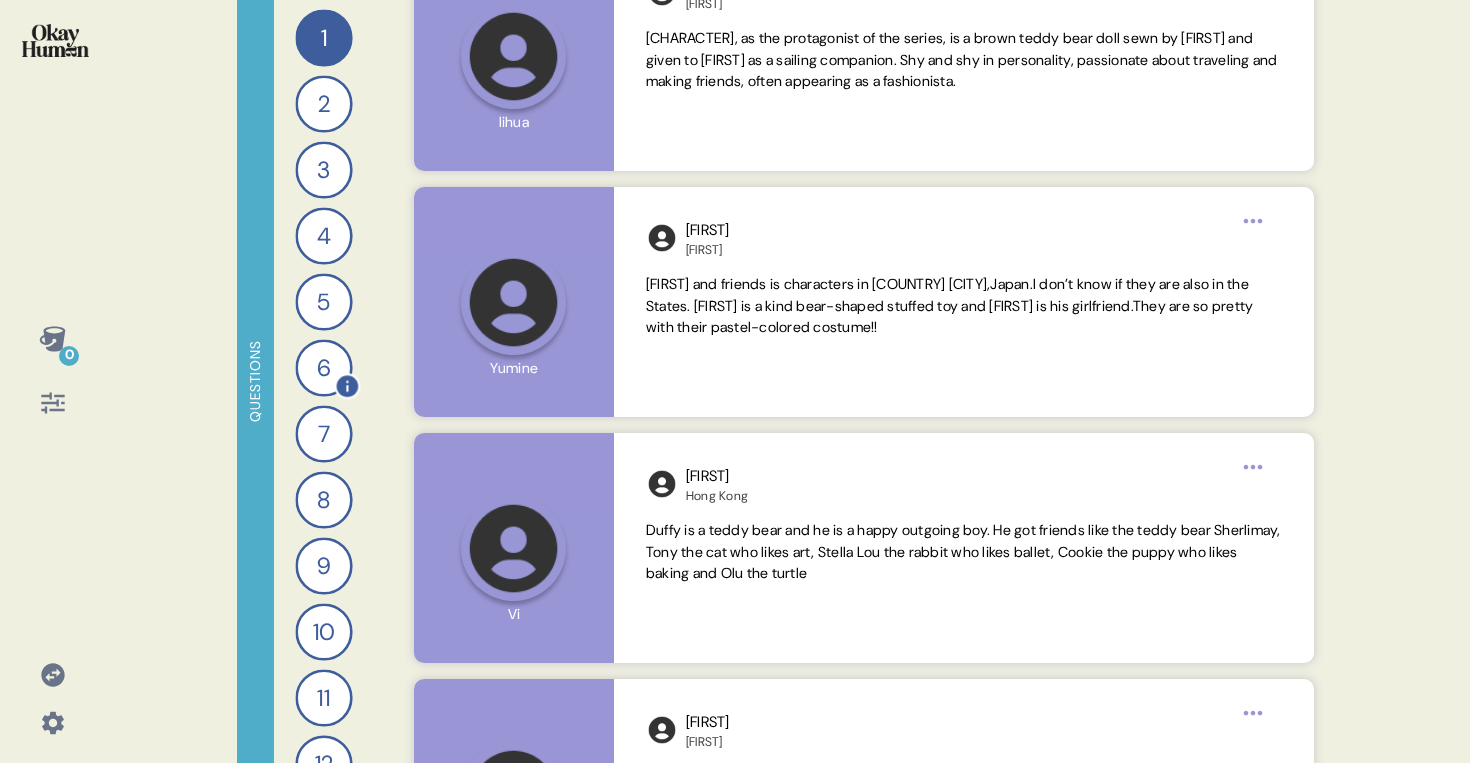 click on "6" at bounding box center [323, 367] 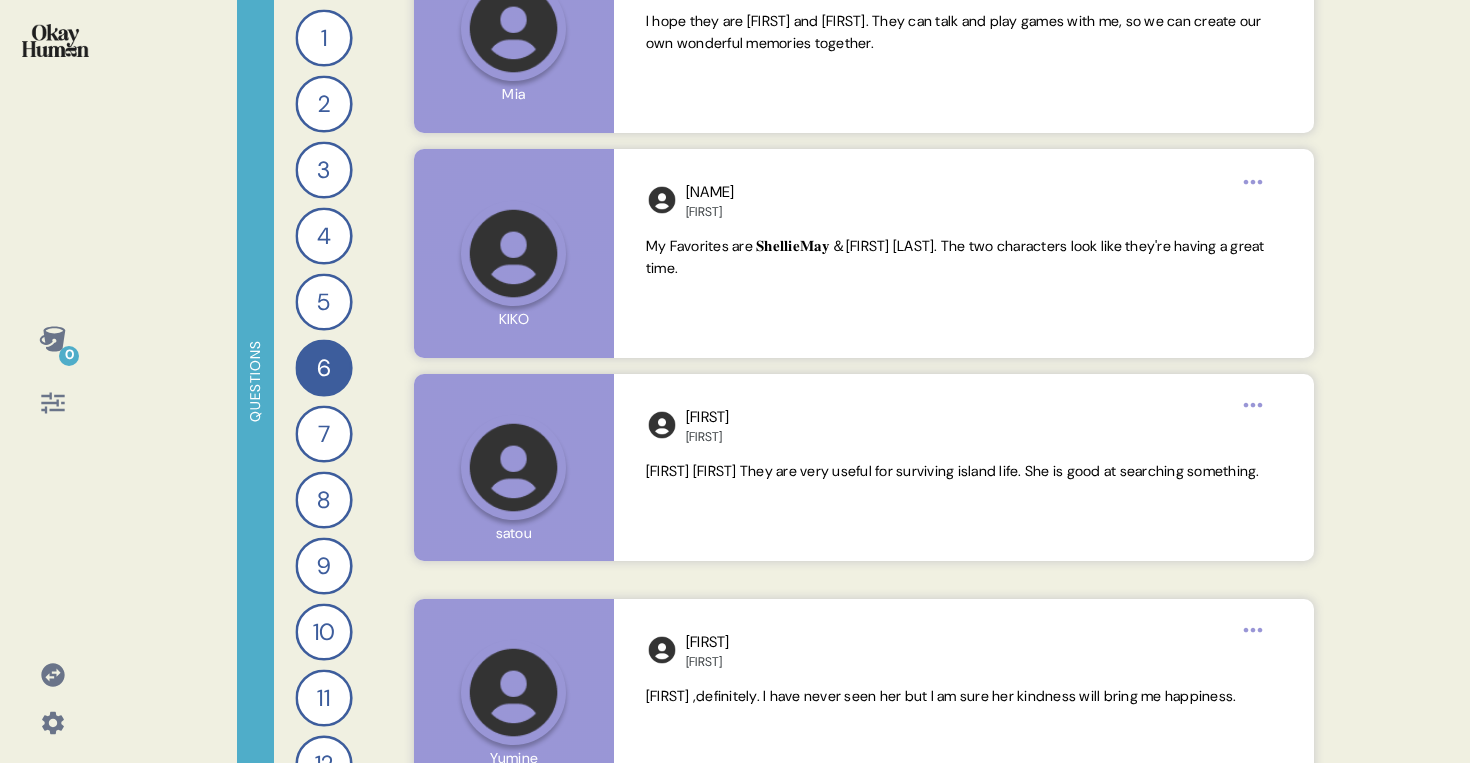scroll, scrollTop: 4311, scrollLeft: 0, axis: vertical 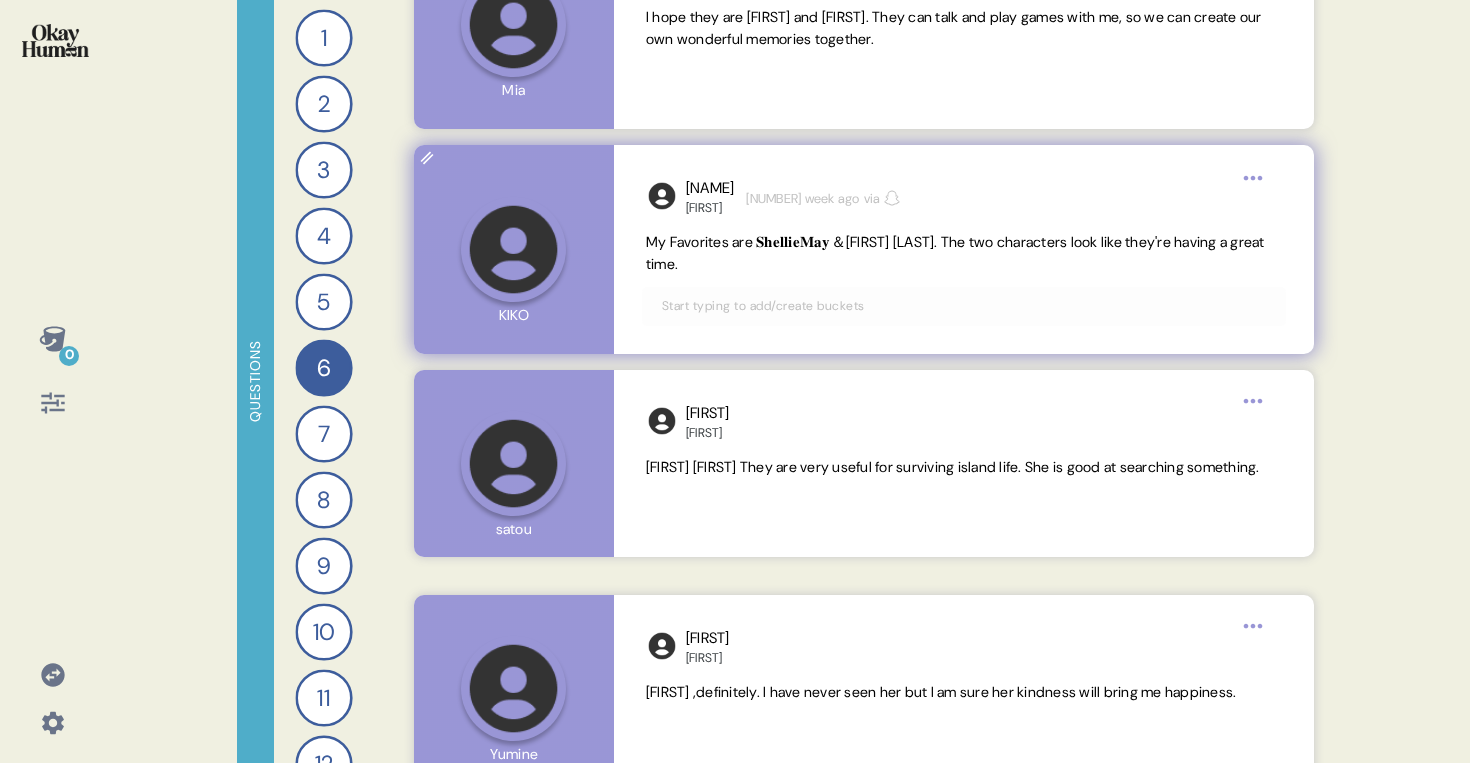 click on "My Favorites are 𝐒𝐡𝐞𝐥𝐥𝐢𝐞𝐌𝐚𝐲＆[FIRST] [LAST]. The two characters look like they're having a great time." at bounding box center [955, 253] 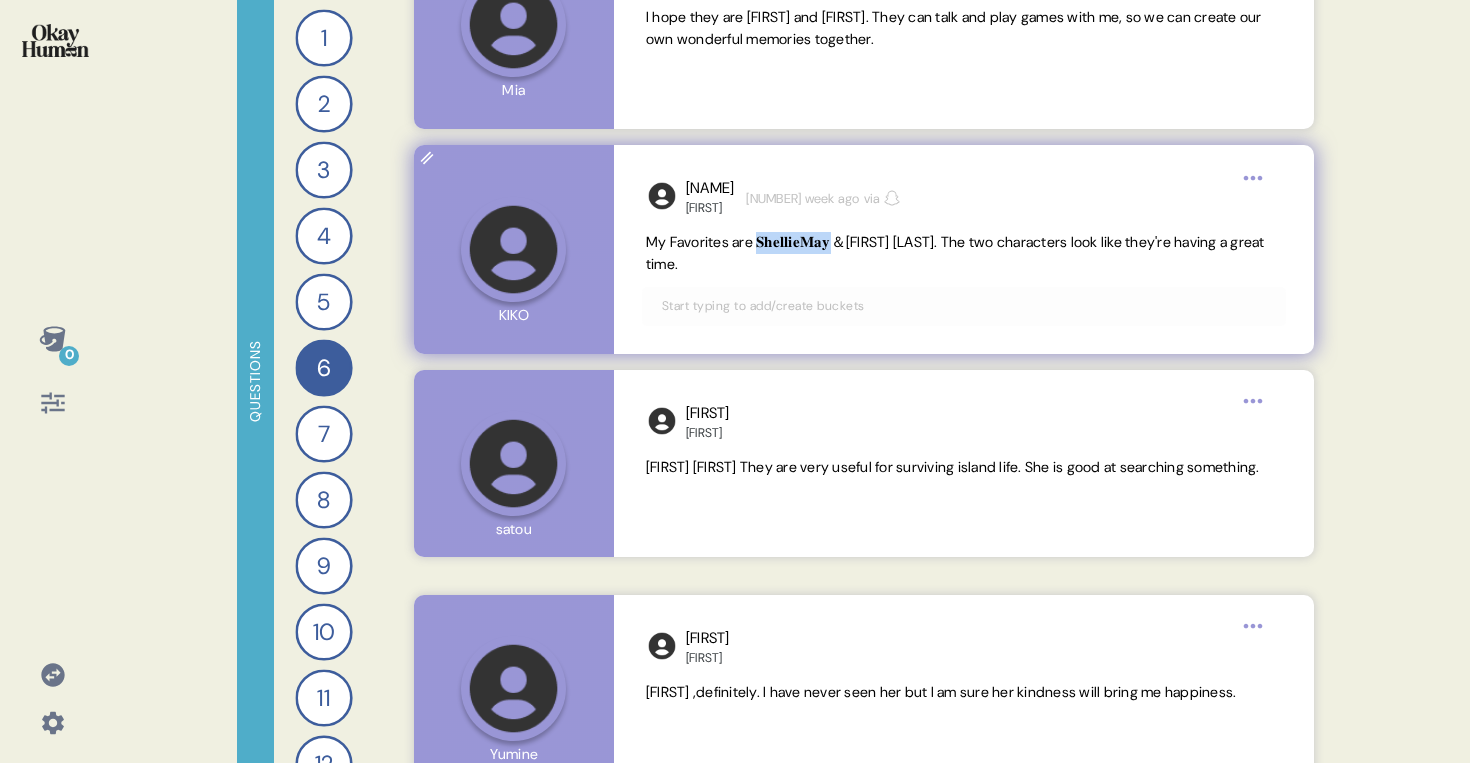 click on "My Favorites are 𝐒𝐡𝐞𝐥𝐥𝐢𝐞𝐌𝐚𝐲＆[FIRST] [LAST]. The two characters look like they're having a great time." at bounding box center [955, 253] 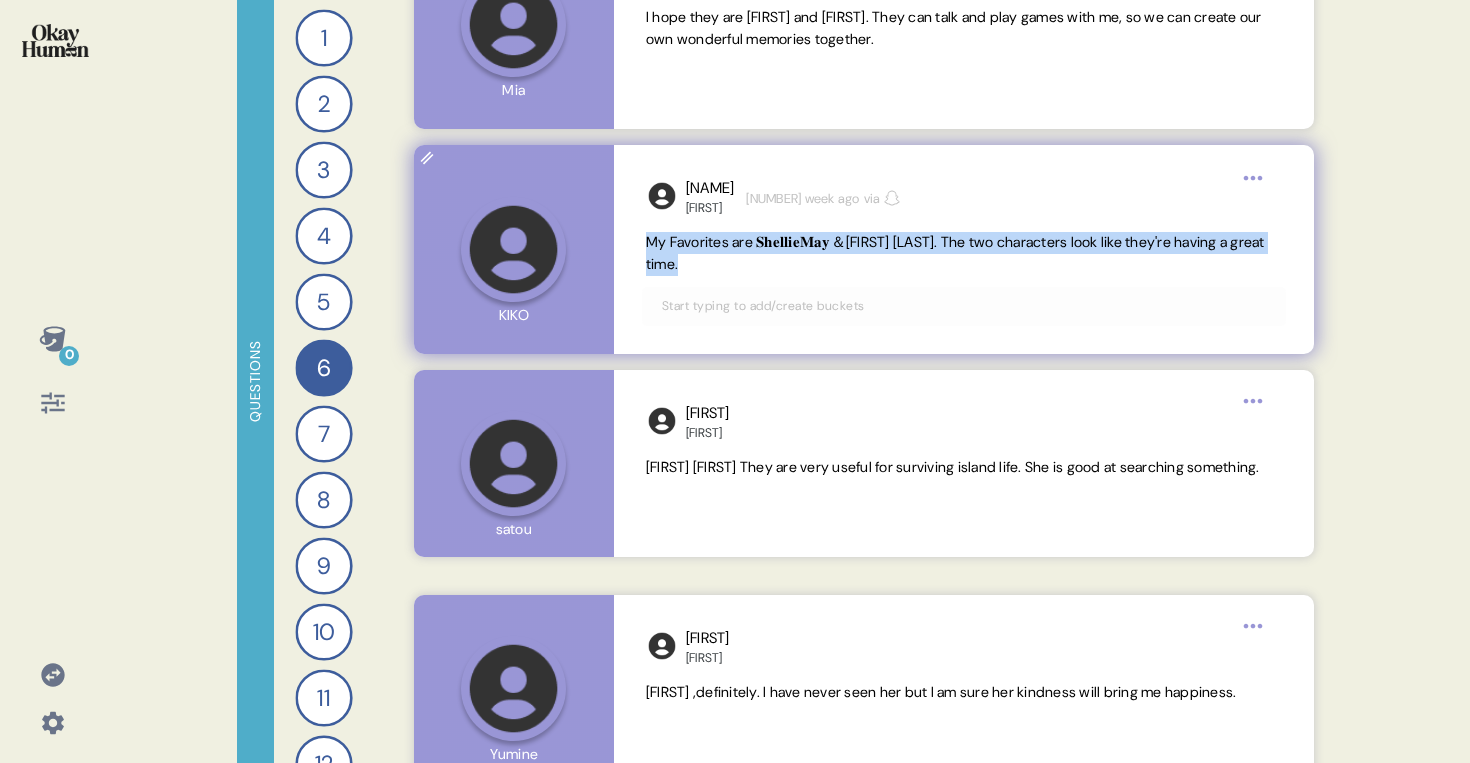 click on "My Favorites are 𝐒𝐡𝐞𝐥𝐥𝐢𝐞𝐌𝐚𝐲＆[FIRST] [LAST]. The two characters look like they're having a great time." at bounding box center [955, 253] 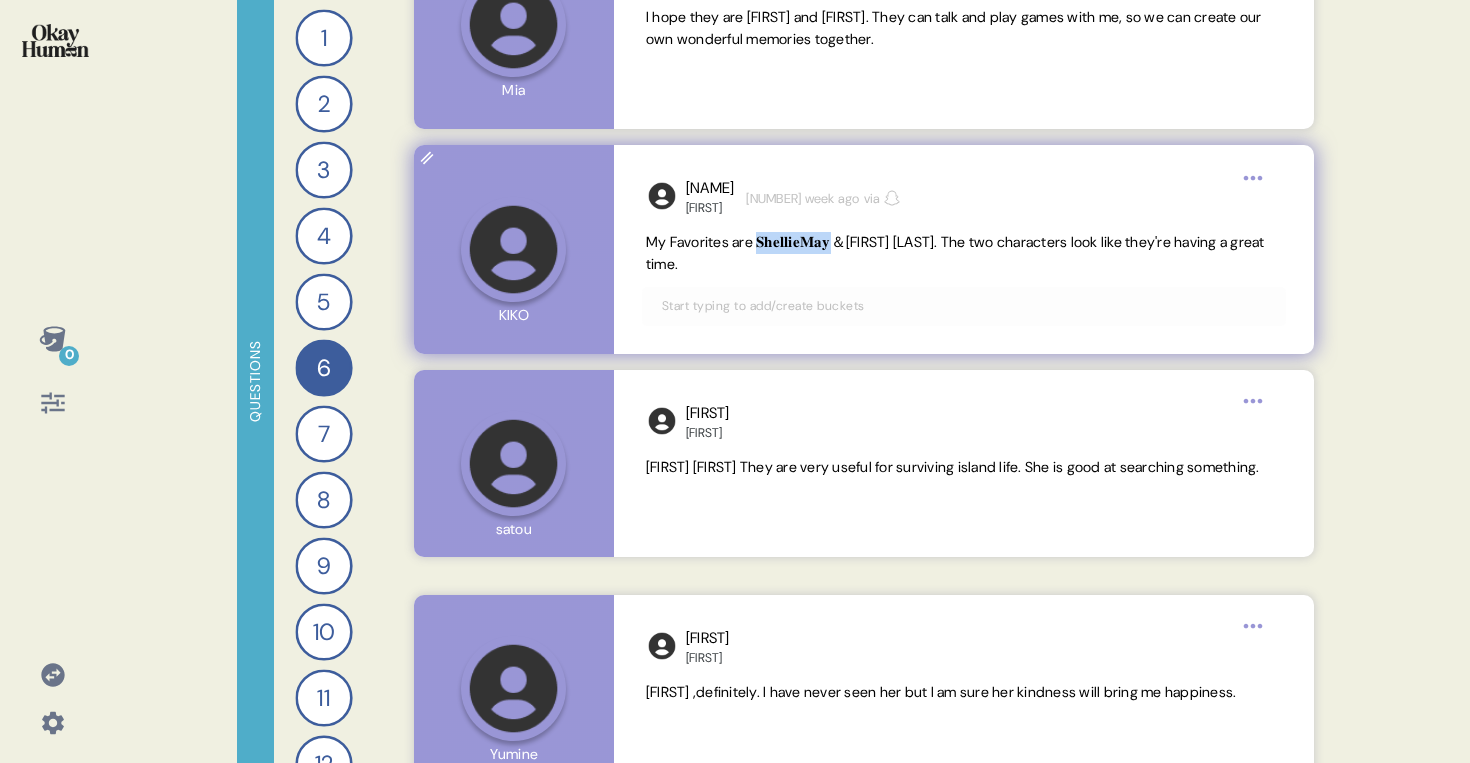 click on "My Favorites are 𝐒𝐡𝐞𝐥𝐥𝐢𝐞𝐌𝐚𝐲＆[FIRST] [LAST]. The two characters look like they're having a great time." at bounding box center [955, 253] 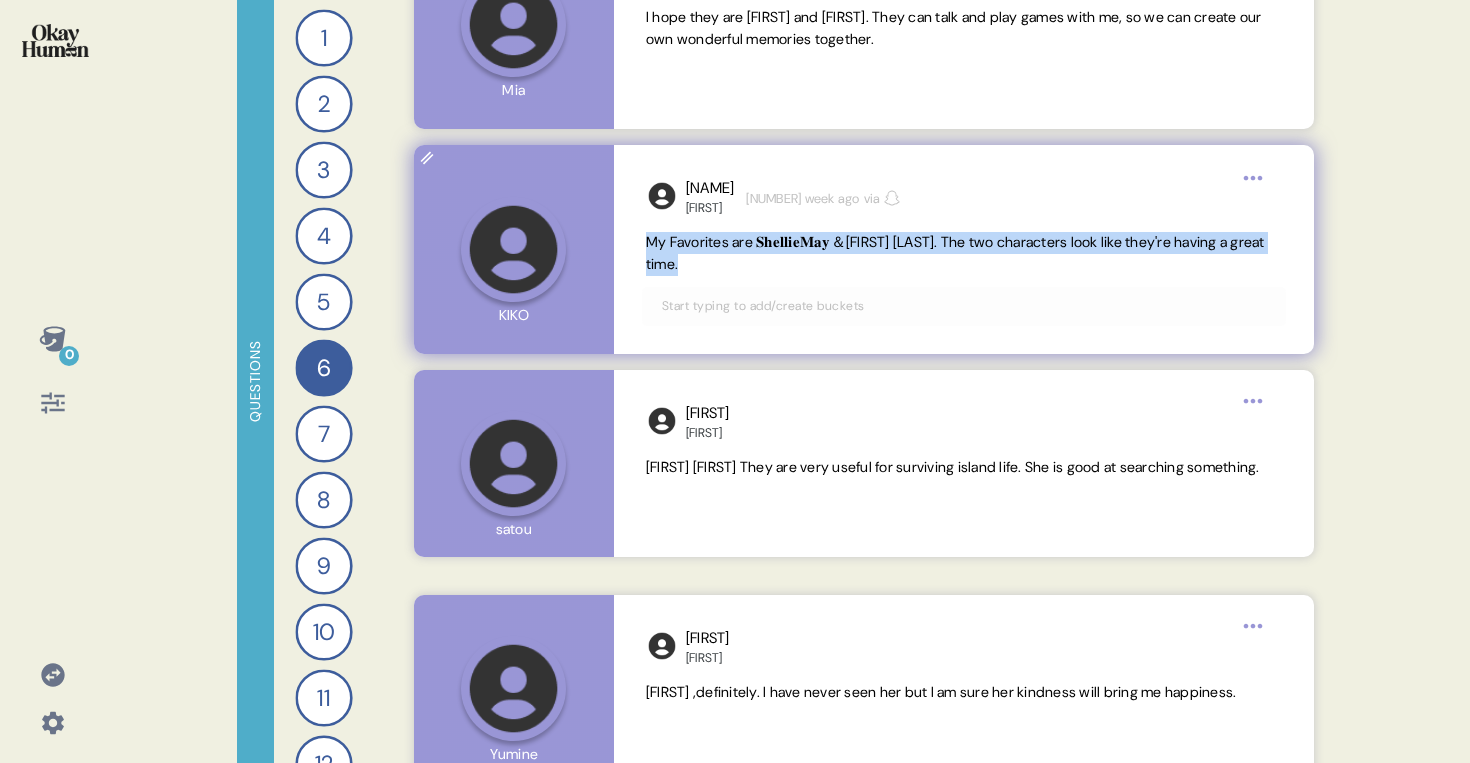 click on "My Favorites are 𝐒𝐡𝐞𝐥𝐥𝐢𝐞𝐌𝐚𝐲＆[FIRST] [LAST]. The two characters look like they're having a great time." at bounding box center [955, 253] 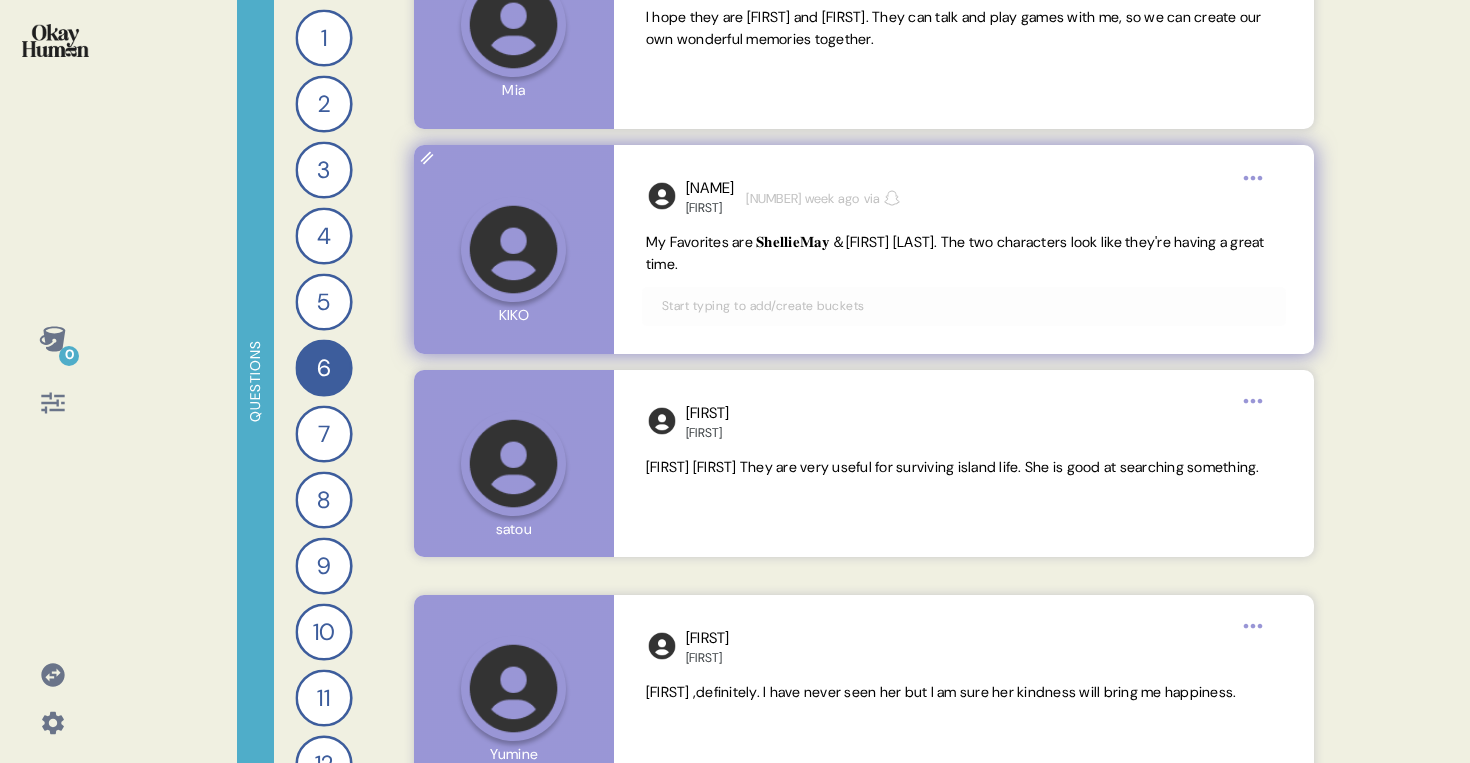 drag, startPoint x: 761, startPoint y: 237, endPoint x: 840, endPoint y: 248, distance: 79.762146 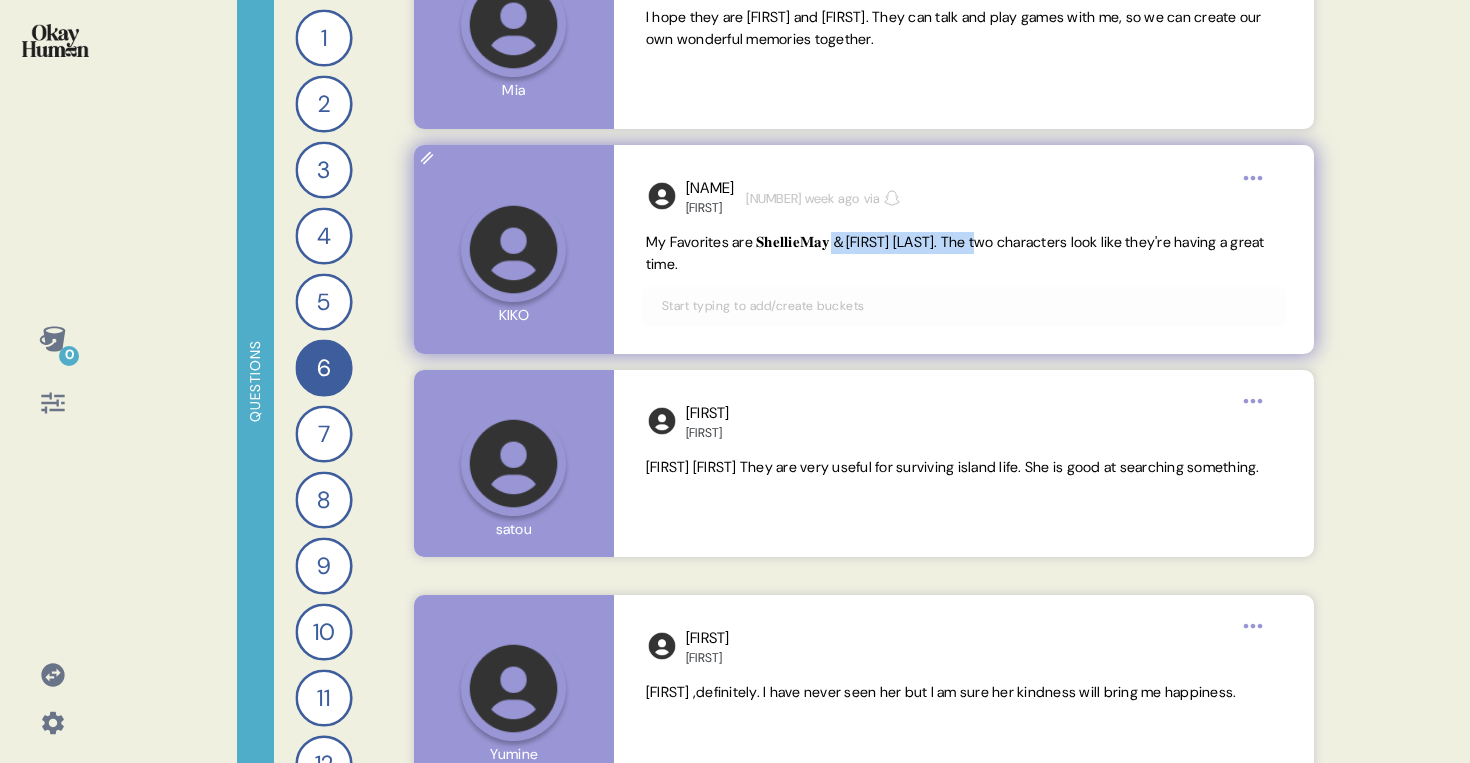 drag, startPoint x: 840, startPoint y: 248, endPoint x: 995, endPoint y: 238, distance: 155.32225 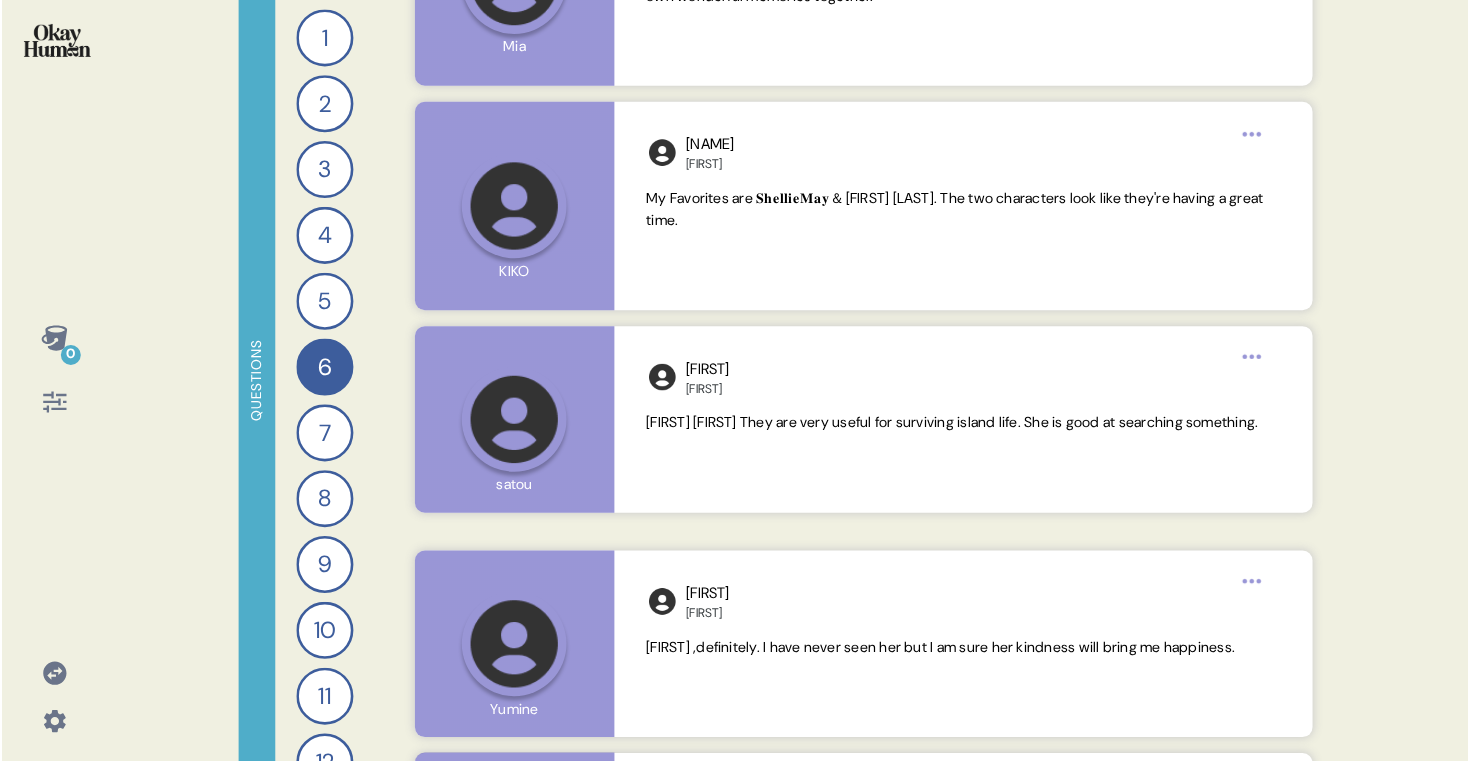 scroll, scrollTop: 4347, scrollLeft: 0, axis: vertical 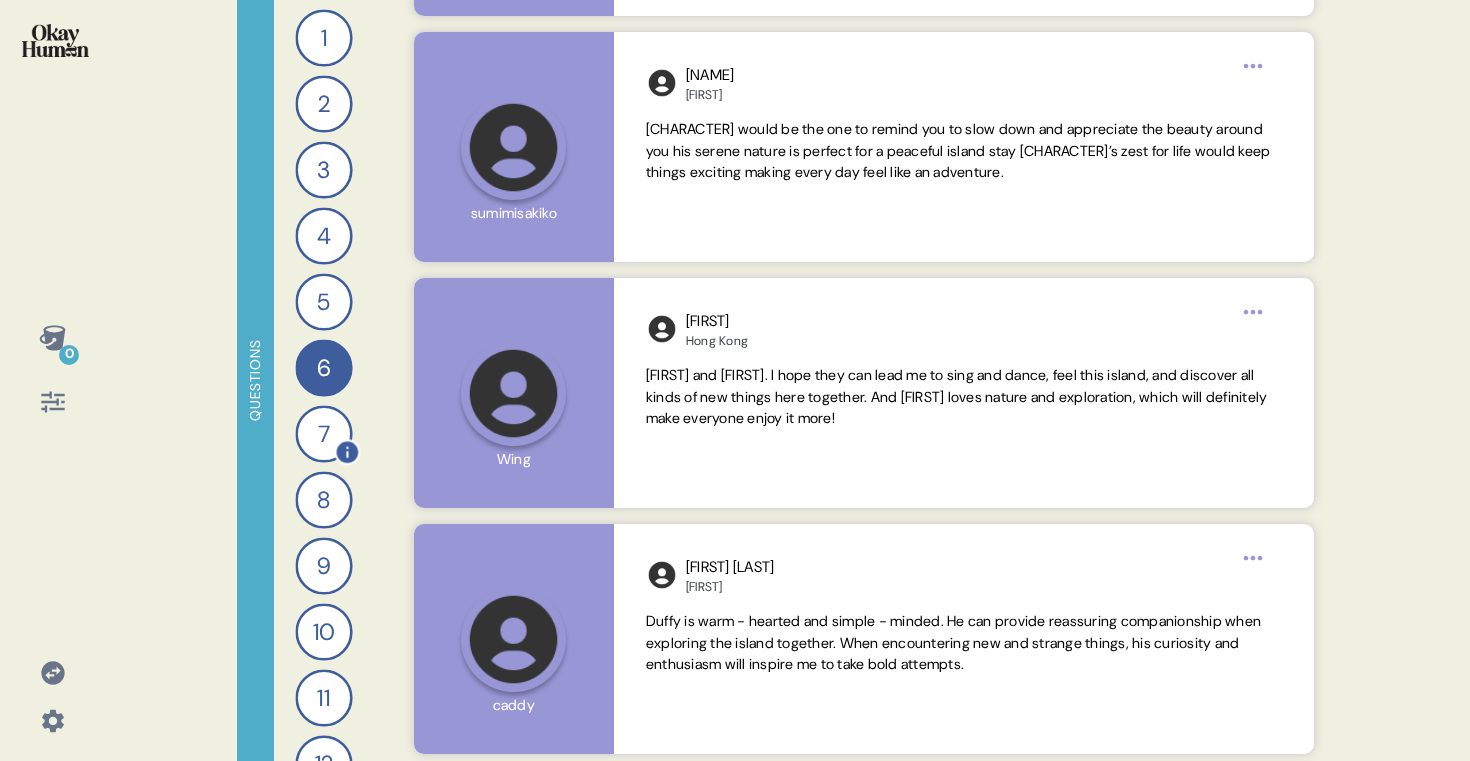 click on "7" at bounding box center [323, 433] 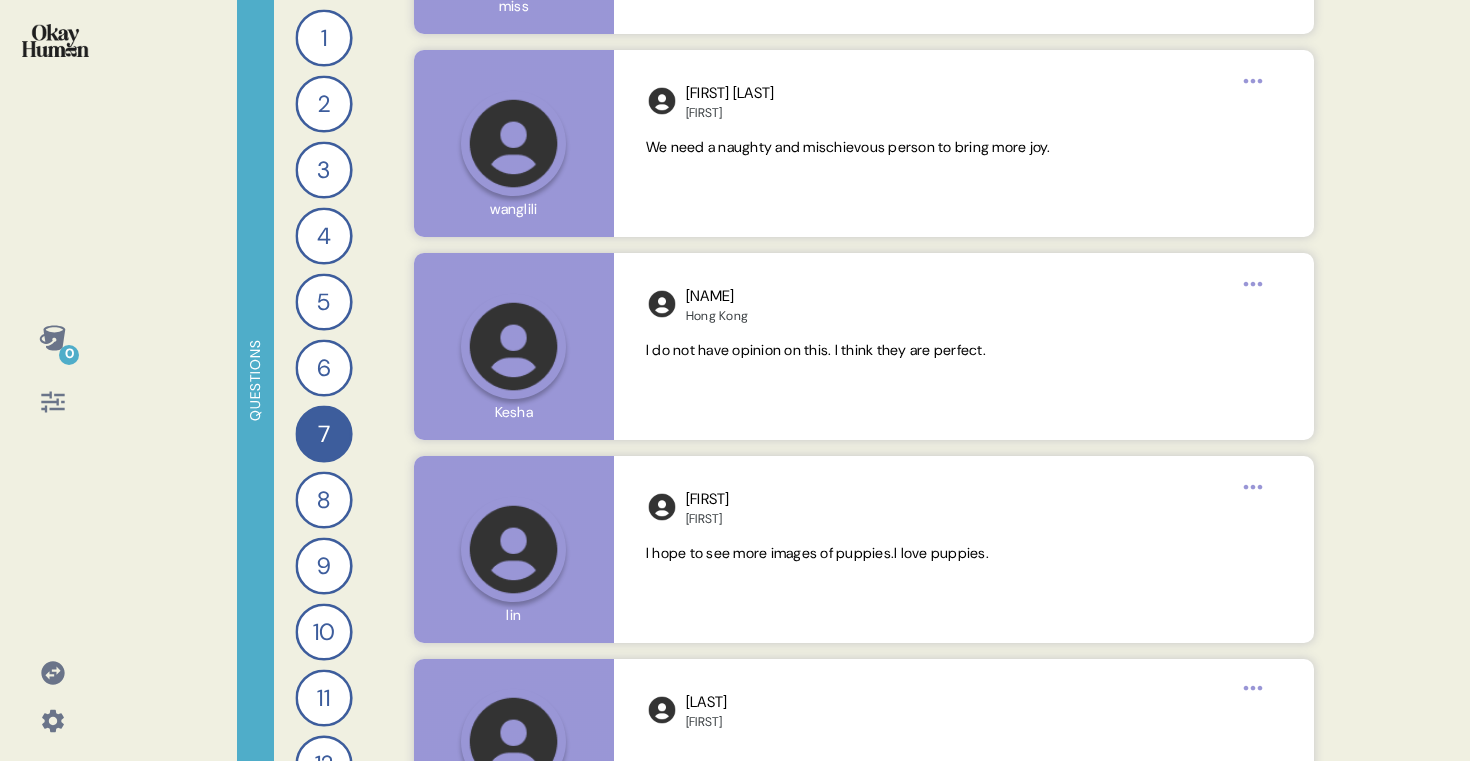 scroll, scrollTop: 8510, scrollLeft: 0, axis: vertical 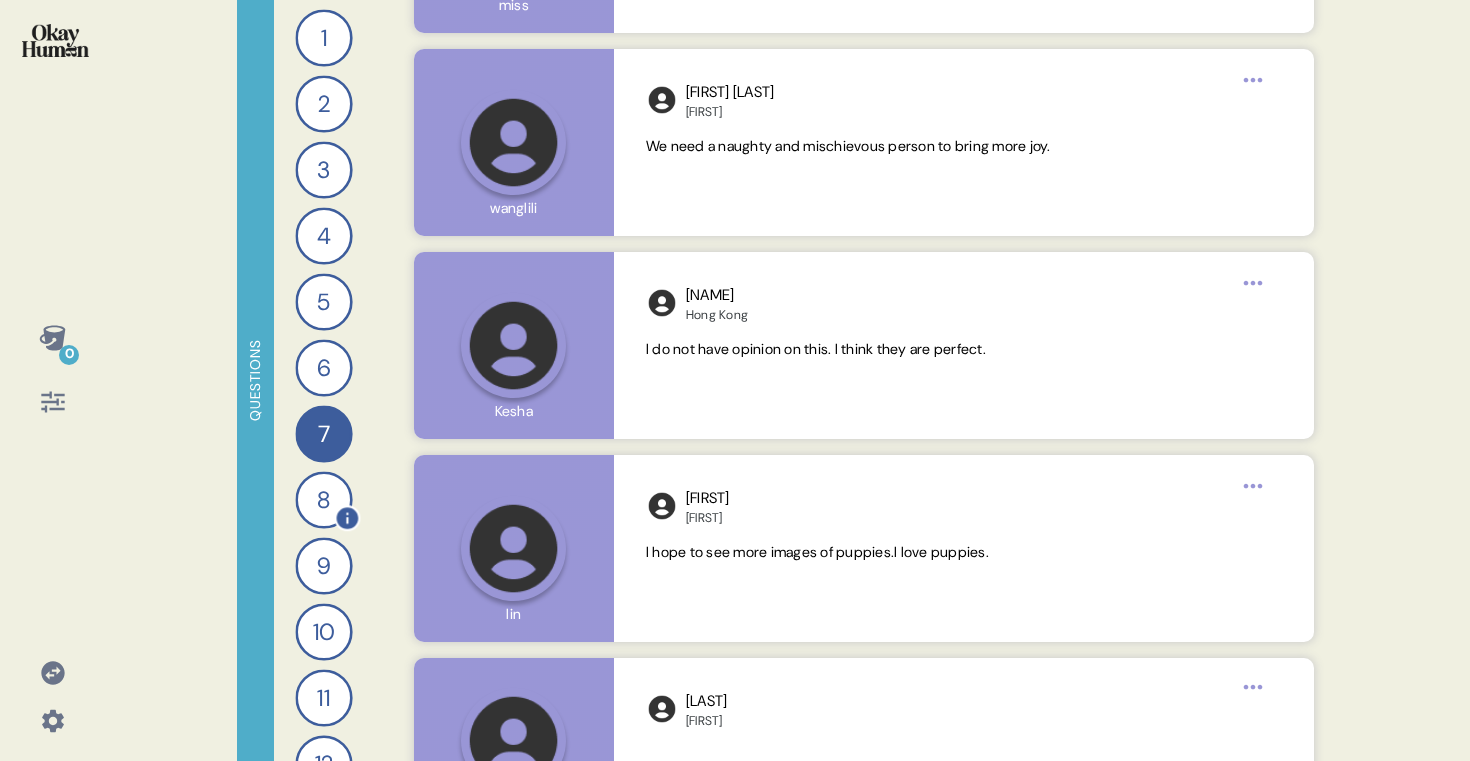 click on "8" at bounding box center [323, 499] 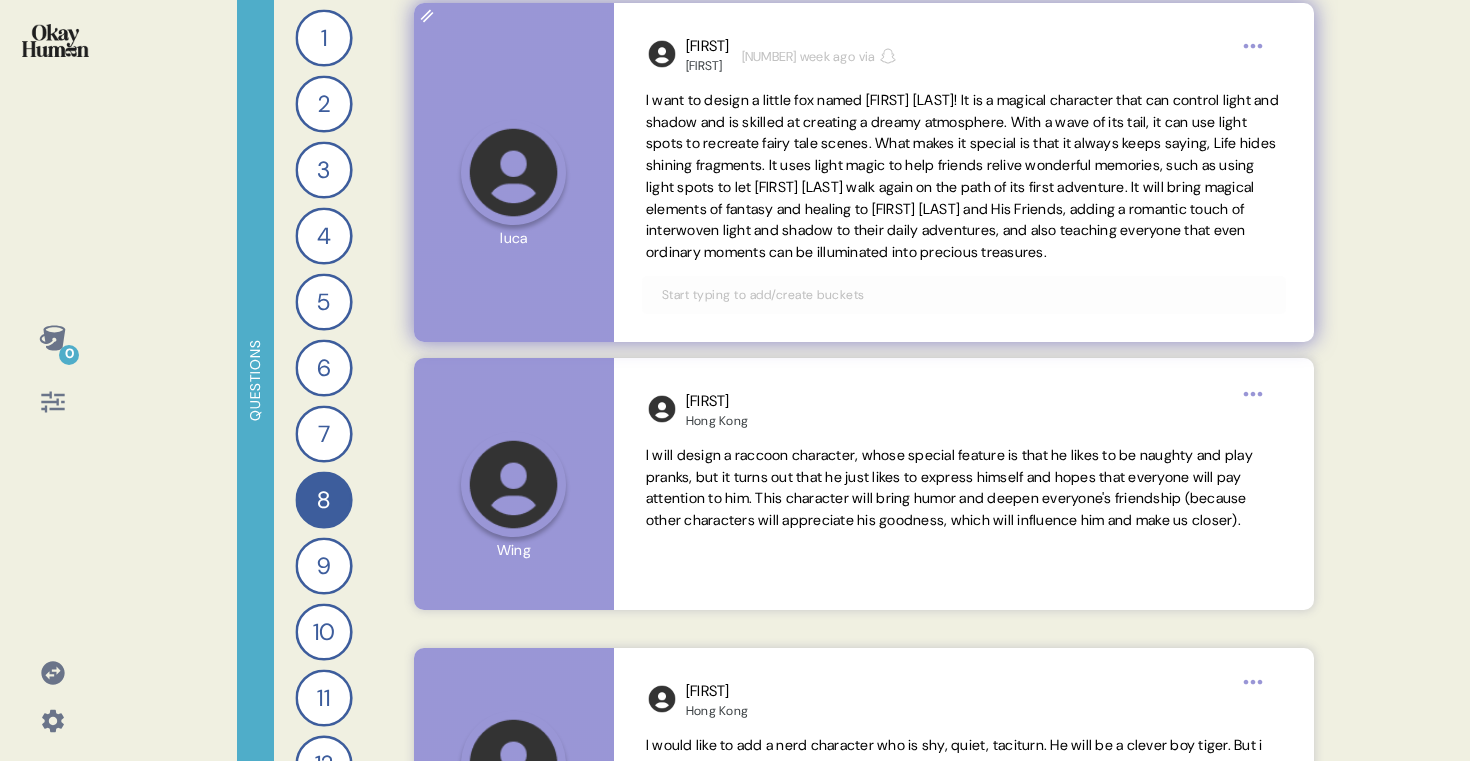 scroll, scrollTop: 246, scrollLeft: 0, axis: vertical 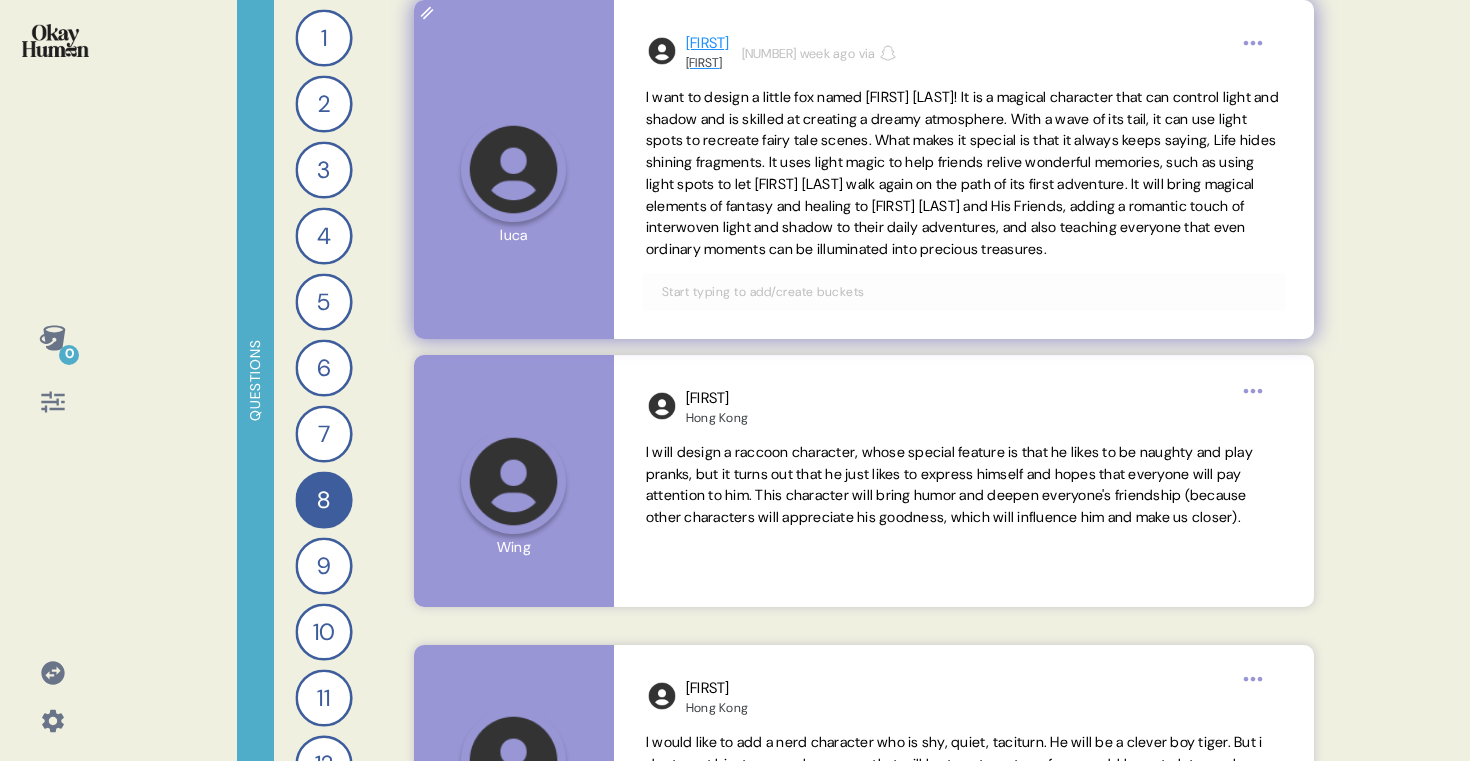 click on "[FIRST]" at bounding box center [708, 63] 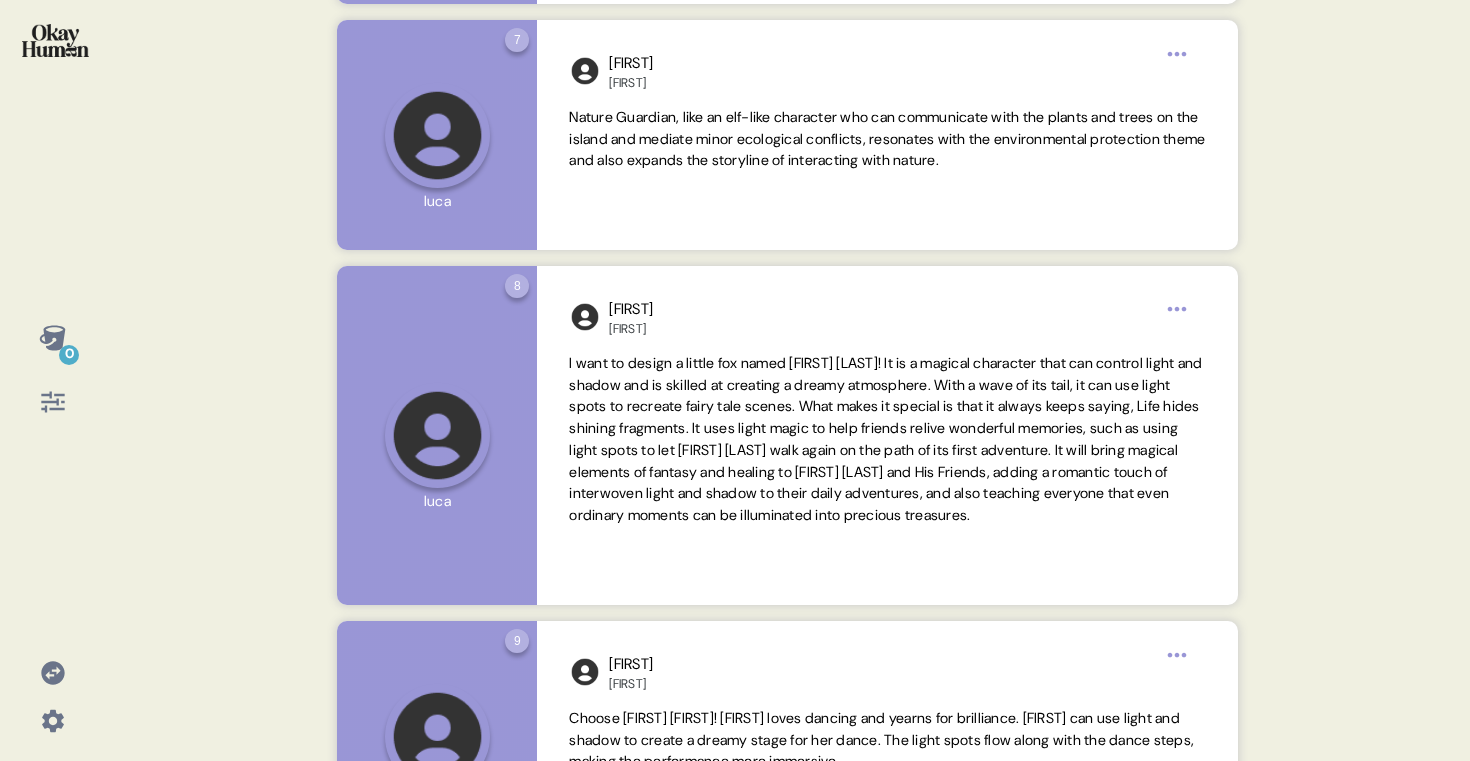 scroll, scrollTop: 1971, scrollLeft: 0, axis: vertical 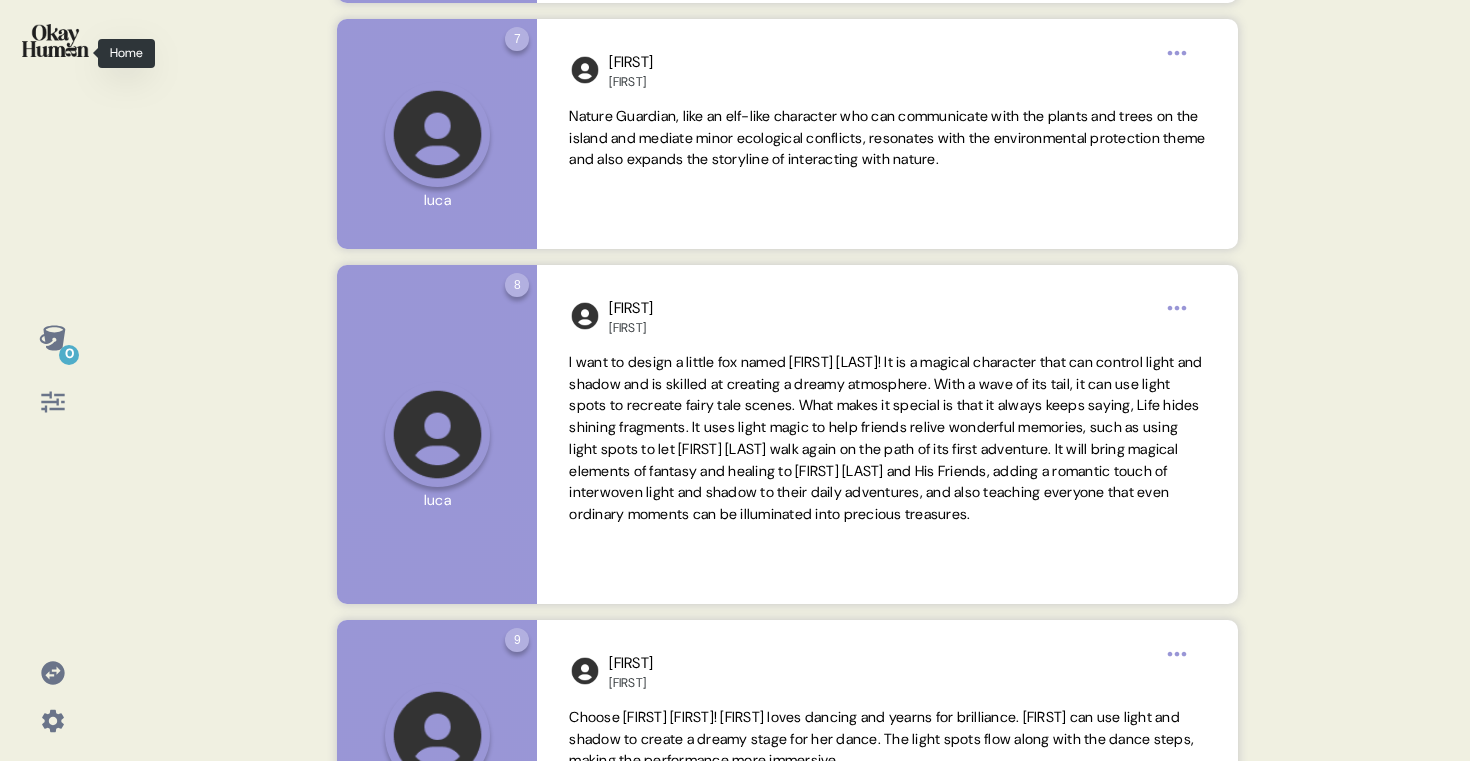 click at bounding box center [55, 40] 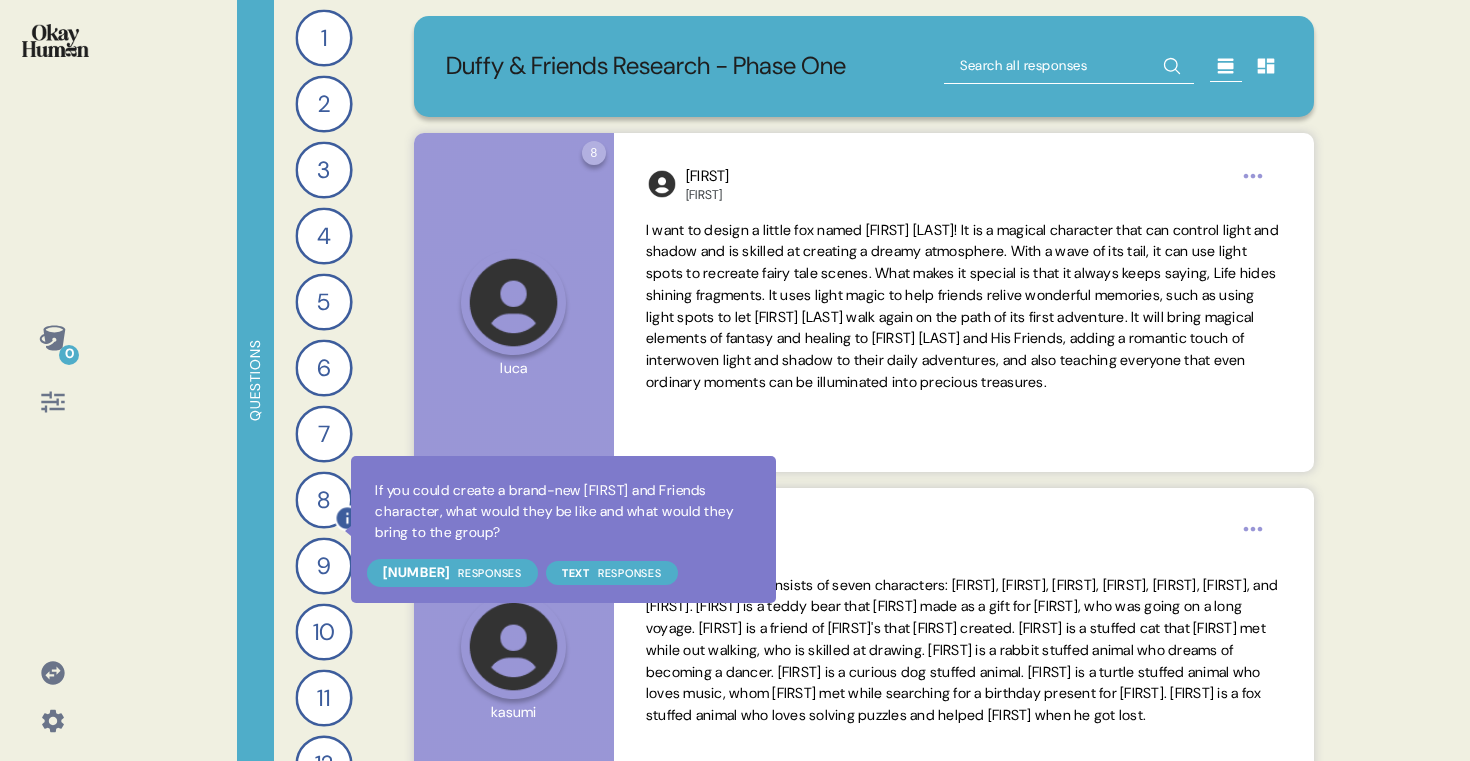 click on "1 How would you describe Duffy and Friends and each character’s personality, theme, and emotional vibe to someone who’s never heard of them? 43 Responses text Responses 2 Can you share a gif, meme, image, or song that expresses how Duffy and Friends makes you feel? 43 Responses text Responses 3 How did you become a fan of Duffy and Friends, and what makes them so special to you? 43 Responses text Responses 4 How does Duffy and Friends show up in your daily life or routines, and what does that time mean to you? 43 Responses text Responses 5 Can you show and describe the Duffy and Friends merchandise you own or wish you had? 43 Responses text Responses 6 If you were on a magical island with two Duffy and Friends characters, who would you want with you and why? 43 Responses text Responses 7 What kind of personality or theme do you think is missing from the Duffy and Friends group, and why would you want it added? 43 Responses text Responses 8 43 Responses text Responses 9 43 Responses text Responses 10 43 11" at bounding box center (324, 380) 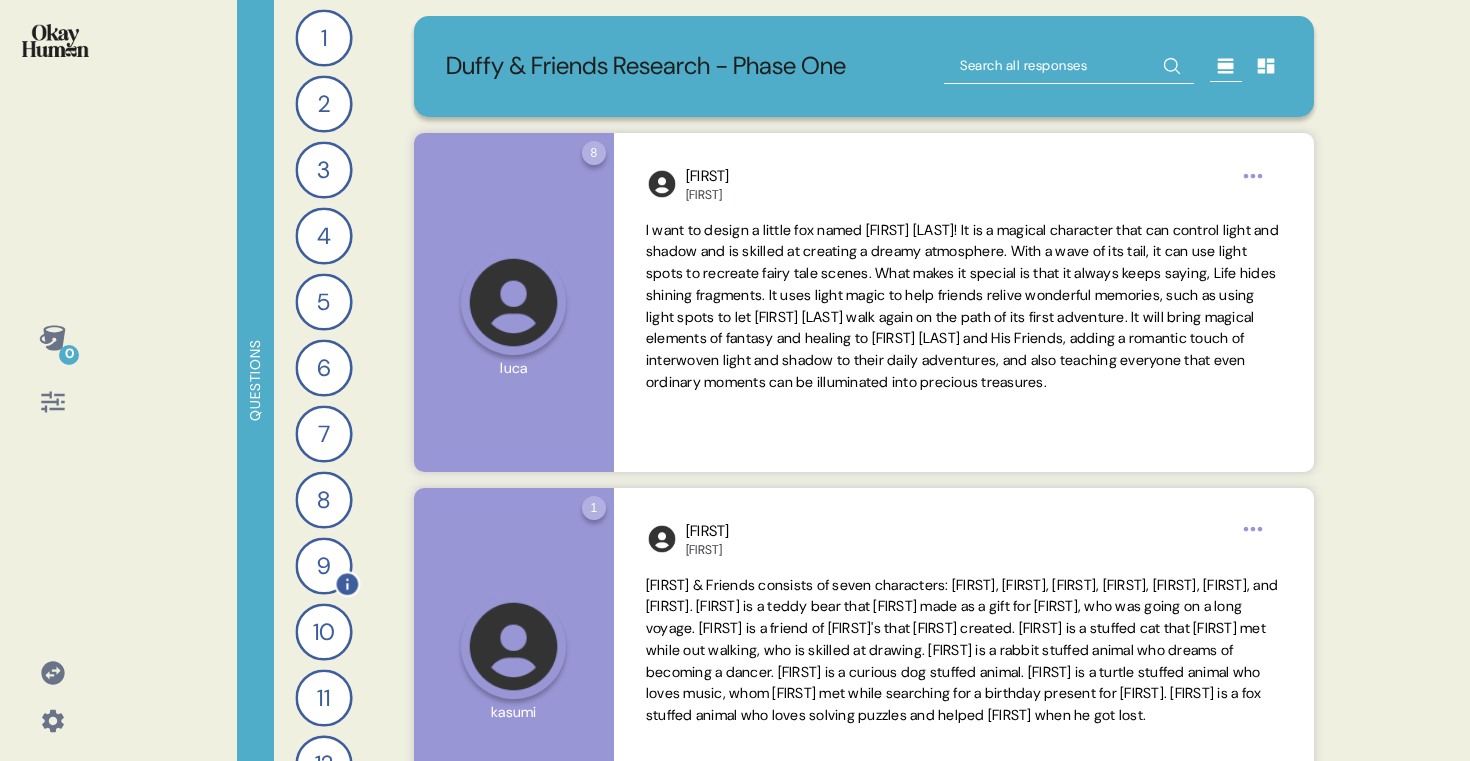 click on "9" at bounding box center (323, 565) 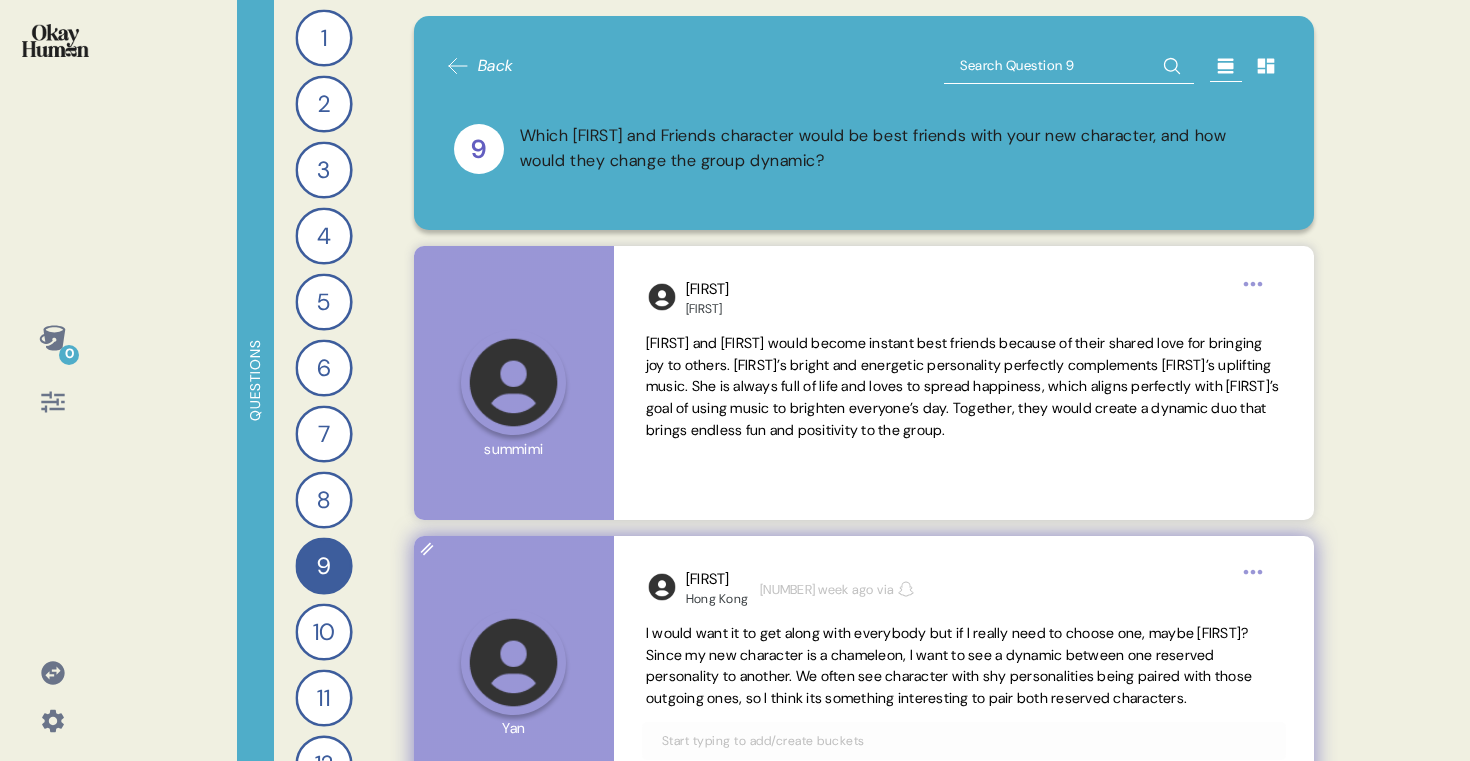 scroll, scrollTop: 8, scrollLeft: 0, axis: vertical 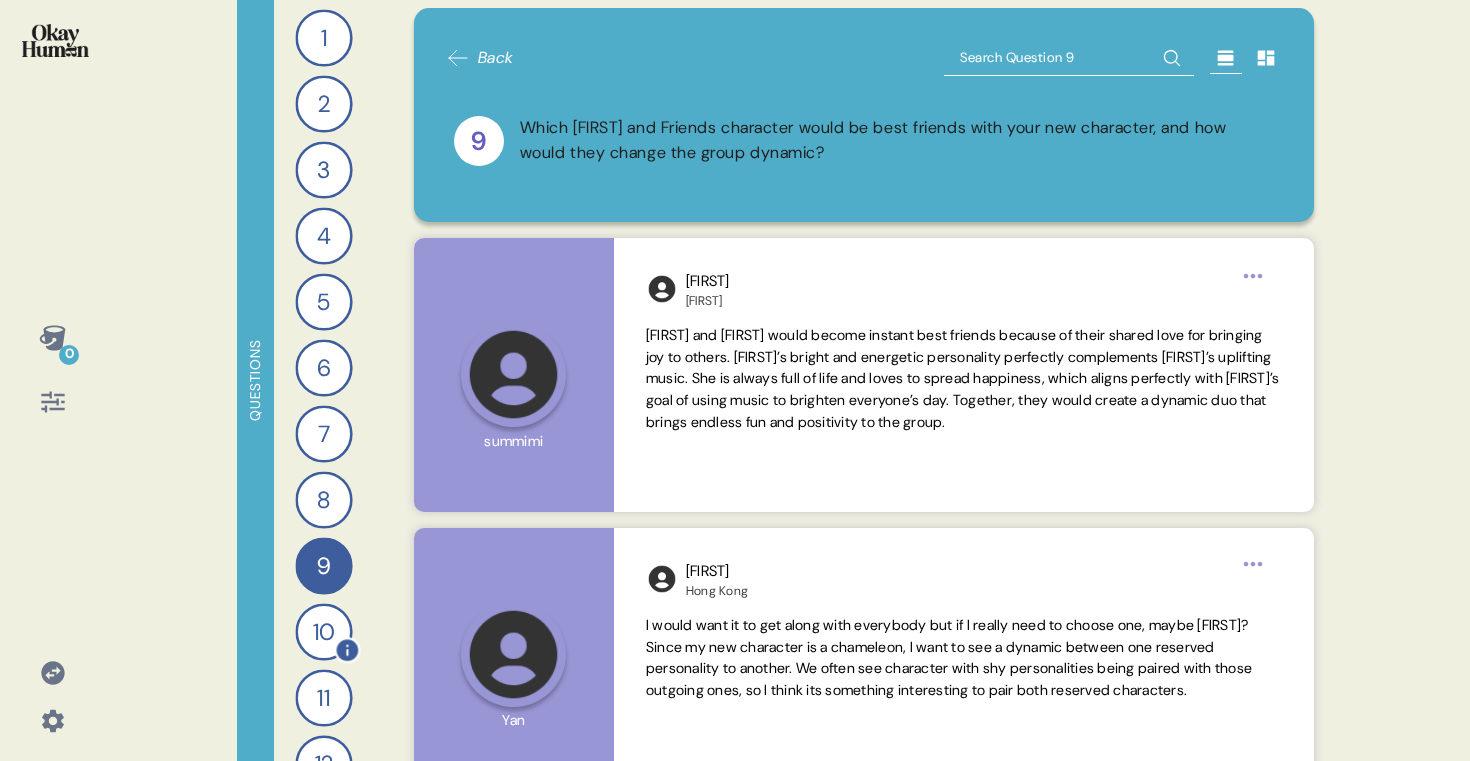 click on "10" at bounding box center [323, 631] 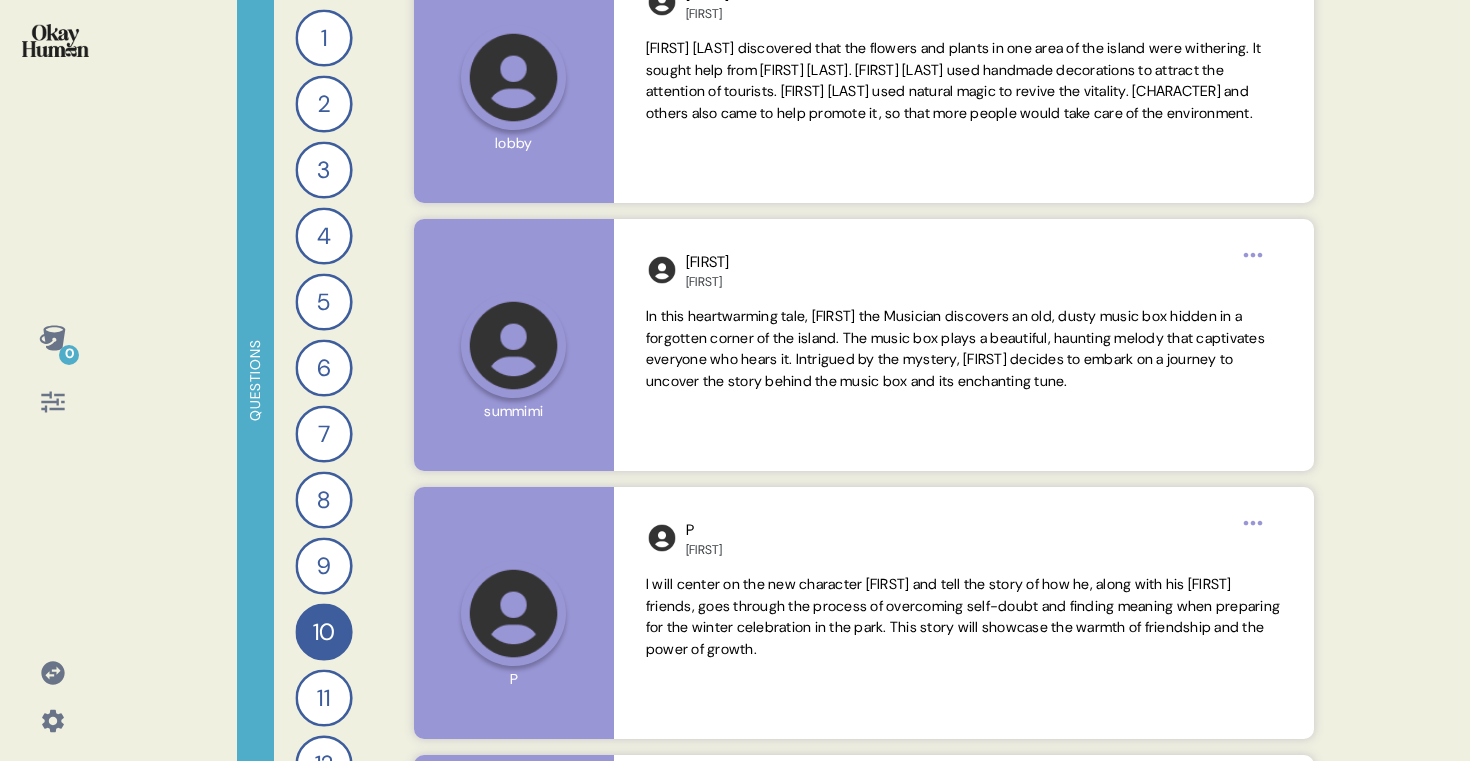 scroll, scrollTop: 915, scrollLeft: 0, axis: vertical 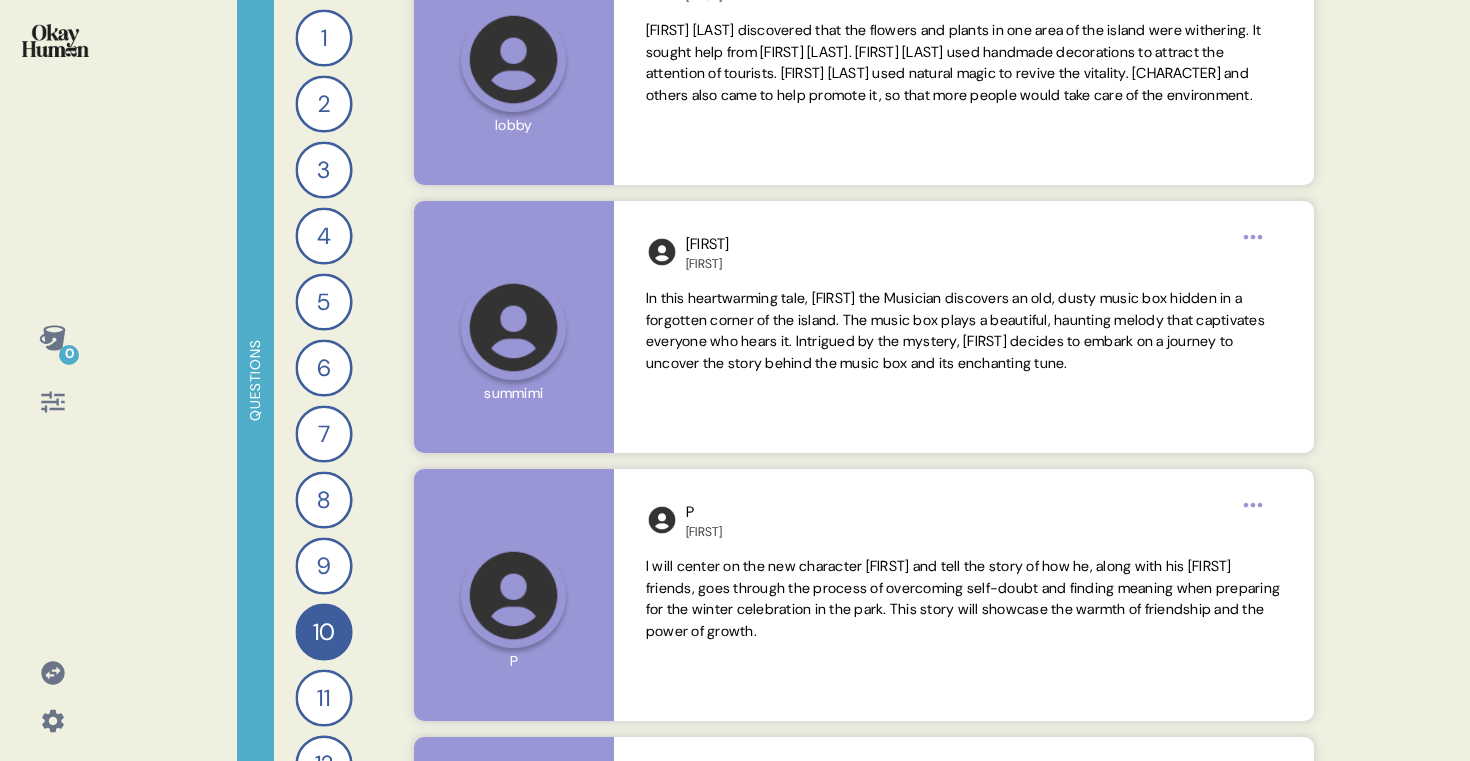 click on "Questions 1 How would you describe [FIRST] and Friends and each character’s personality, theme, and emotional vibe to someone who’s never heard of them? 43 Responses text Responses 2 Can you share a gif, meme, image, or song that expresses how [FIRST] and Friends makes you feel? 43 Responses text Responses 3 How did you become a fan of [FIRST] and Friends, and what makes them so special to you? 43 Responses text Responses 4 How does [FIRST] and Friends show up in your daily life or routines, and what does that time mean to you? 43 Responses text Responses 5 Can you show and describe the [FIRST] and Friends merchandise you own or wish you had? 43 Responses text Responses 6 If you were on a magical island with two [FIRST] and Friends characters, who would you want with you and why? 43 Responses text Responses 7 What kind of personality or theme do you think is missing from the [FIRST] and Friends group, and why would you want it added? 43 Responses text Responses 8 43 Responses text Responses 9 43 Responses text 10 43 11" at bounding box center (787, 380) 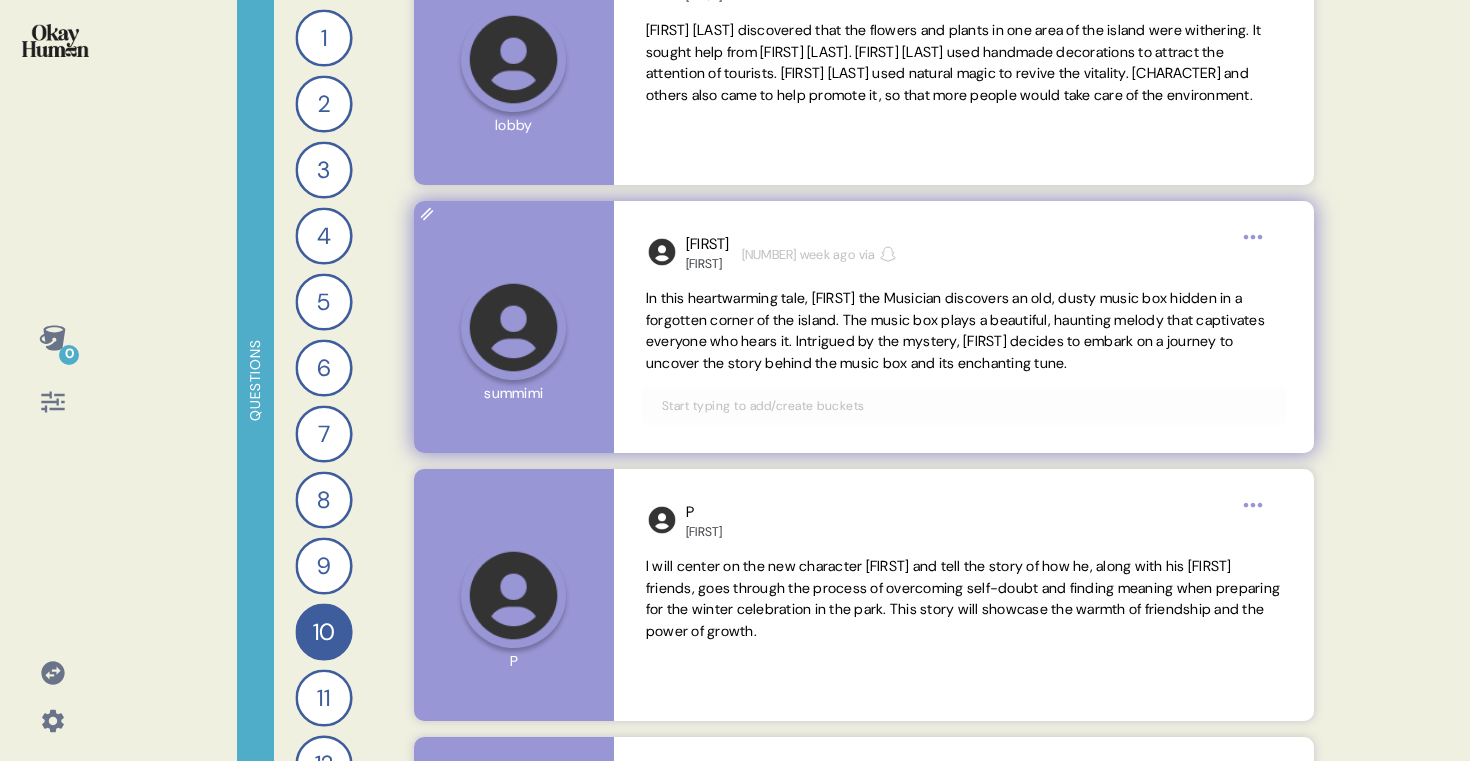 click on "[FIRST] [COUNTRY] 1 week ago via In this heartwarming tale, [FIRST] the Musician discovers an old, dusty music box hidden in a forgotten corner of the island. The music box plays a beautiful, haunting melody that captivates everyone who hears it. Intrigued by the mystery, [FIRST] decides to embark on a journey to uncover the story behind the music box and its enchanting tune." at bounding box center [964, 327] 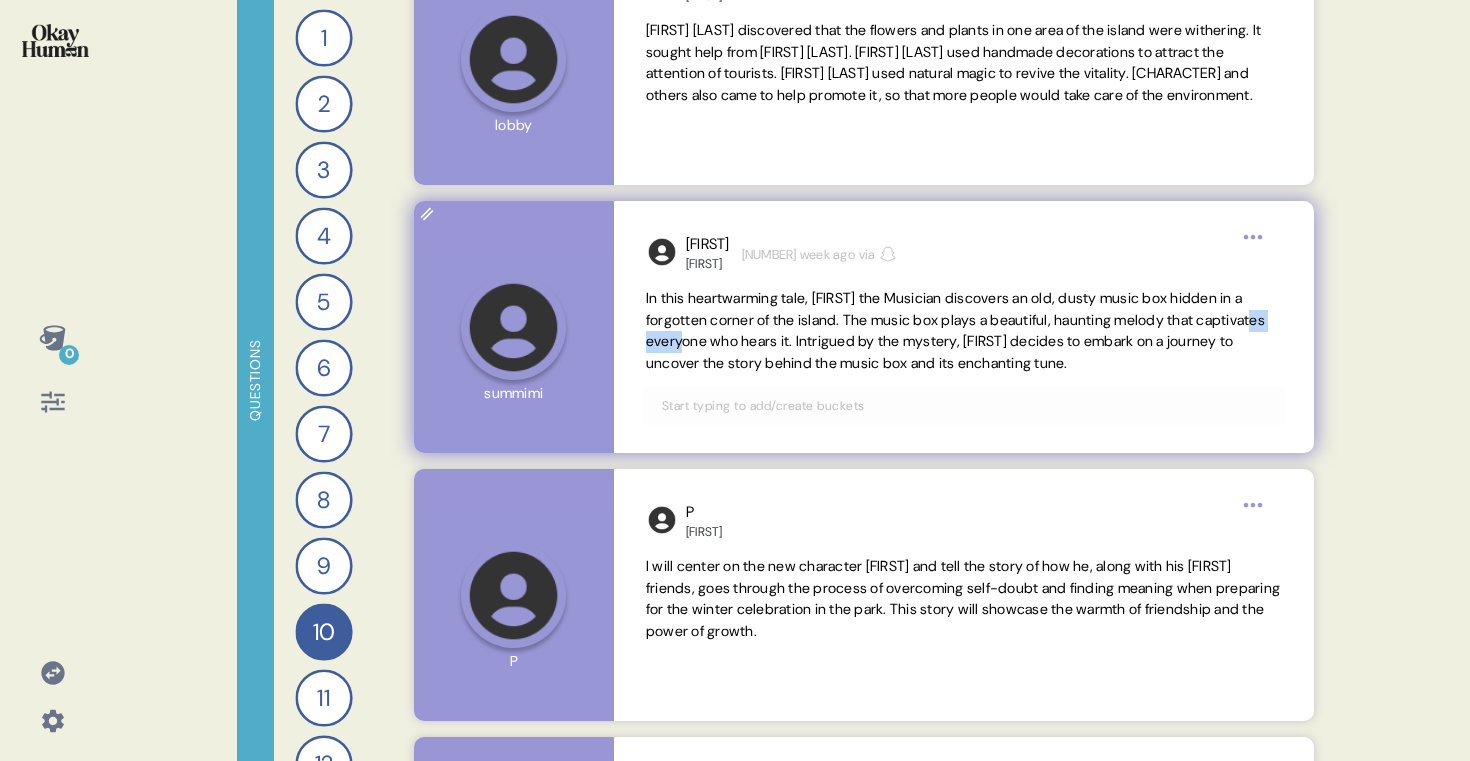 click on "In this heartwarming tale, [FIRST] the Musician discovers an old, dusty music box hidden in a forgotten corner of the island. The music box plays a beautiful, haunting melody that captivates everyone who hears it. Intrigued by the mystery, [FIRST] decides to embark on a journey to uncover the story behind the music box and its enchanting tune." at bounding box center (955, 330) 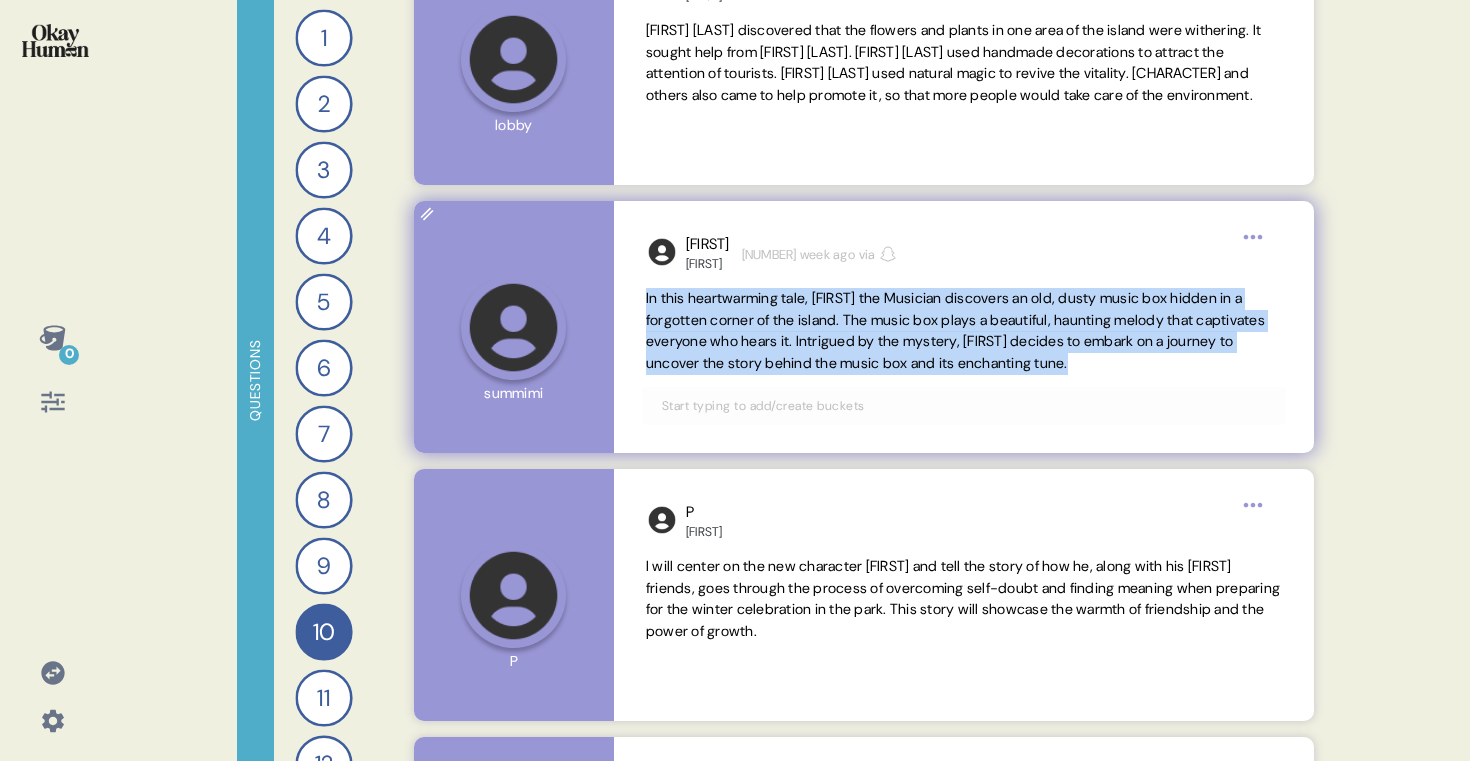 click on "In this heartwarming tale, [FIRST] the Musician discovers an old, dusty music box hidden in a forgotten corner of the island. The music box plays a beautiful, haunting melody that captivates everyone who hears it. Intrigued by the mystery, [FIRST] decides to embark on a journey to uncover the story behind the music box and its enchanting tune." at bounding box center (955, 330) 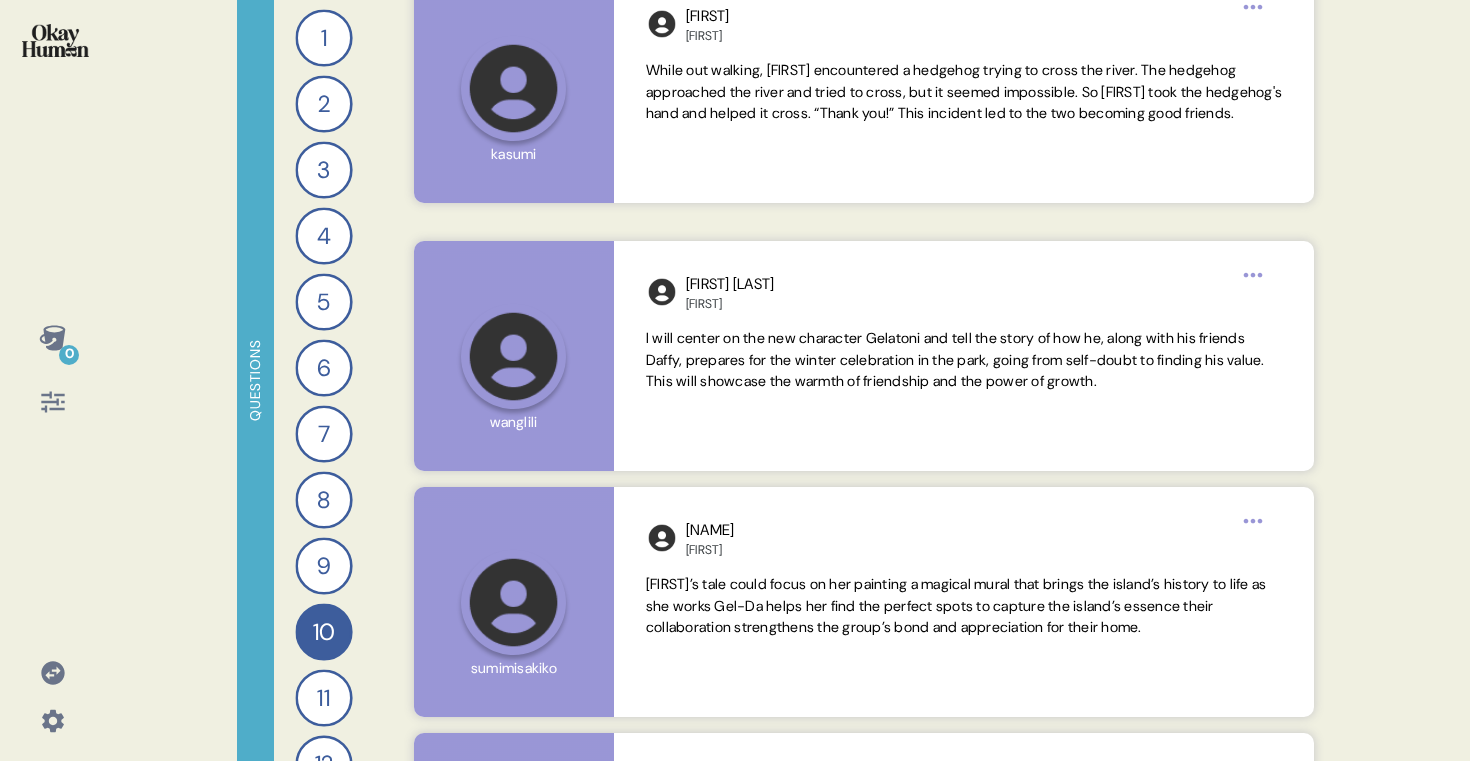 scroll, scrollTop: 1973, scrollLeft: 0, axis: vertical 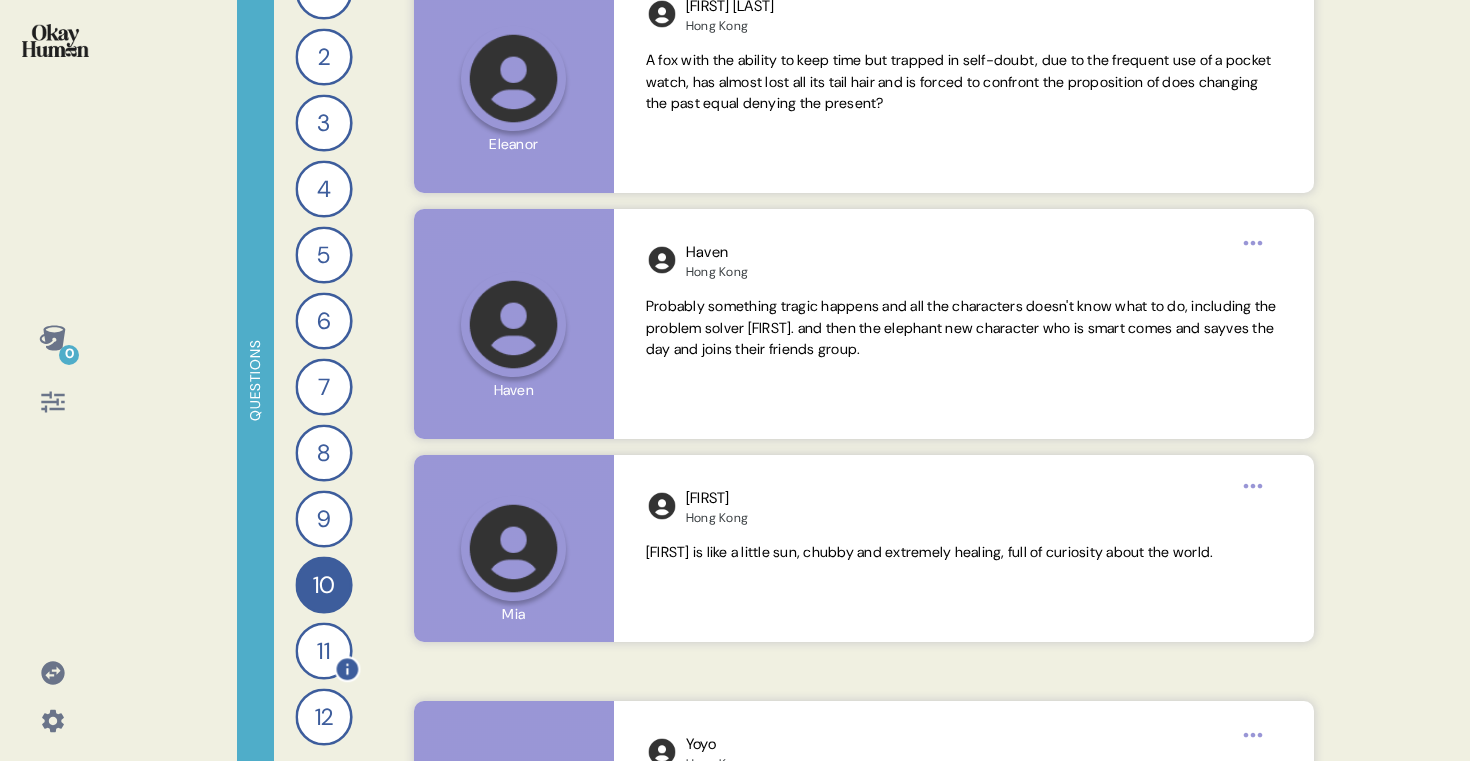 click on "11" at bounding box center [323, 650] 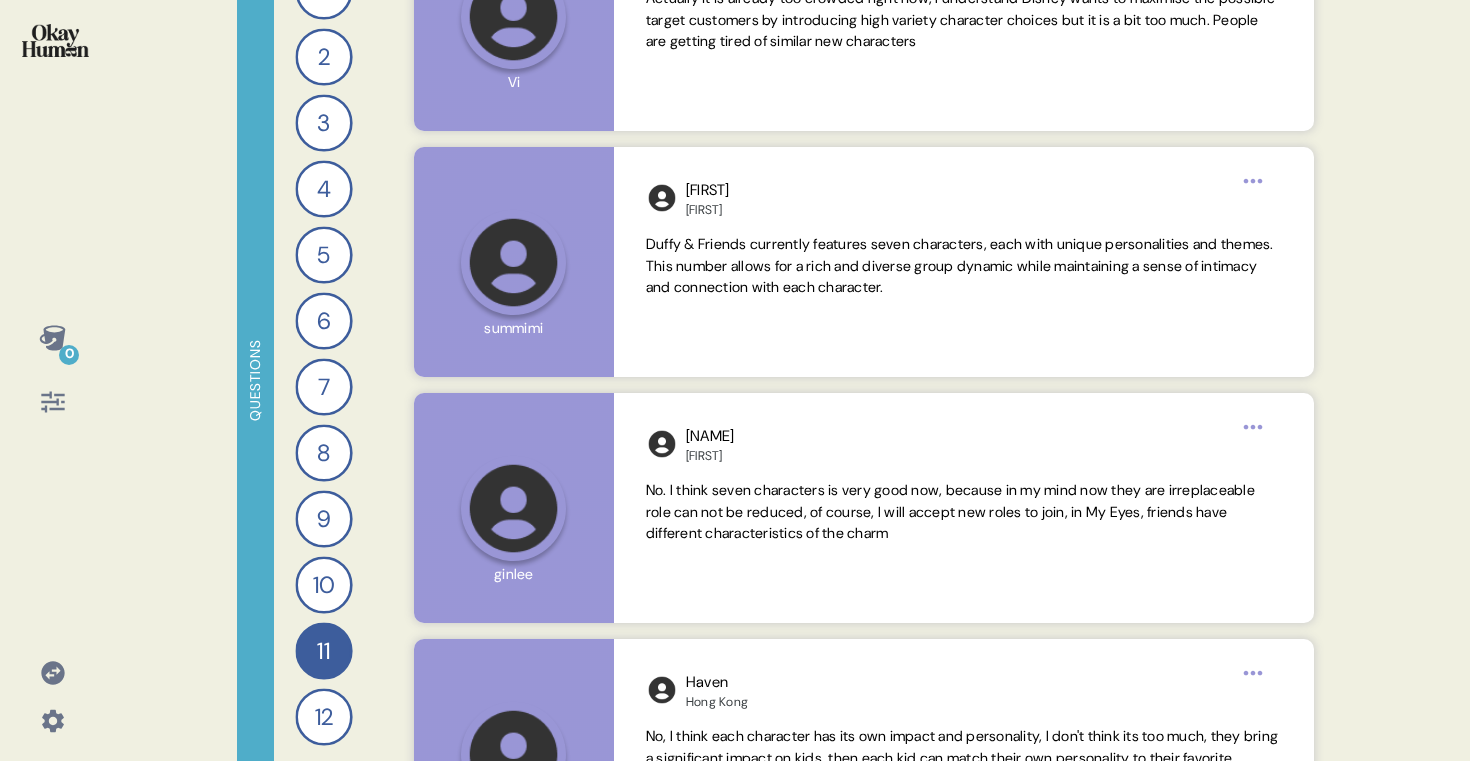 scroll, scrollTop: 843, scrollLeft: 0, axis: vertical 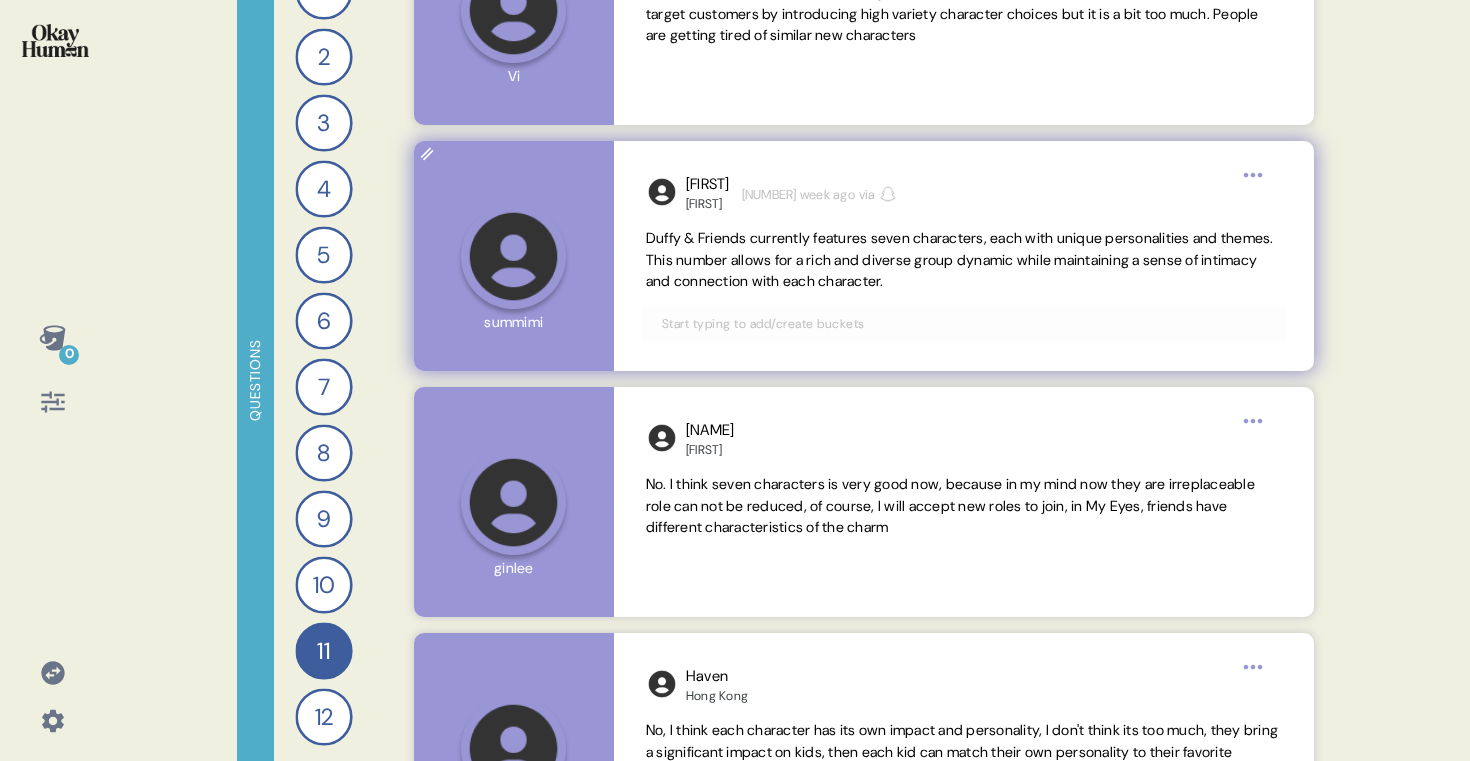 click on "Duffy & Friends currently features seven characters, each with unique personalities and themes. This number allows for a rich and diverse group dynamic while maintaining a sense of intimacy and connection with each character." at bounding box center (960, 260) 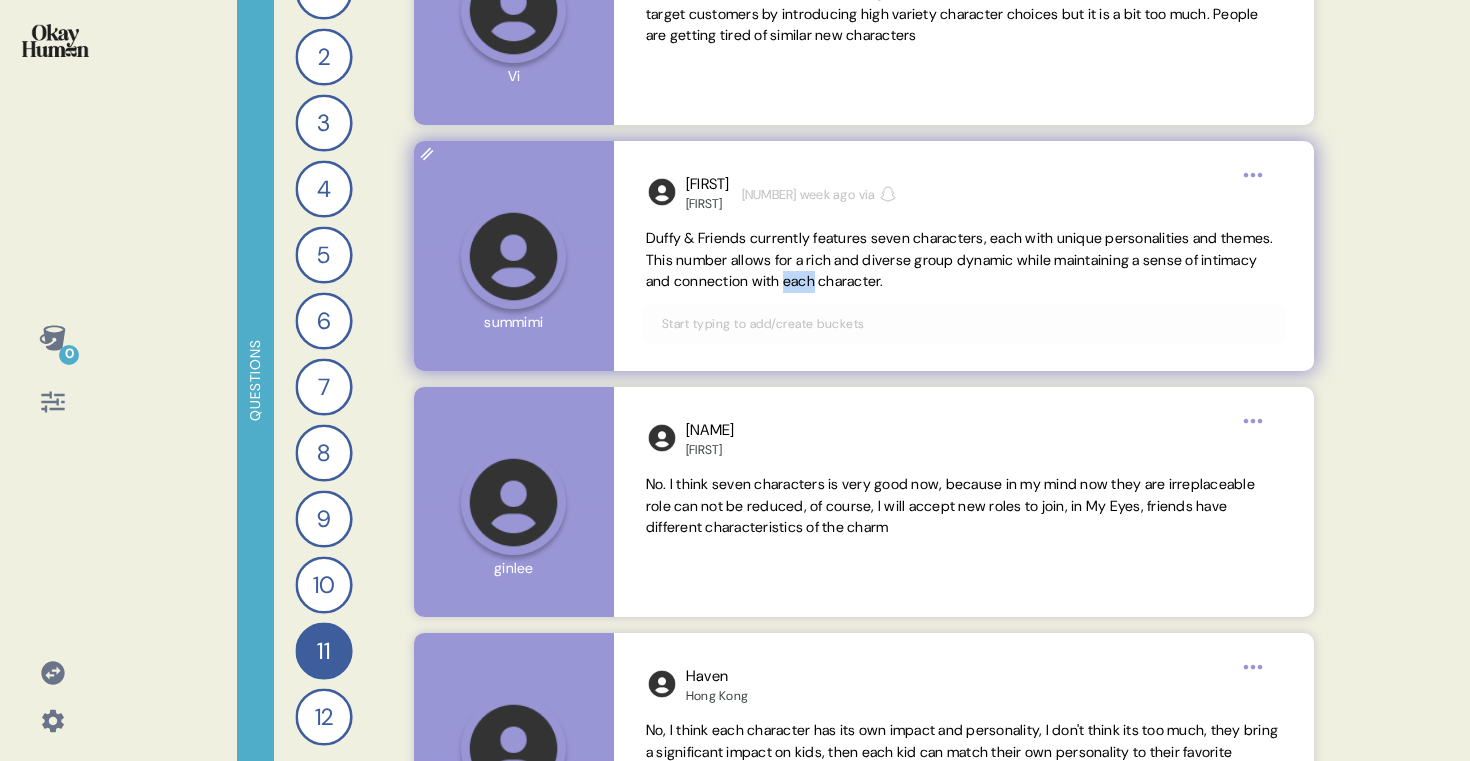 click on "Duffy & Friends currently features seven characters, each with unique personalities and themes. This number allows for a rich and diverse group dynamic while maintaining a sense of intimacy and connection with each character." at bounding box center [960, 260] 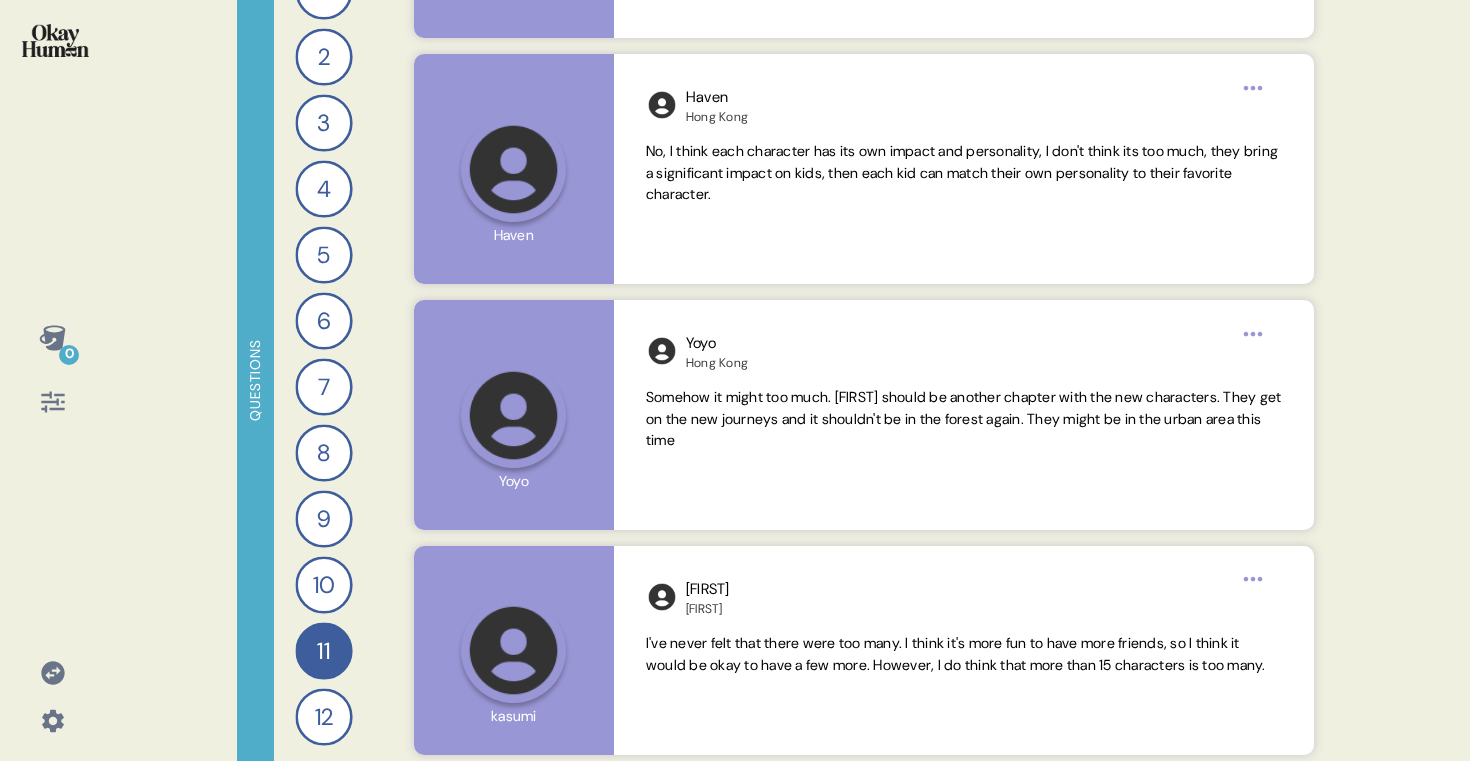 scroll, scrollTop: 1458, scrollLeft: 0, axis: vertical 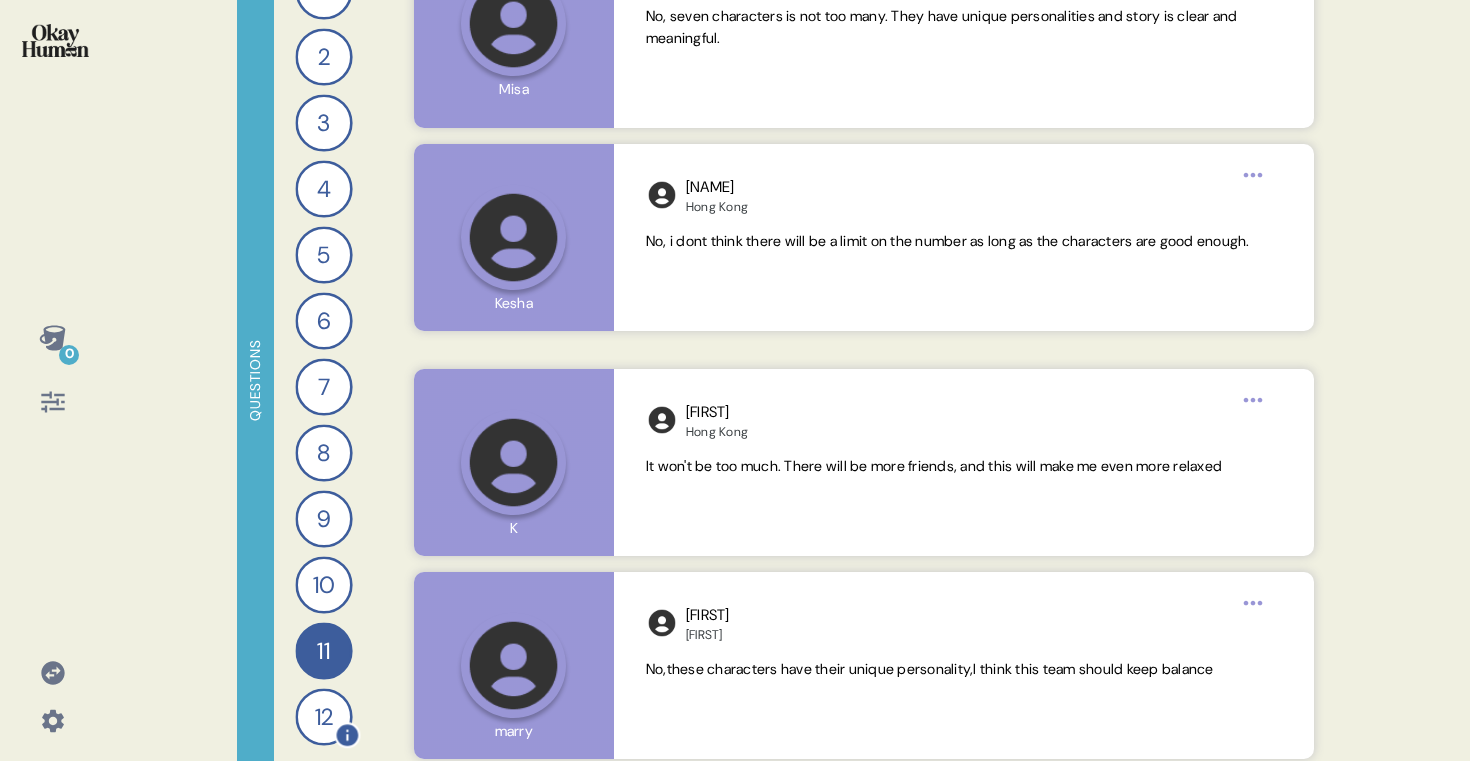 click on "12" at bounding box center (323, 716) 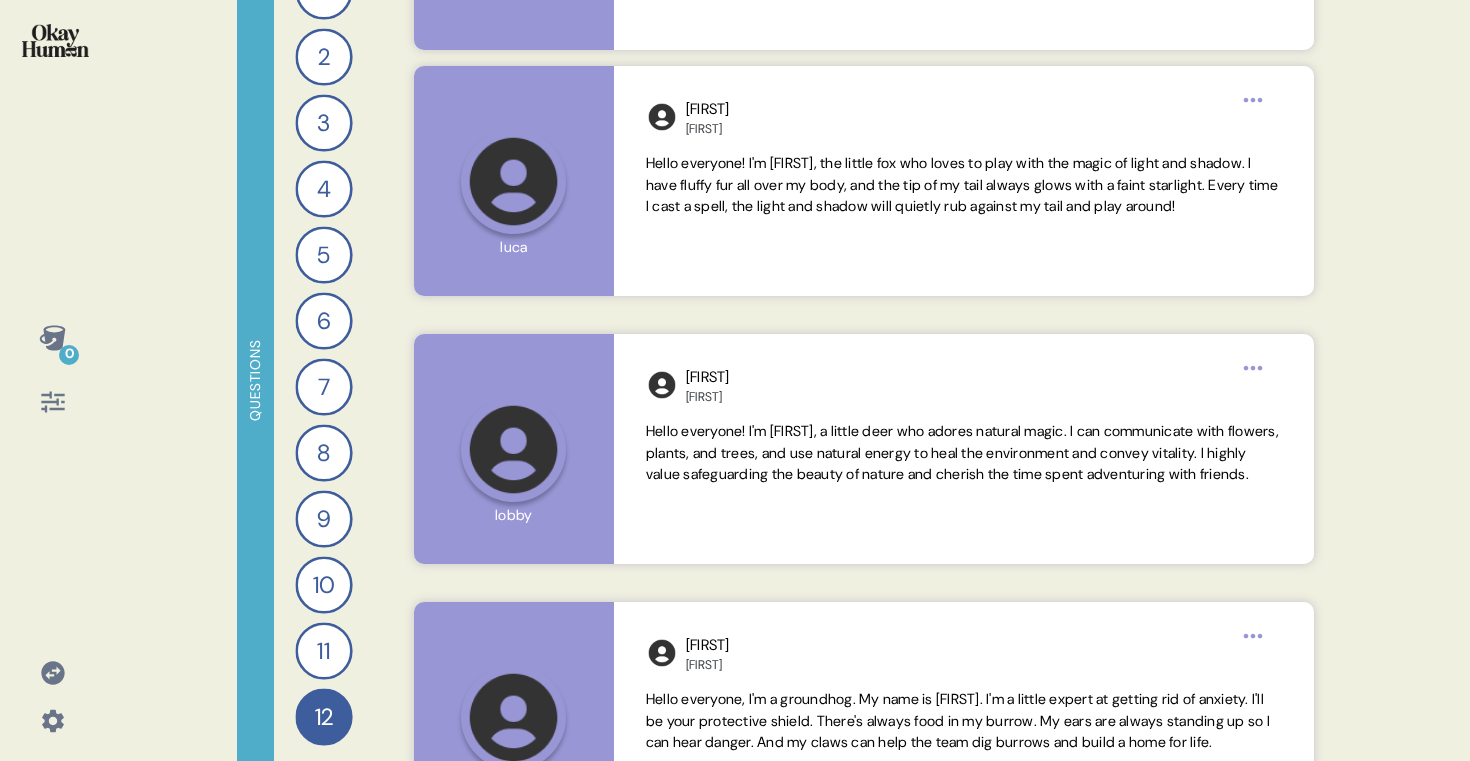 scroll, scrollTop: 0, scrollLeft: 0, axis: both 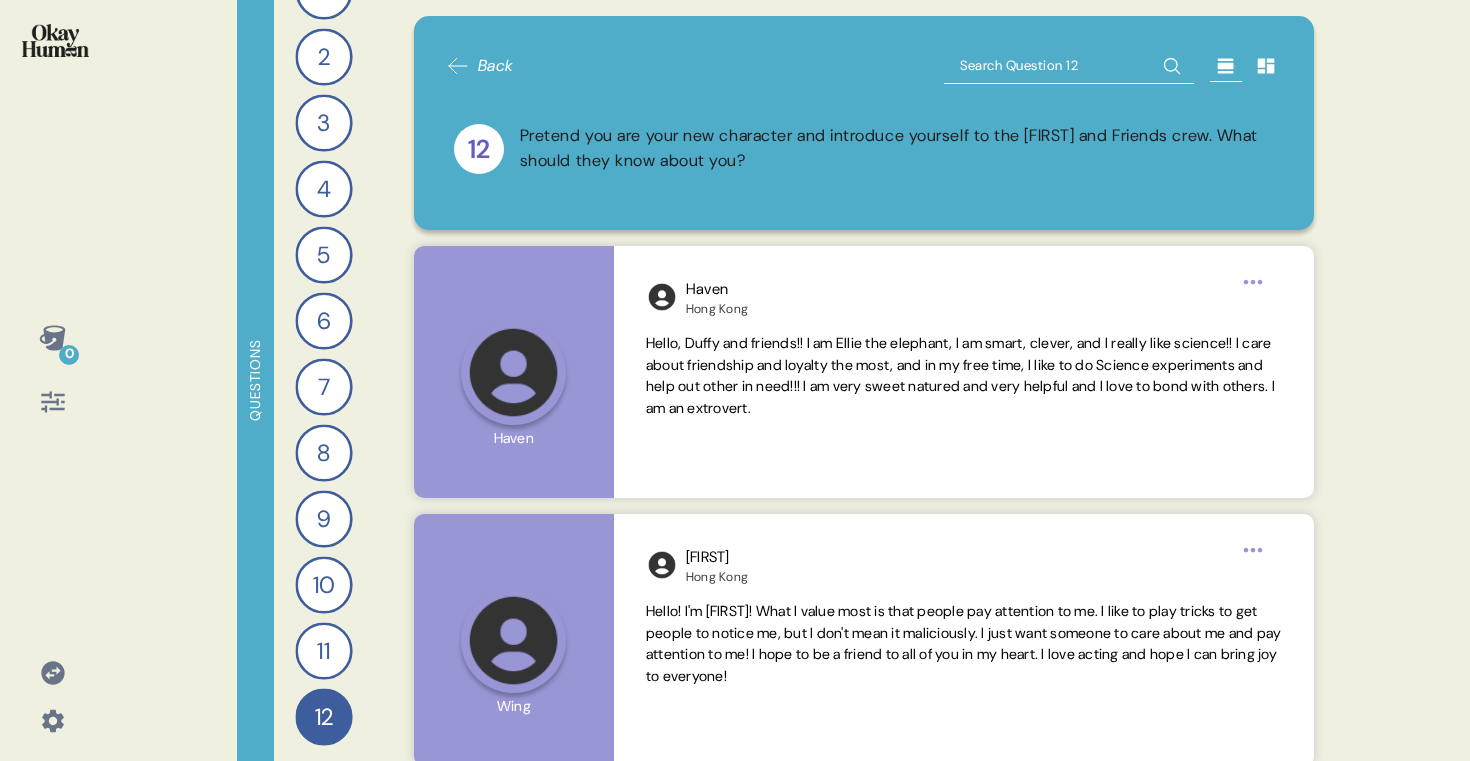 click on "Back 12 Pretend you are your new character and introduce yourself to the Duffy and Friends crew. What should they know about you?" at bounding box center (864, 123) 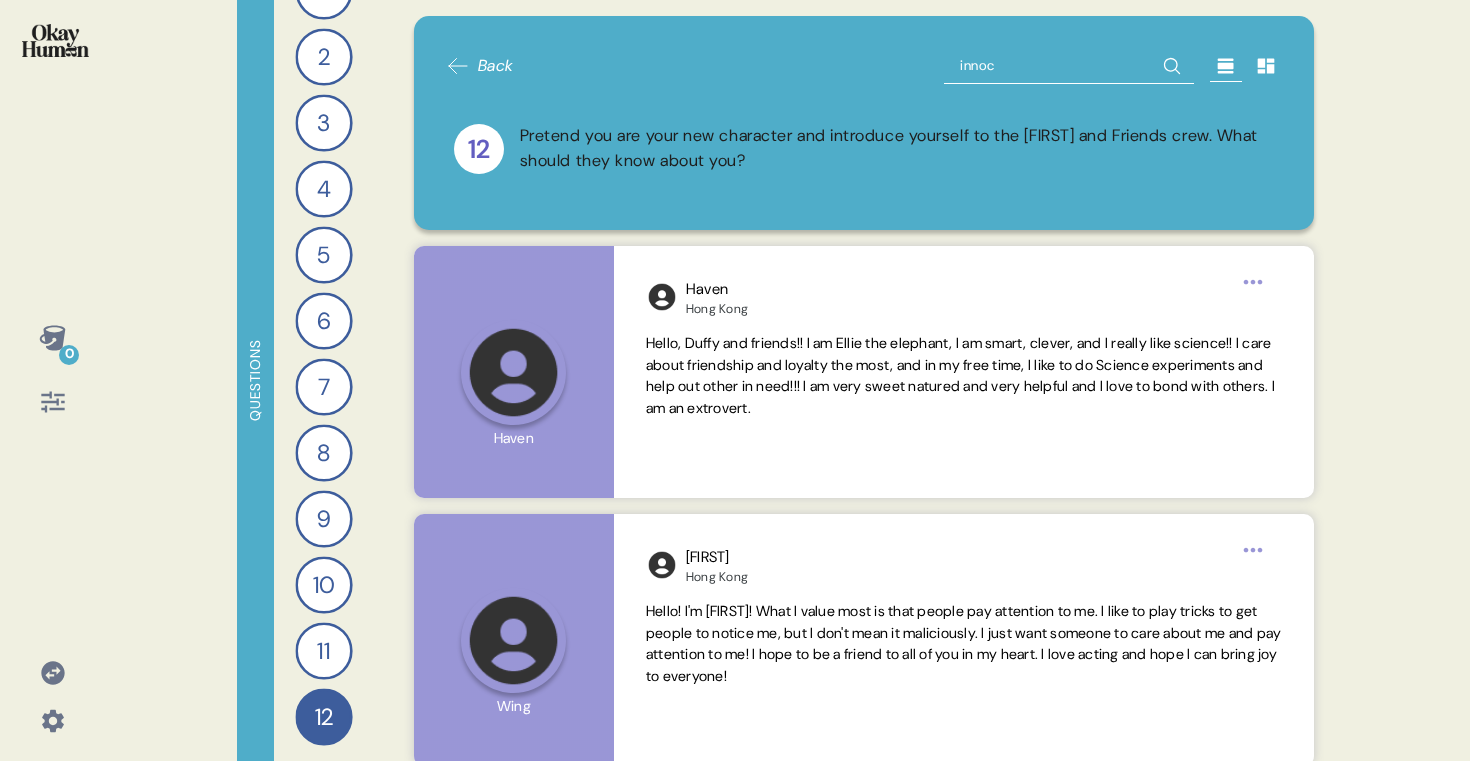 type on "[FIRST]" 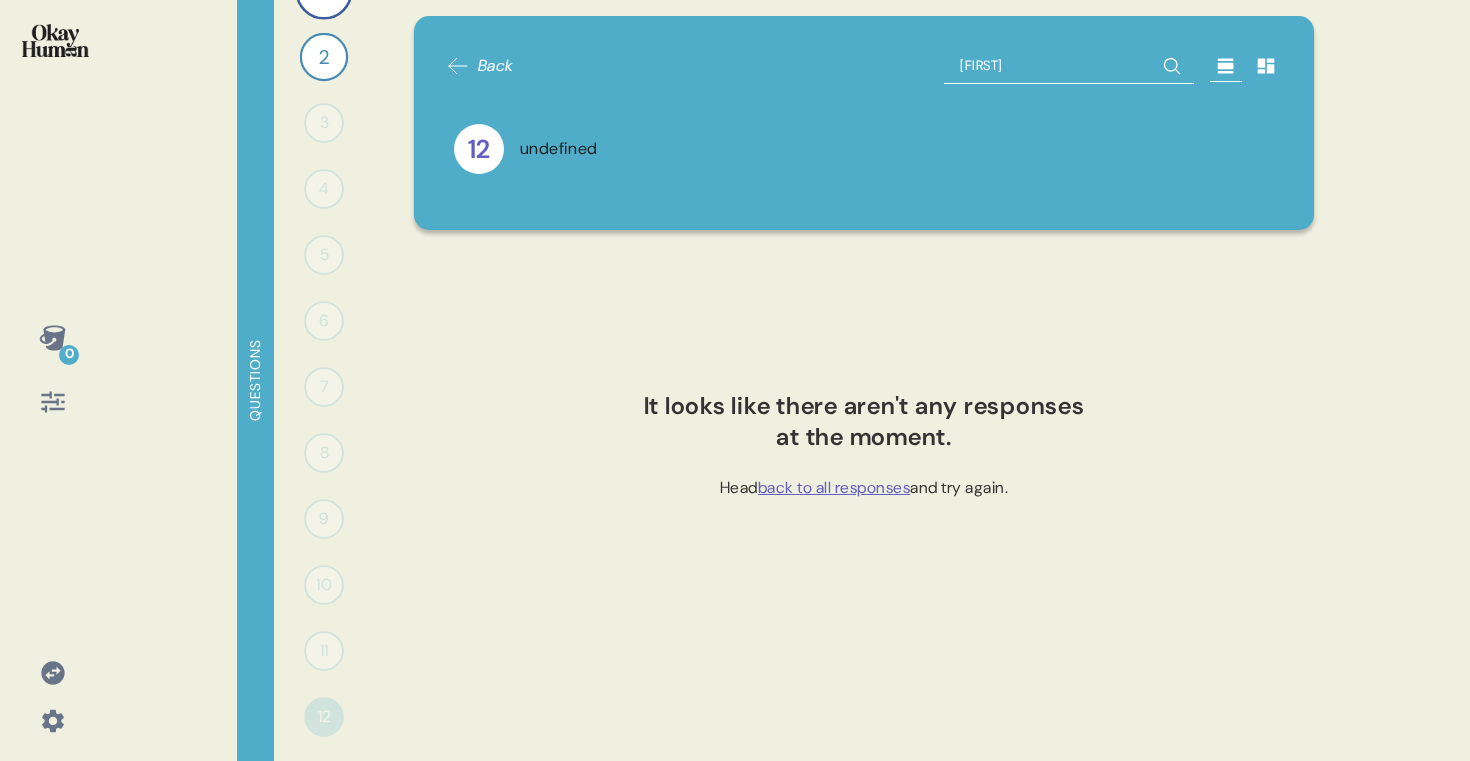 scroll, scrollTop: 0, scrollLeft: 0, axis: both 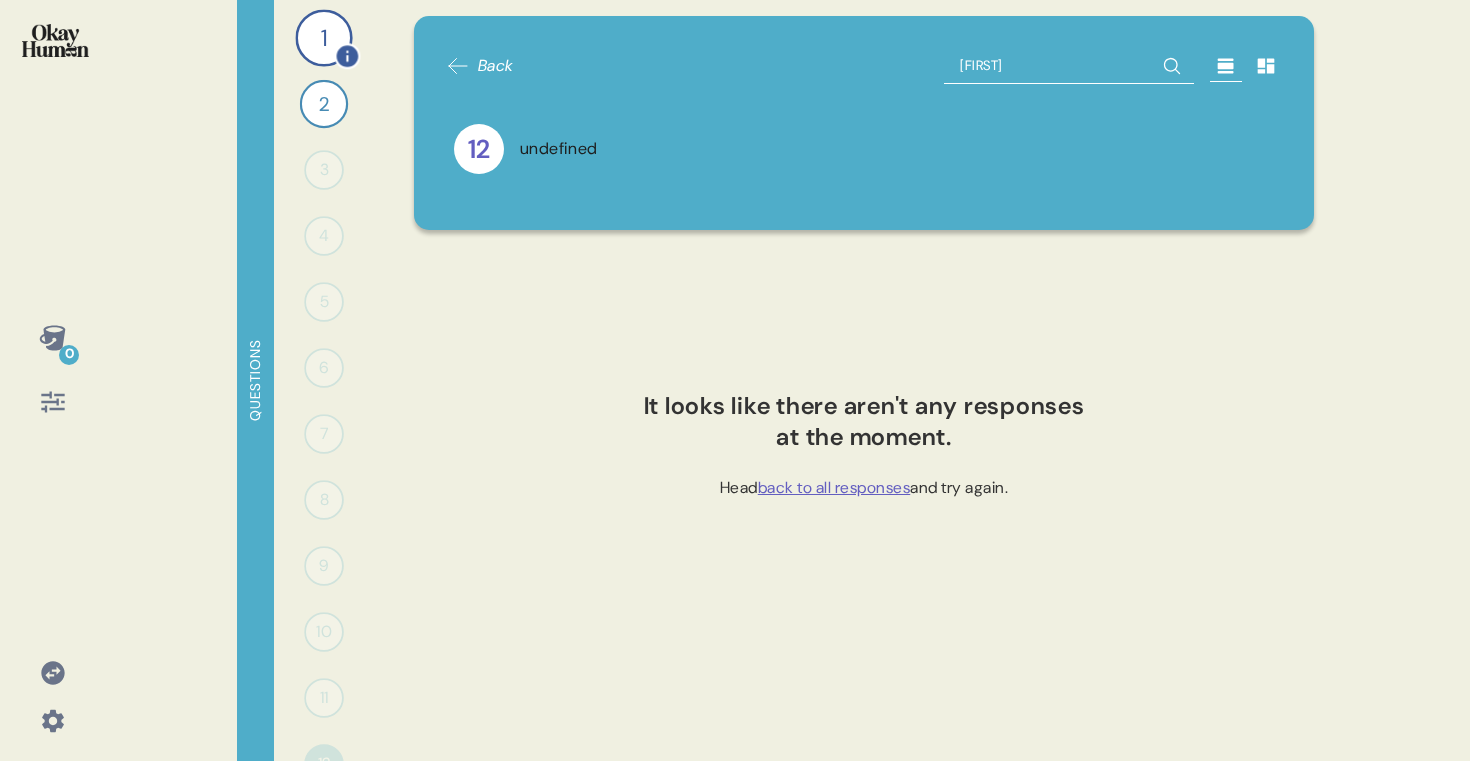 click on "1" at bounding box center [323, 37] 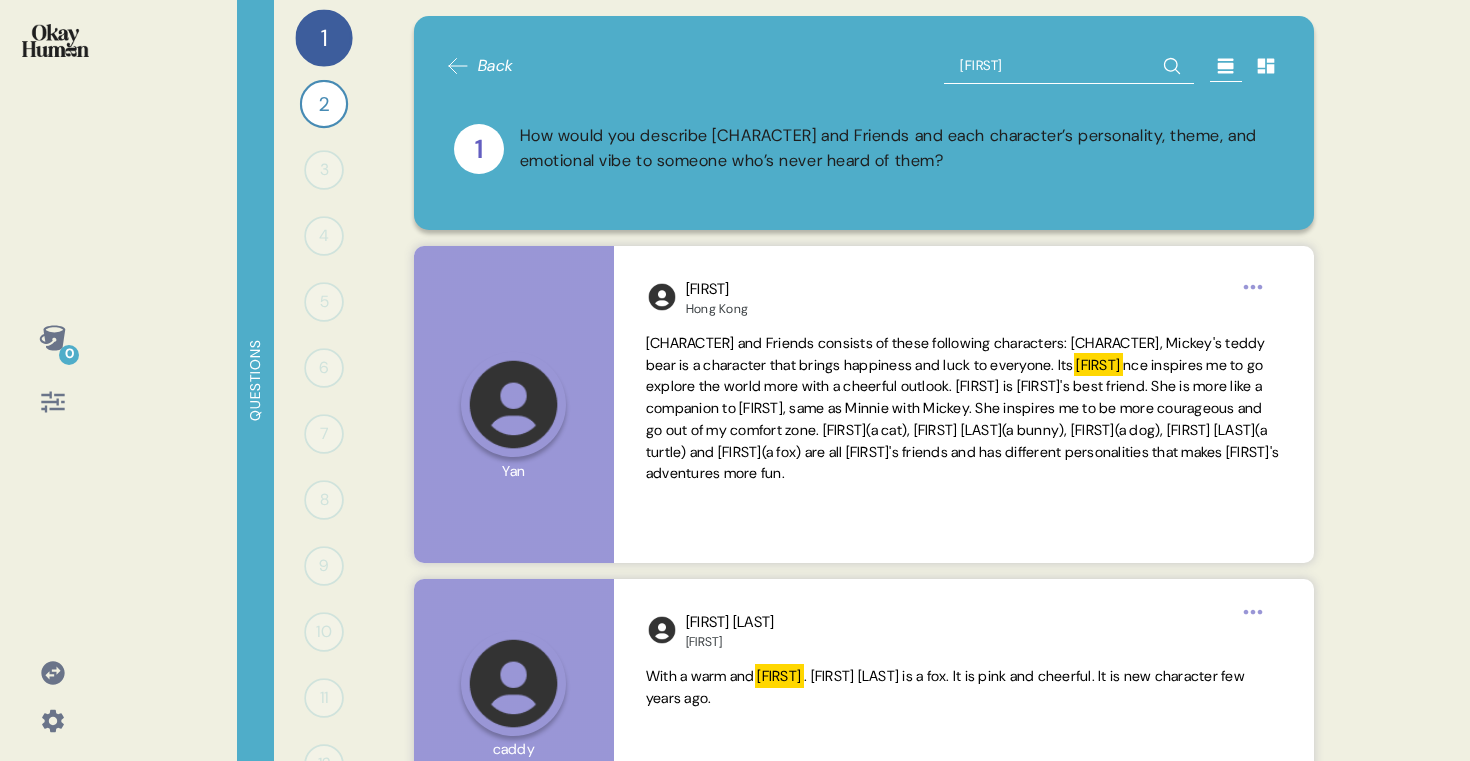 click on "[FIRST]" at bounding box center (1069, 66) 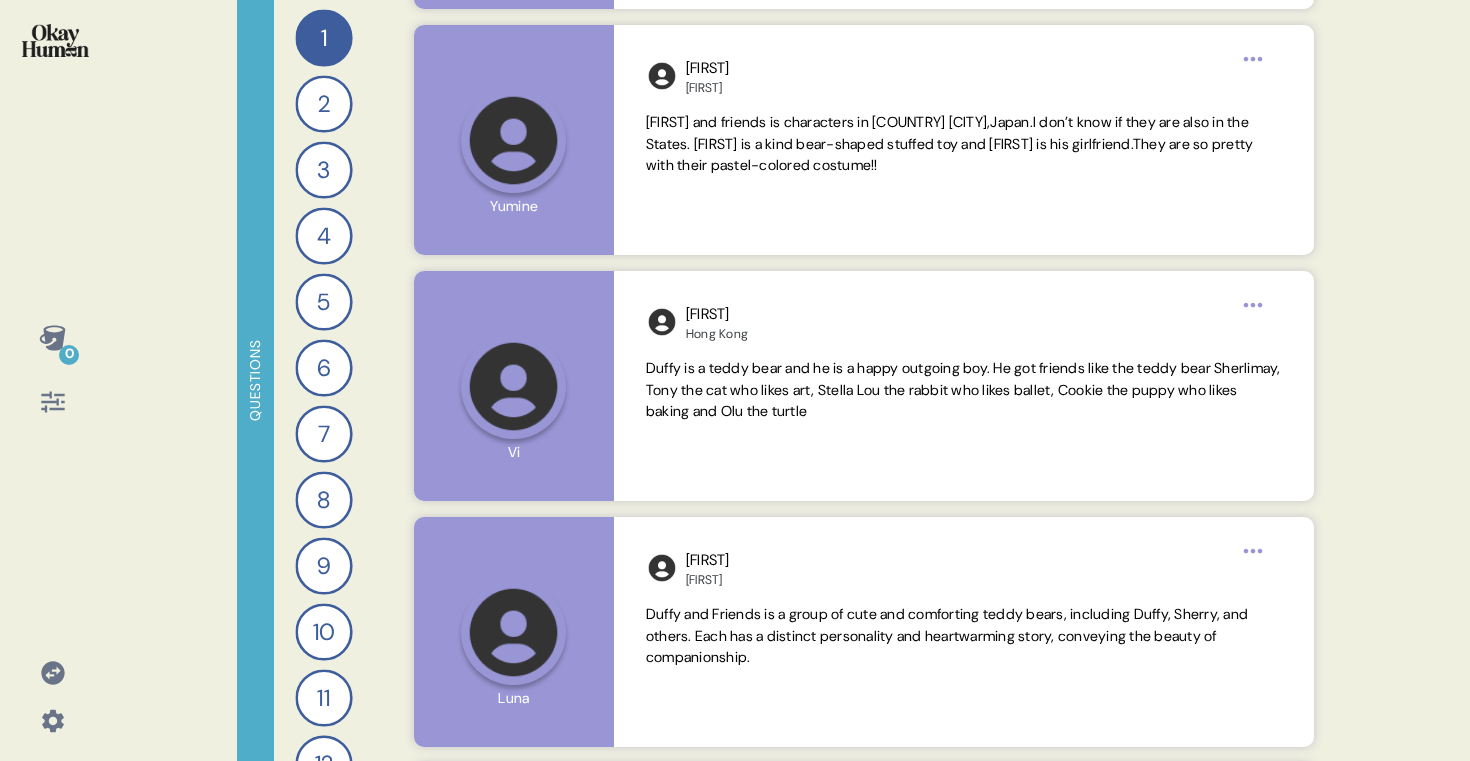 scroll, scrollTop: 2803, scrollLeft: 0, axis: vertical 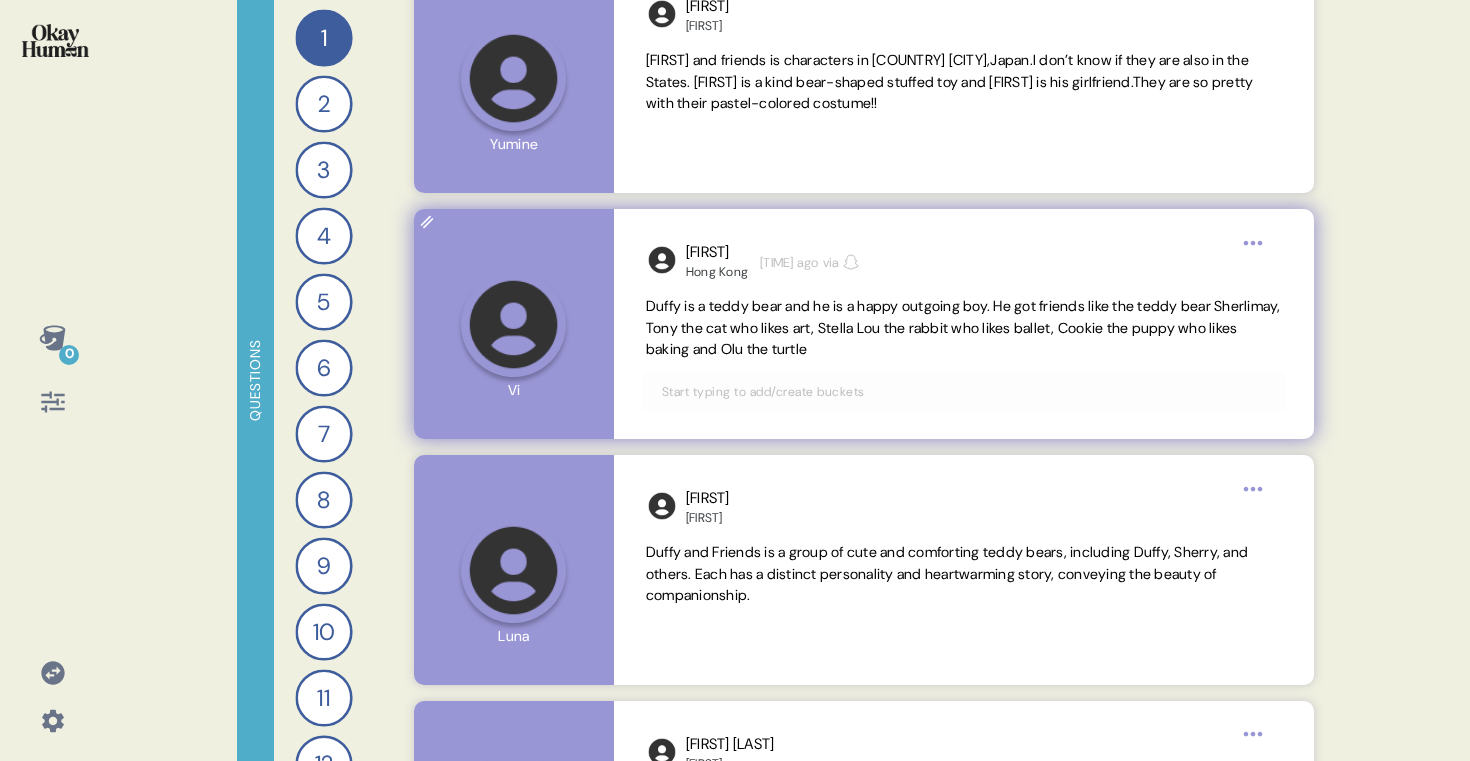 click on "Duffy is a teddy bear and he is a happy outgoing boy. He got friends like the teddy bear Sherlimay, Tony the cat who likes art, Stella Lou the rabbit who likes ballet, Cookie the puppy who likes baking and Olu the turtle" at bounding box center (963, 328) 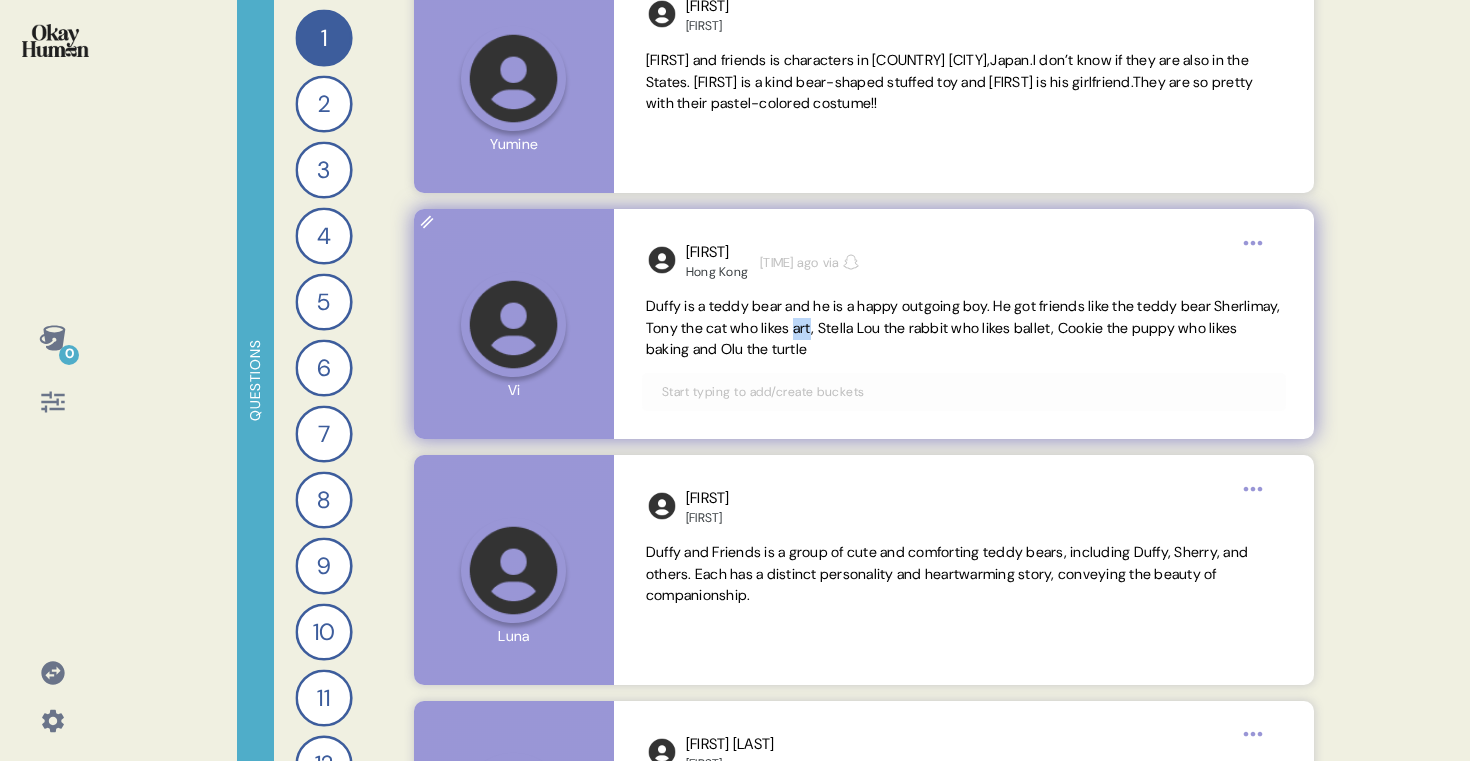 click on "Duffy is a teddy bear and he is a happy outgoing boy. He got friends like the teddy bear Sherlimay, Tony the cat who likes art, Stella Lou the rabbit who likes ballet, Cookie the puppy who likes baking and Olu the turtle" at bounding box center (963, 328) 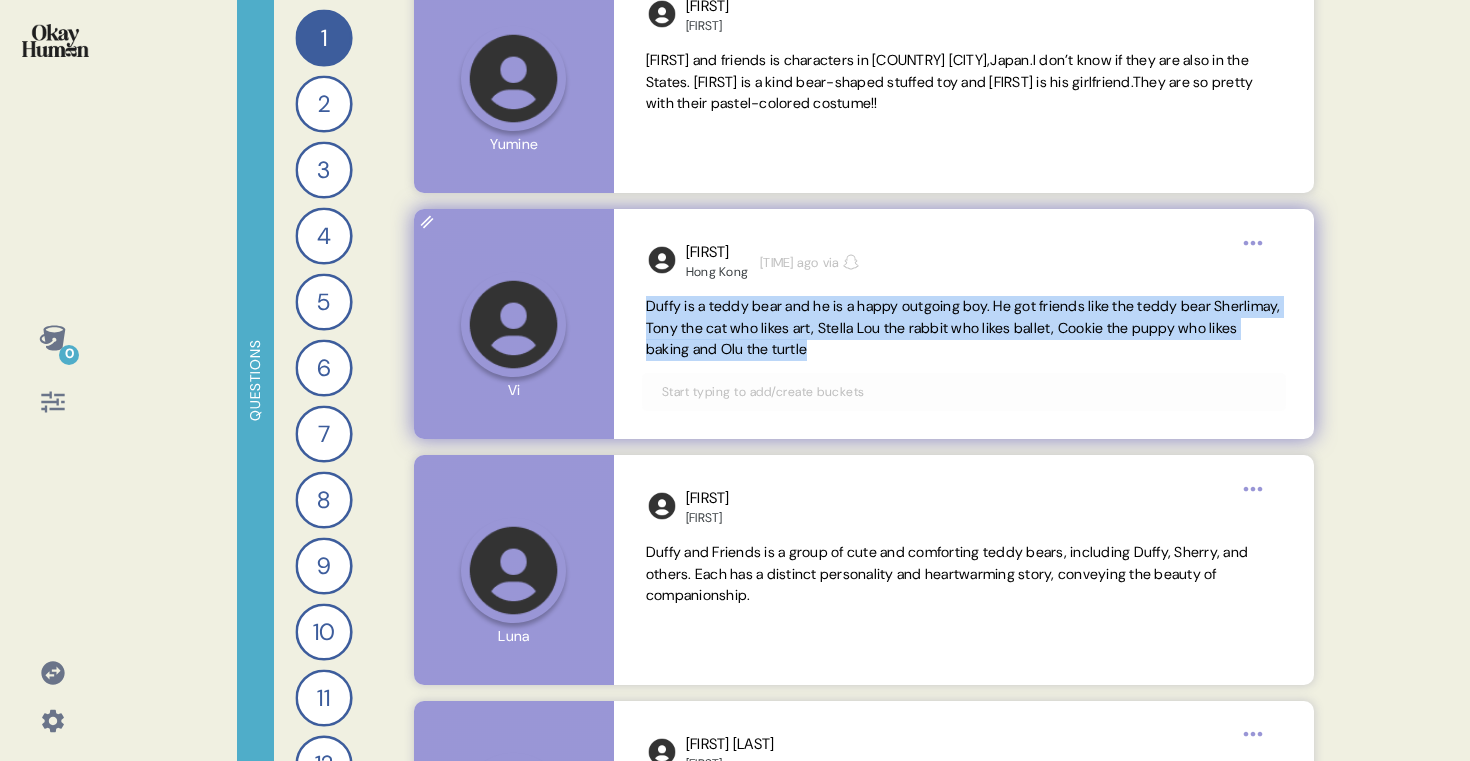copy on "Duffy is a teddy bear and he is a happy outgoing boy. He got friends like the teddy bear Sherlimay, Tony the cat who likes art, Stella Lou the rabbit who likes ballet, Cookie the puppy who likes baking and Olu the turtle" 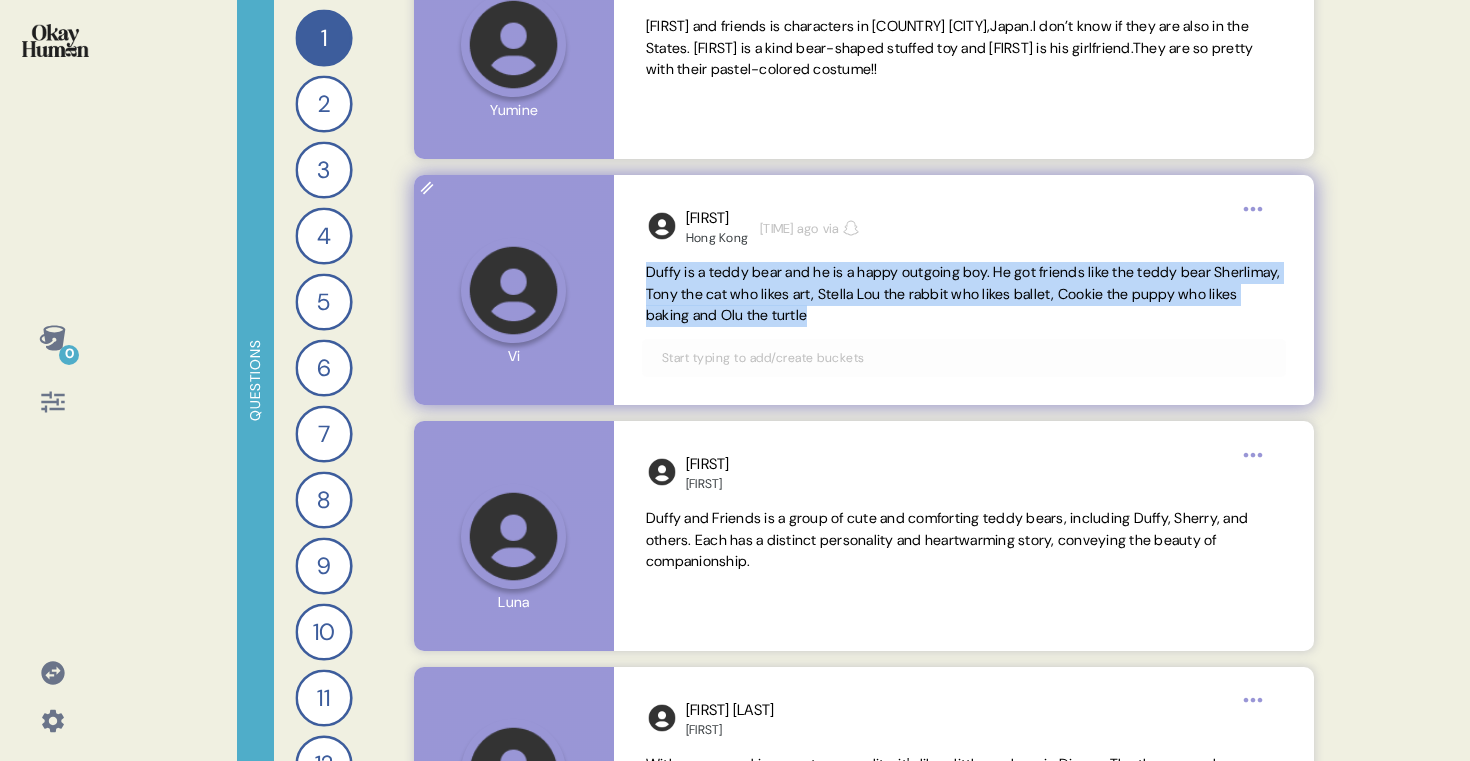scroll, scrollTop: 2843, scrollLeft: 0, axis: vertical 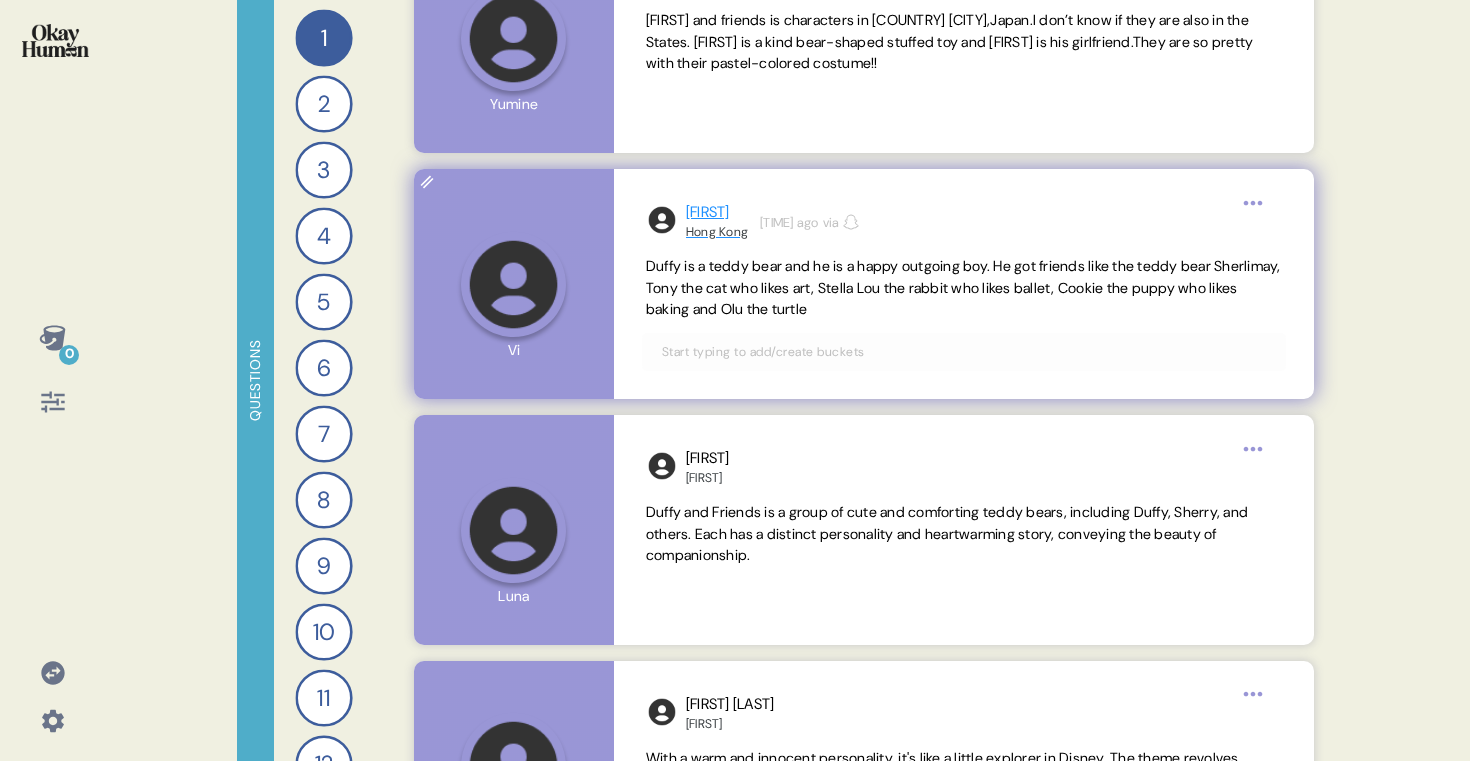 click on "Hong Kong" at bounding box center (717, 232) 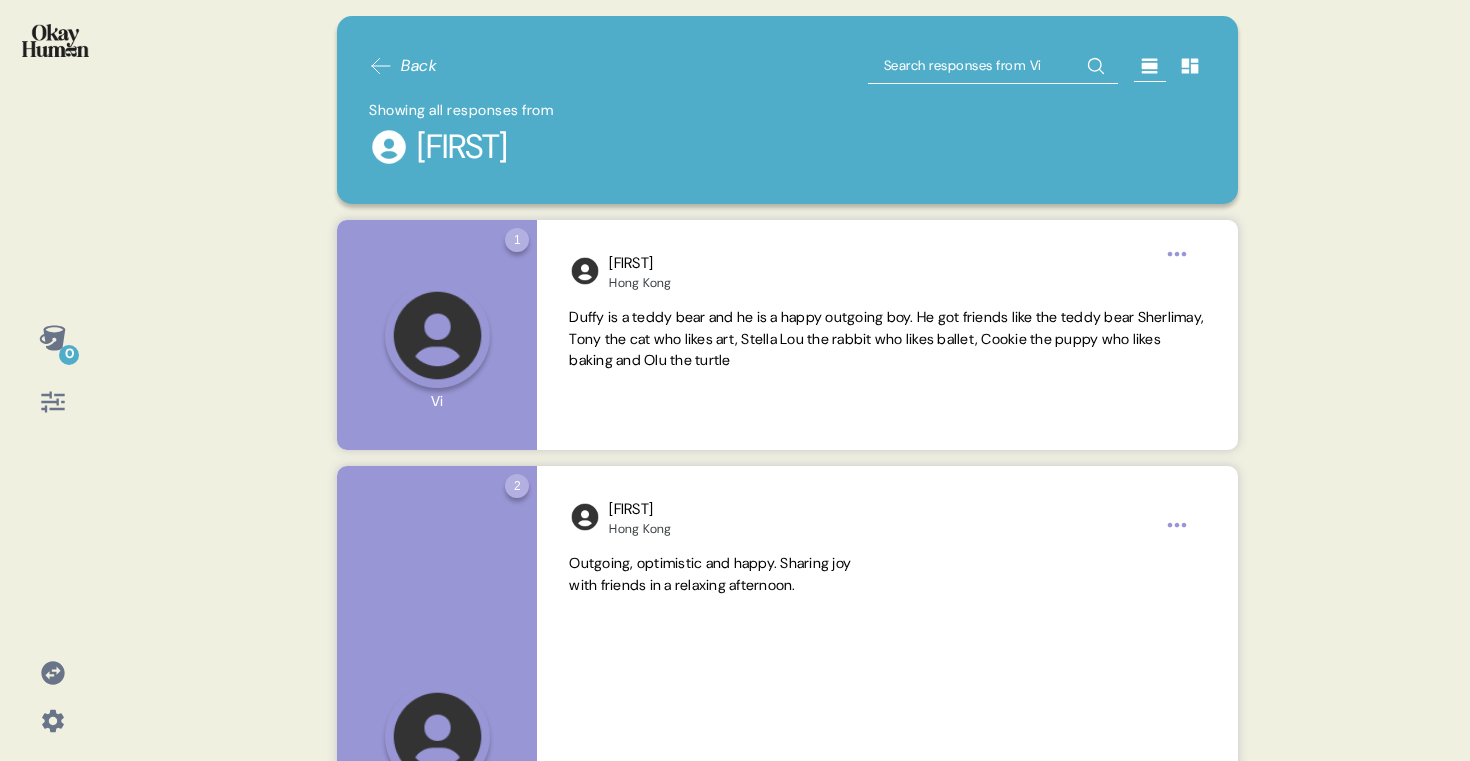 click 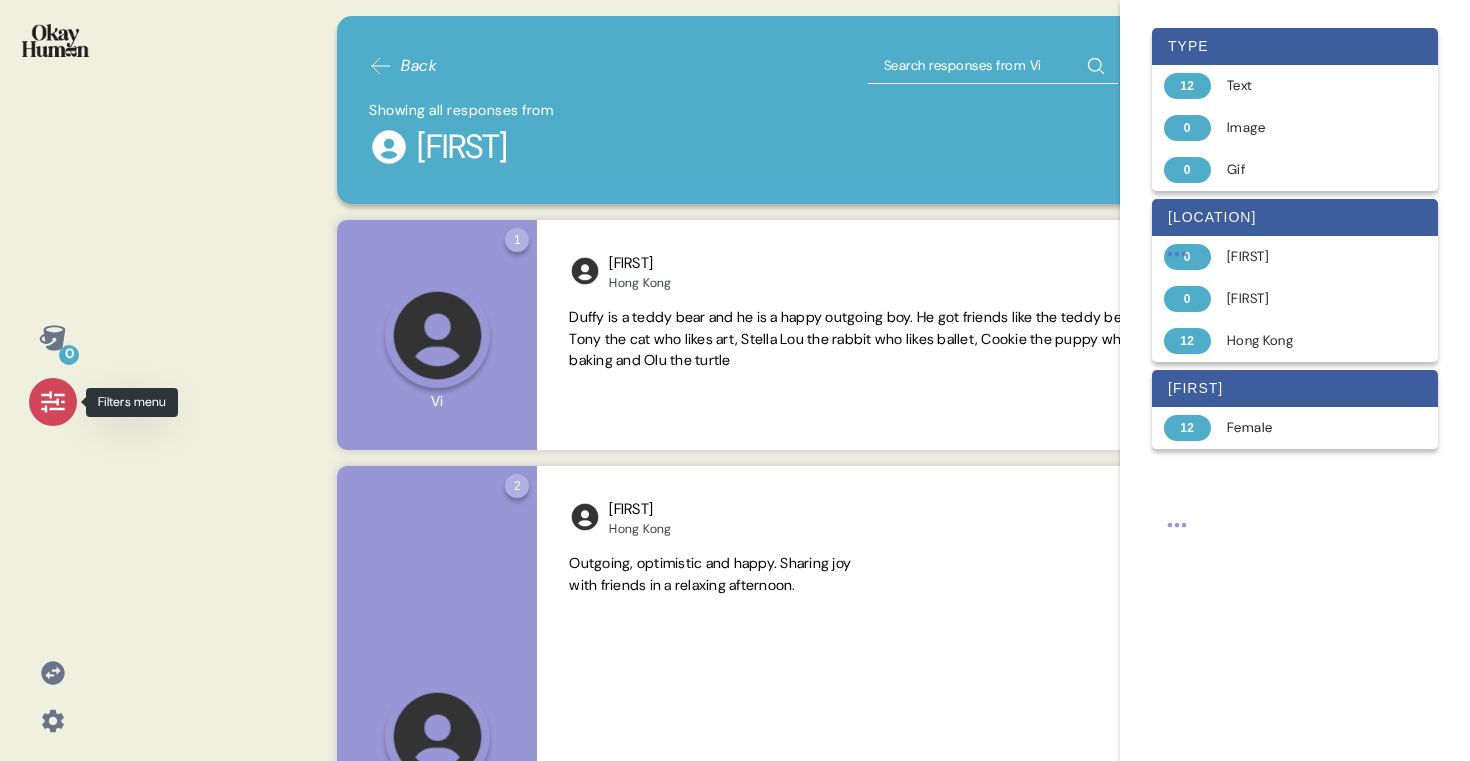 click 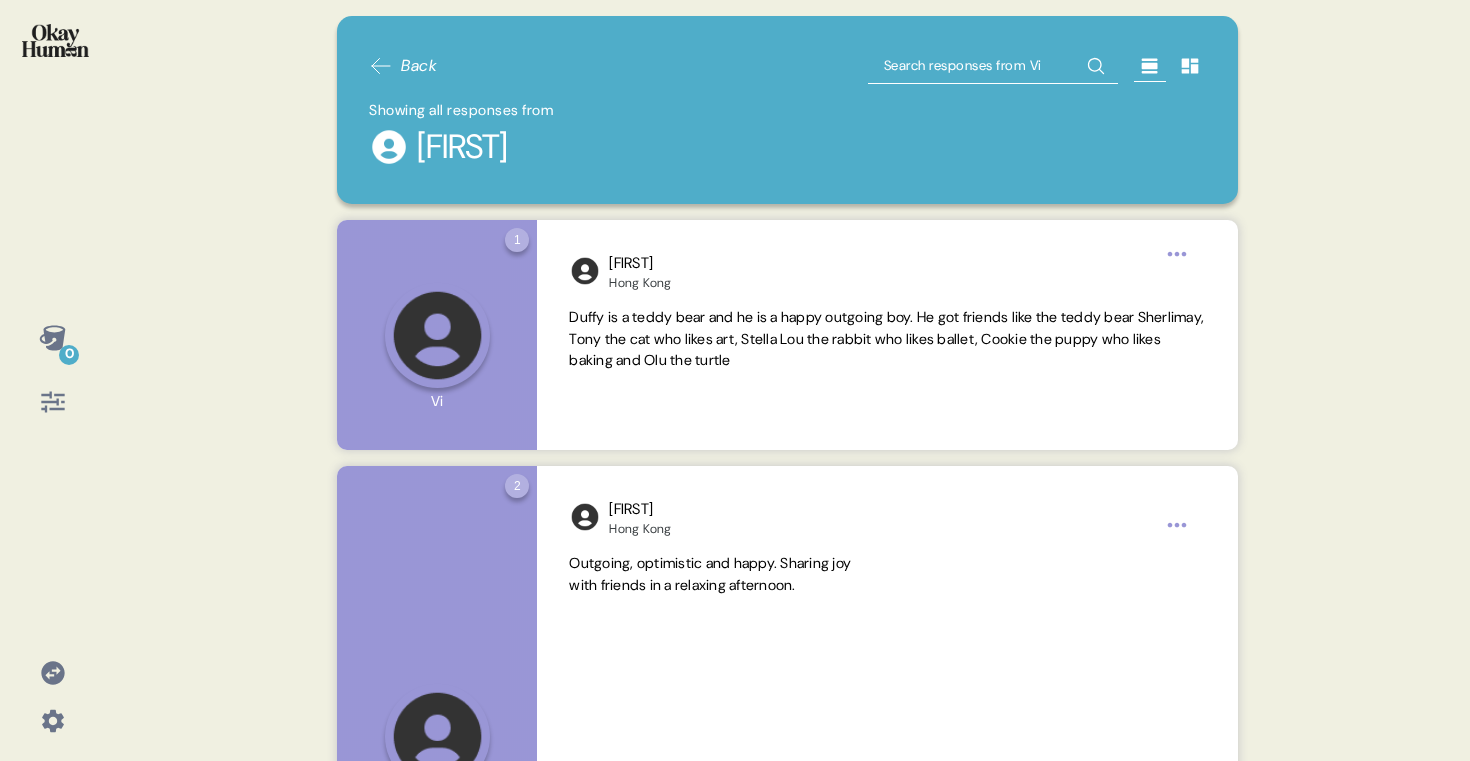 click at bounding box center (52, 53) 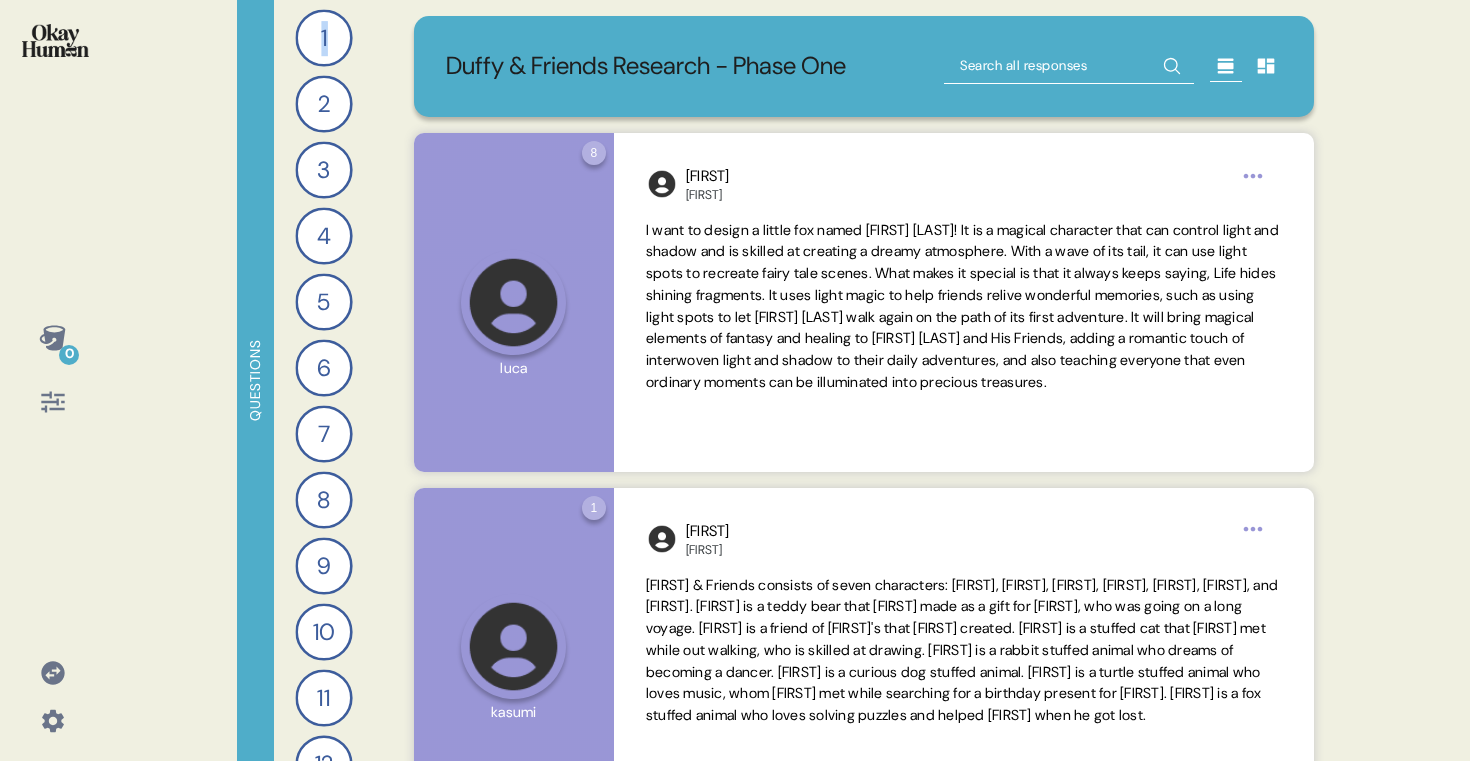 click on "1 How would you describe Duffy and Friends and each character’s personality, theme, and emotional vibe to someone who’s never heard of them? 43 Responses text Responses 2 Can you share a gif, meme, image, or song that expresses how Duffy and Friends makes you feel? 43 Responses text Responses 3 How did you become a fan of Duffy and Friends, and what makes them so special to you? 43 Responses text Responses 4 How does Duffy and Friends show up in your daily life or routines, and what does that time mean to you? 43 Responses text Responses 5 Can you show and describe the Duffy and Friends merchandise you own or wish you had? 43 Responses text Responses 6 If you were on a magical island with two Duffy and Friends characters, who would you want with you and why? 43 Responses text Responses 7 What kind of personality or theme do you think is missing from the Duffy and Friends group, and why would you want it added? 43 Responses text Responses 8 43 Responses text Responses 9 43 Responses text Responses 10 43 11" at bounding box center [324, 380] 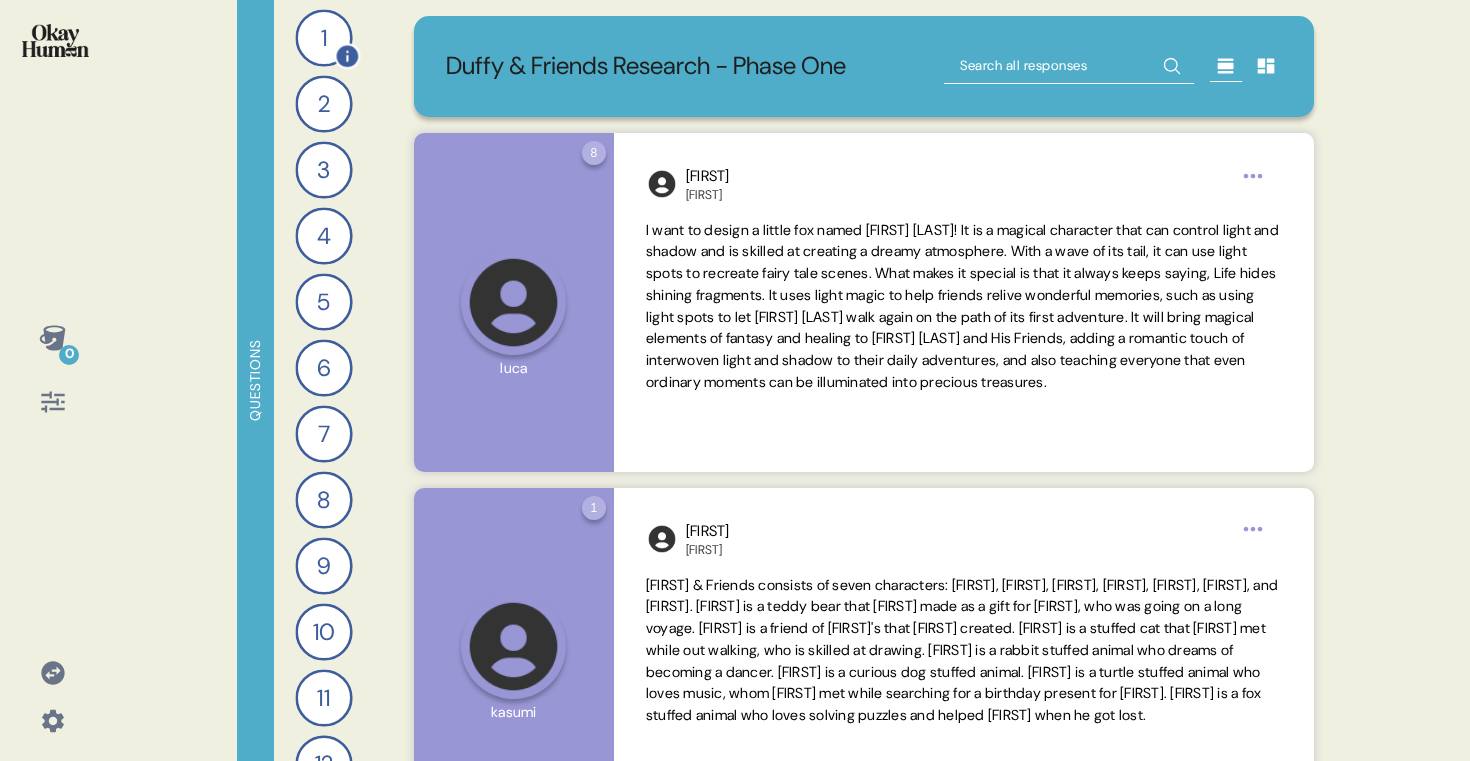 click on "1" at bounding box center (323, 37) 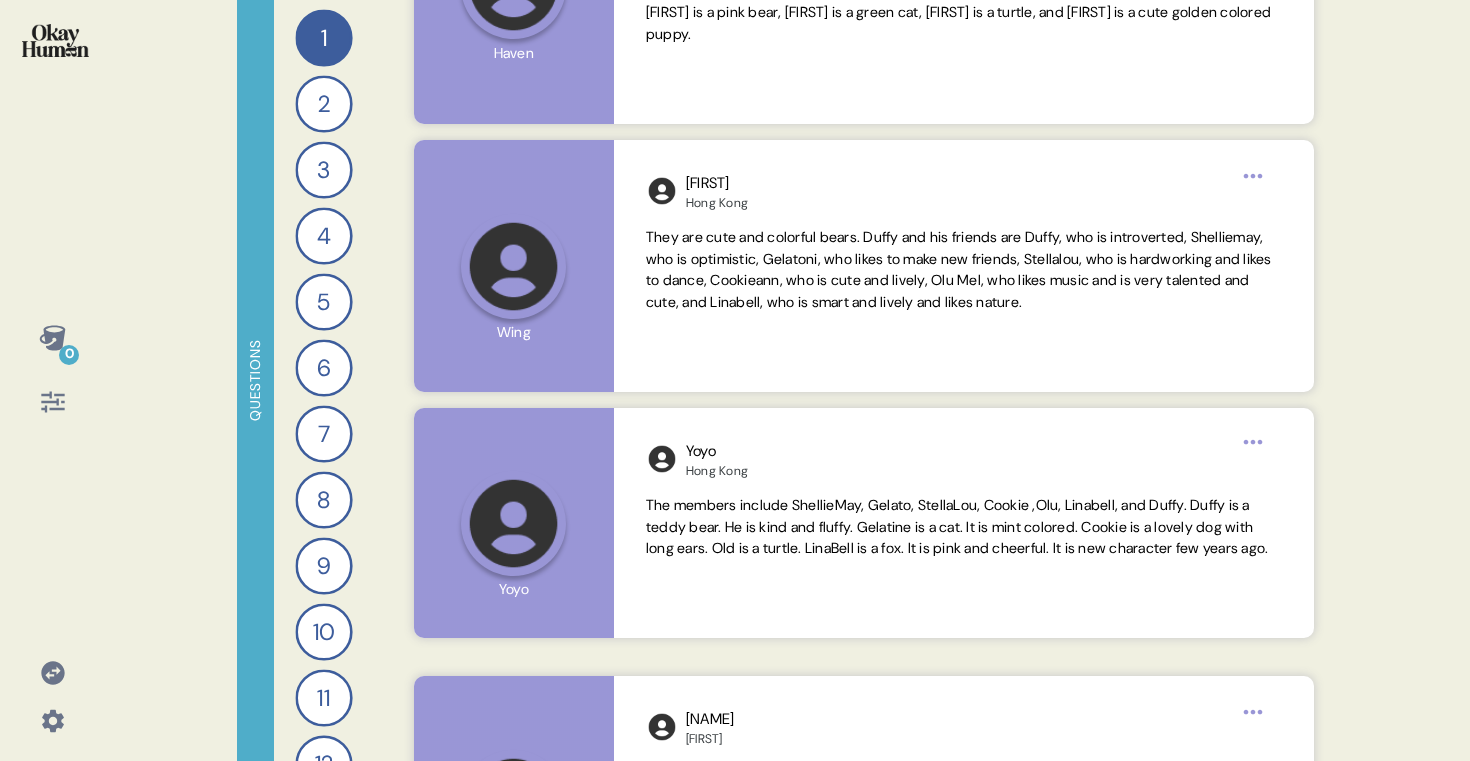 scroll, scrollTop: 1086, scrollLeft: 0, axis: vertical 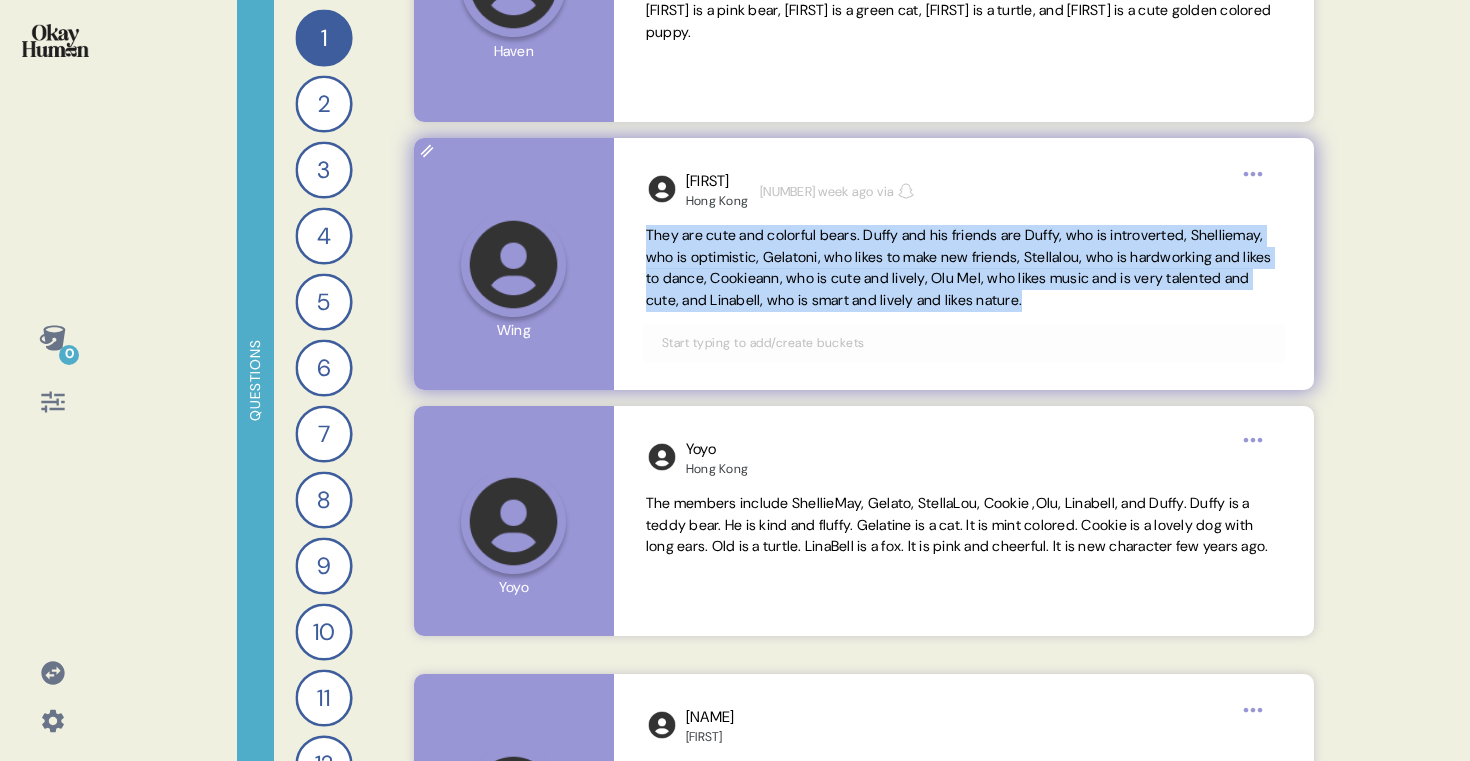 drag, startPoint x: 641, startPoint y: 244, endPoint x: 1290, endPoint y: 305, distance: 651.8604 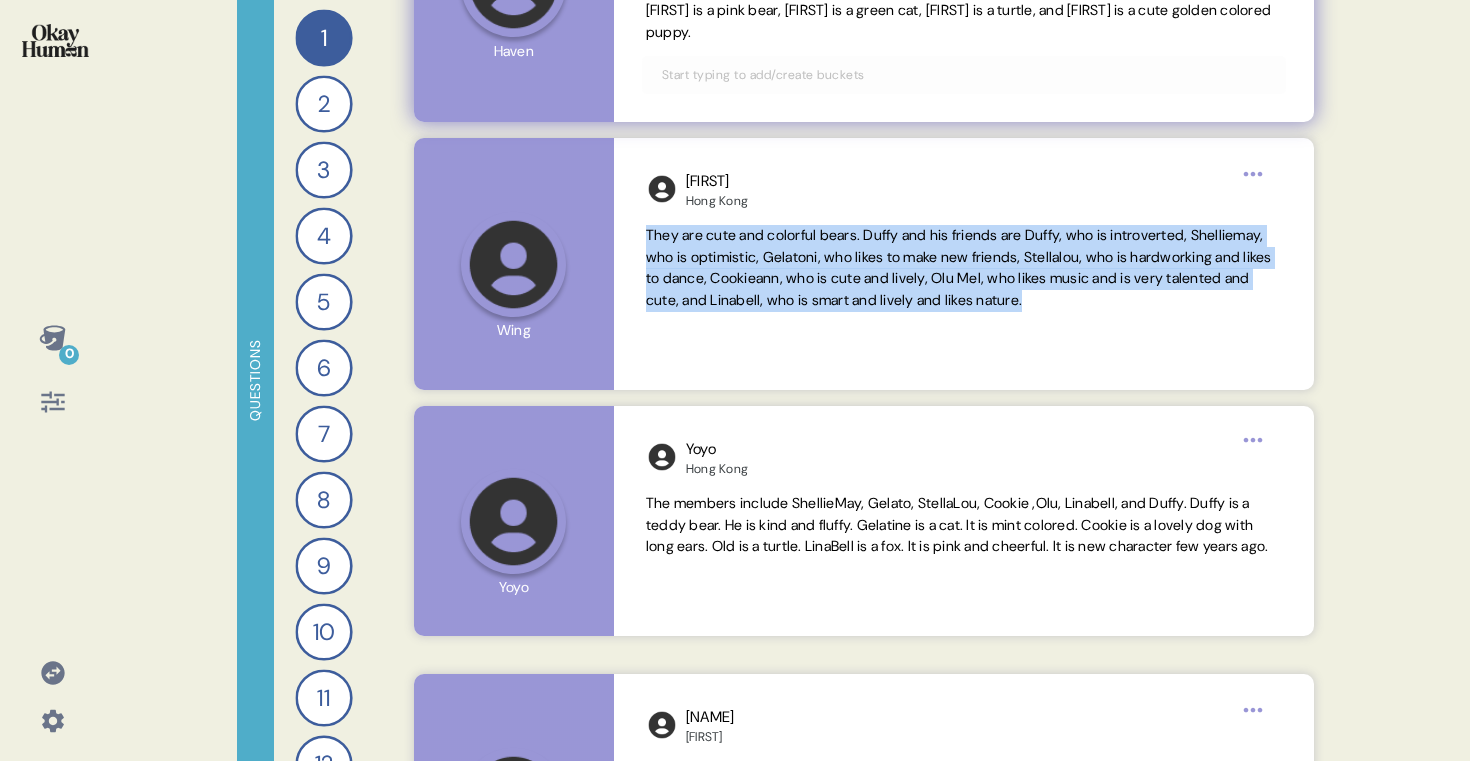 copy on "They are cute and colorful bears. Duffy and his friends are Duffy, who is introverted, Shelliemay, who is optimistic, Gelatoni, who likes to make new friends, Stellalou, who is hardworking and likes to dance, Cookieann, who is cute and lively, Olu Mel, who likes music and is very talented and cute, and Linabell, who is smart and lively and likes nature." 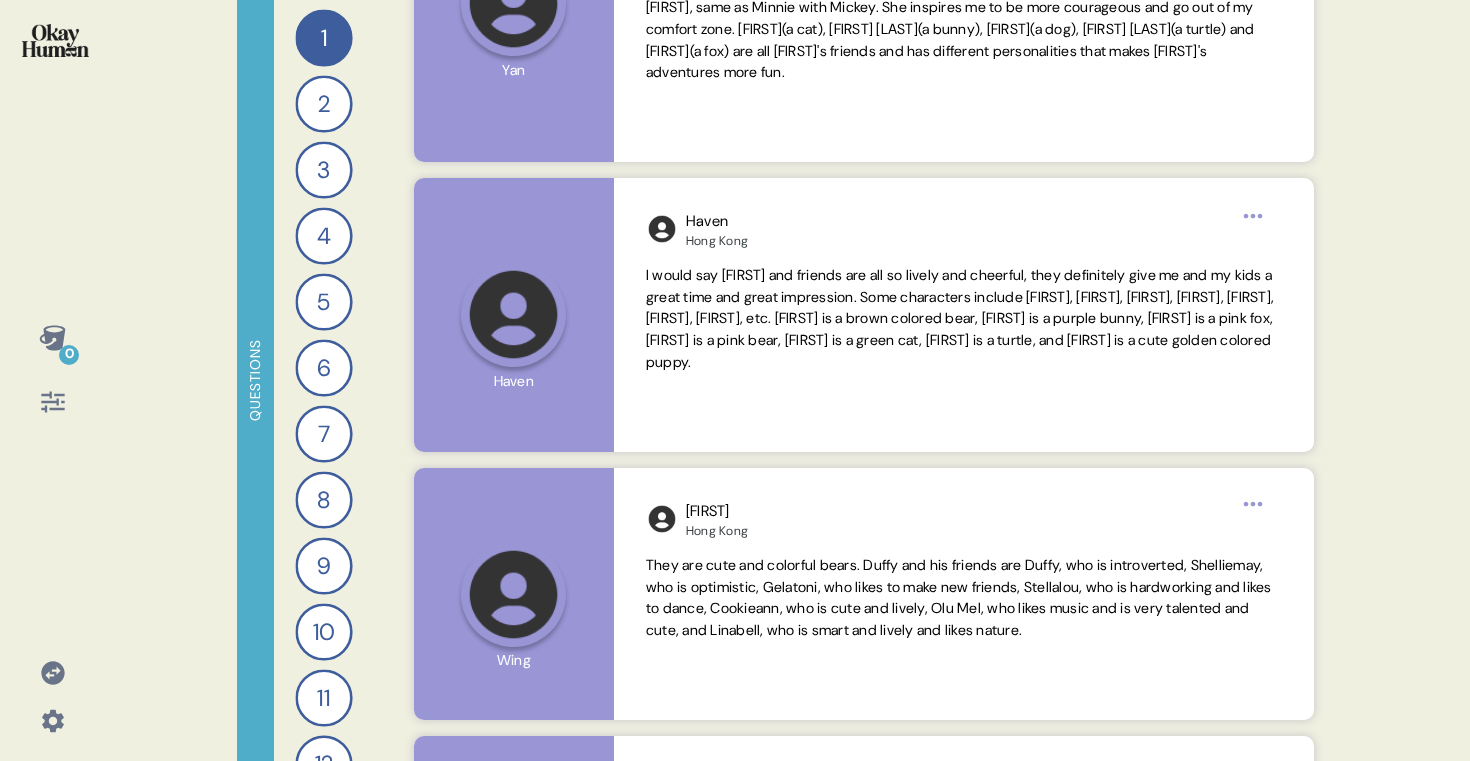 scroll, scrollTop: 0, scrollLeft: 0, axis: both 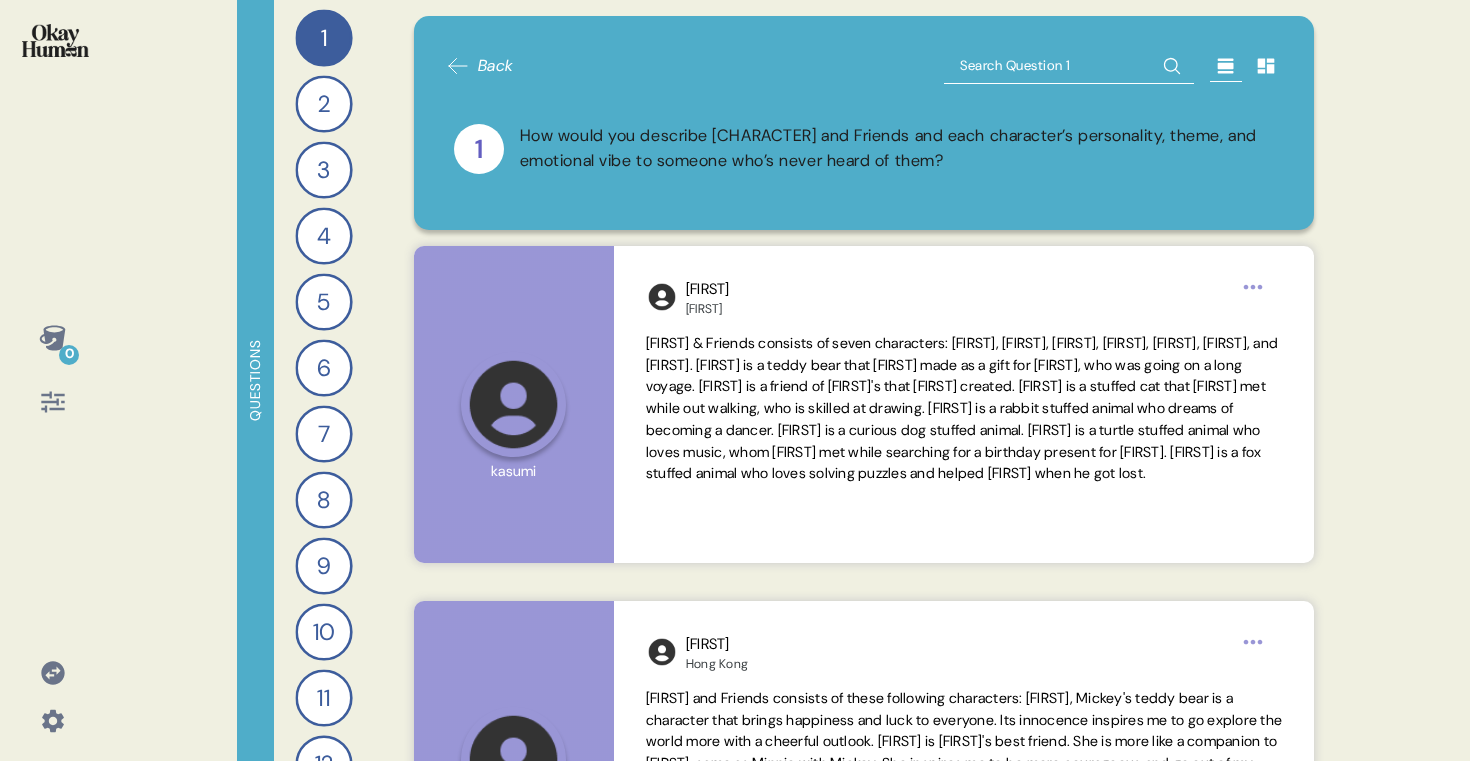 click at bounding box center [1069, 66] 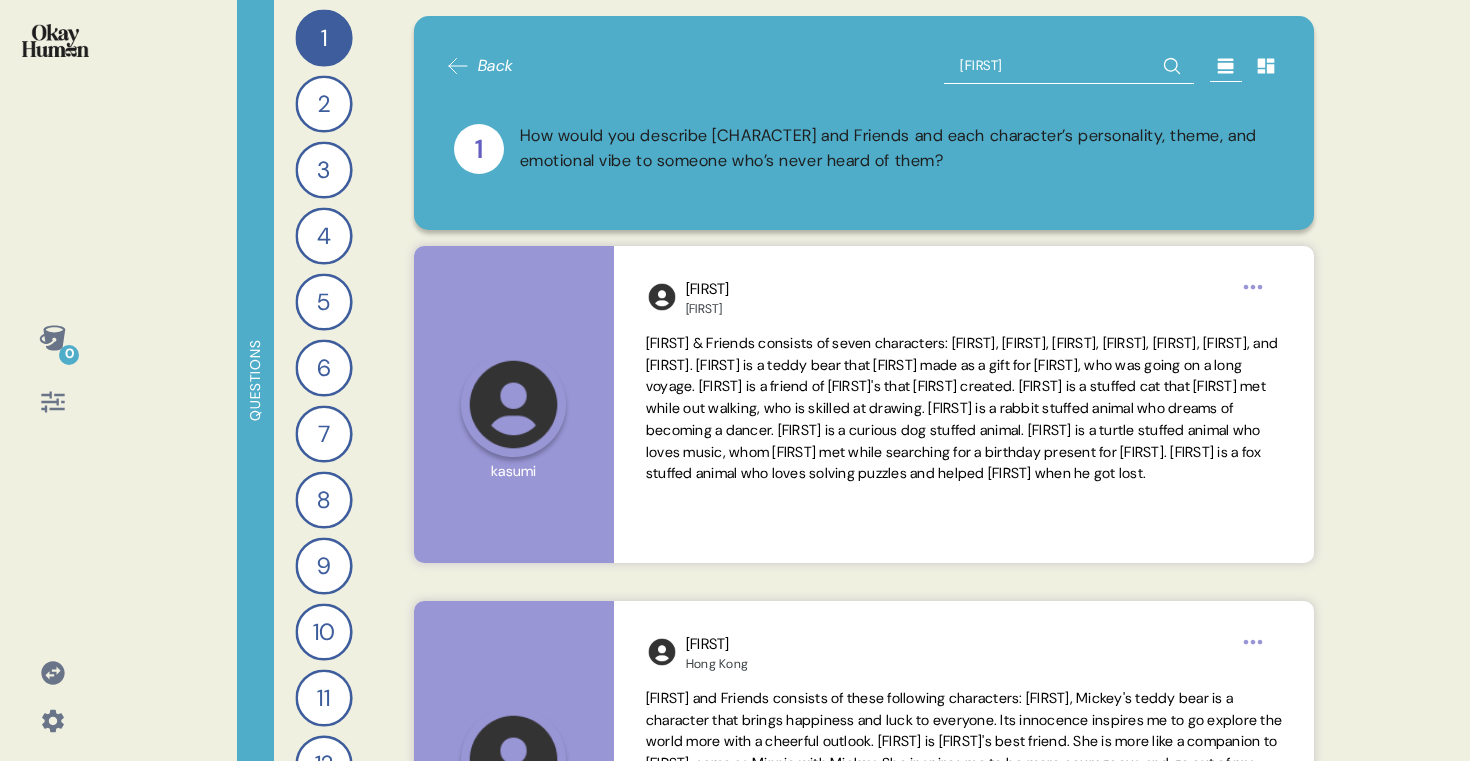 type on "turtl" 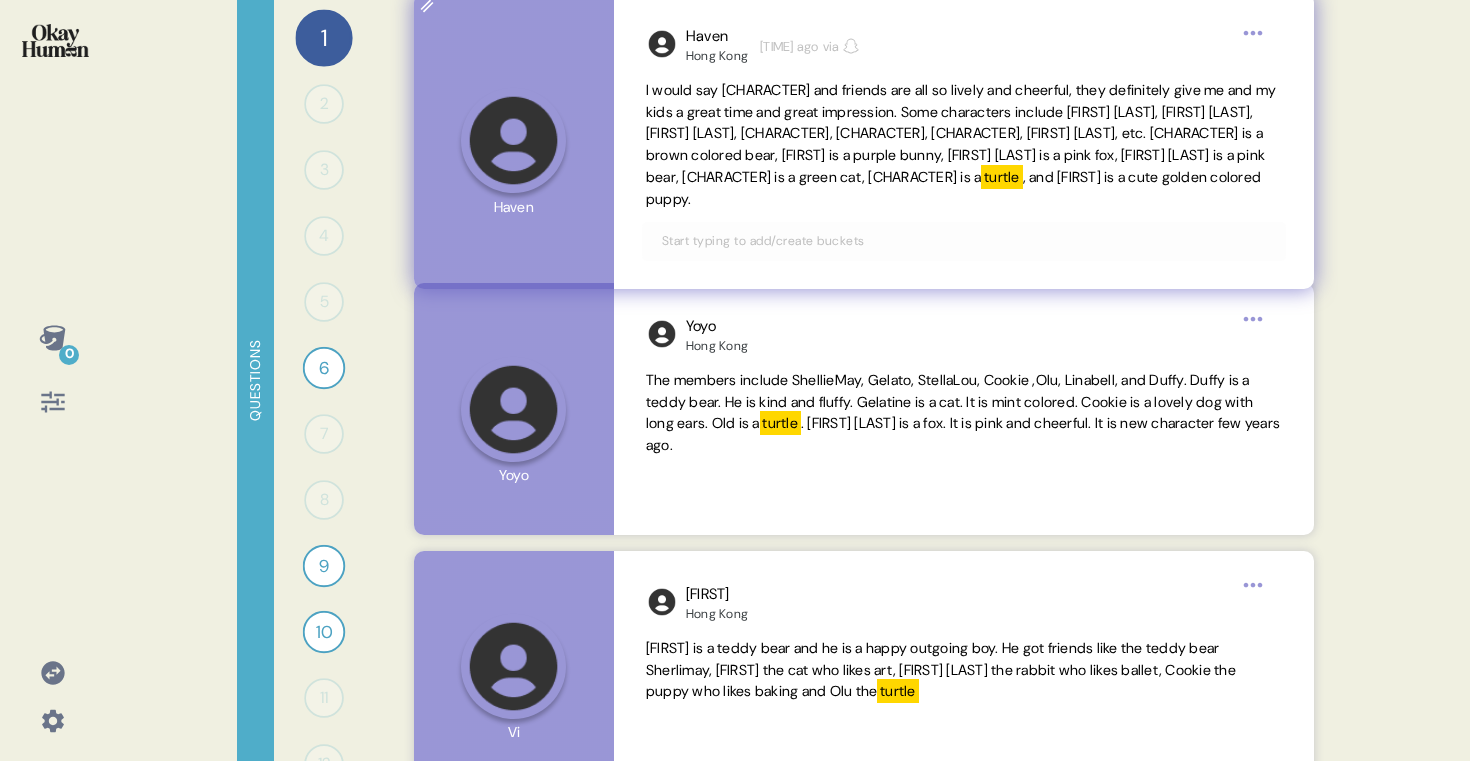 scroll, scrollTop: 1123, scrollLeft: 0, axis: vertical 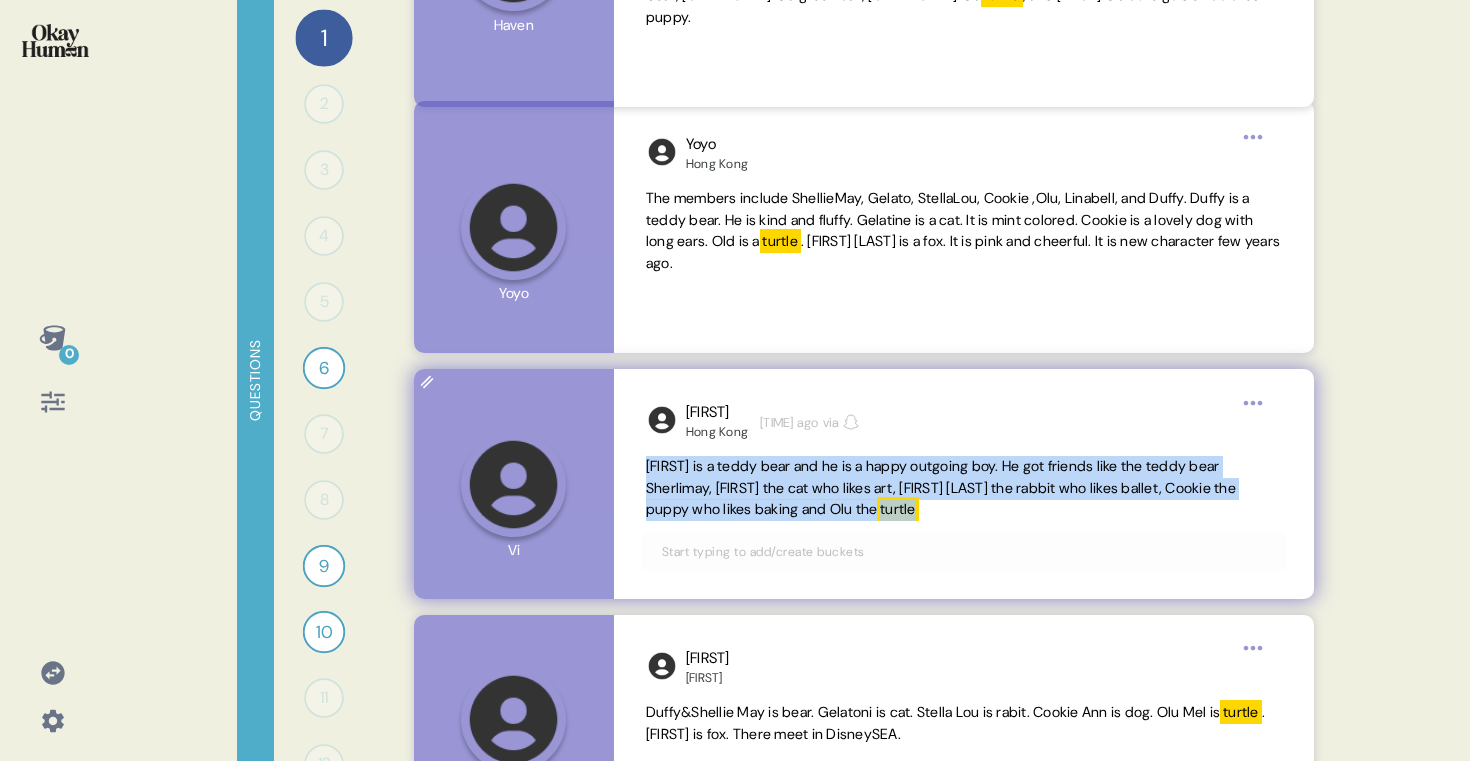 drag, startPoint x: 970, startPoint y: 519, endPoint x: 631, endPoint y: 464, distance: 343.43268 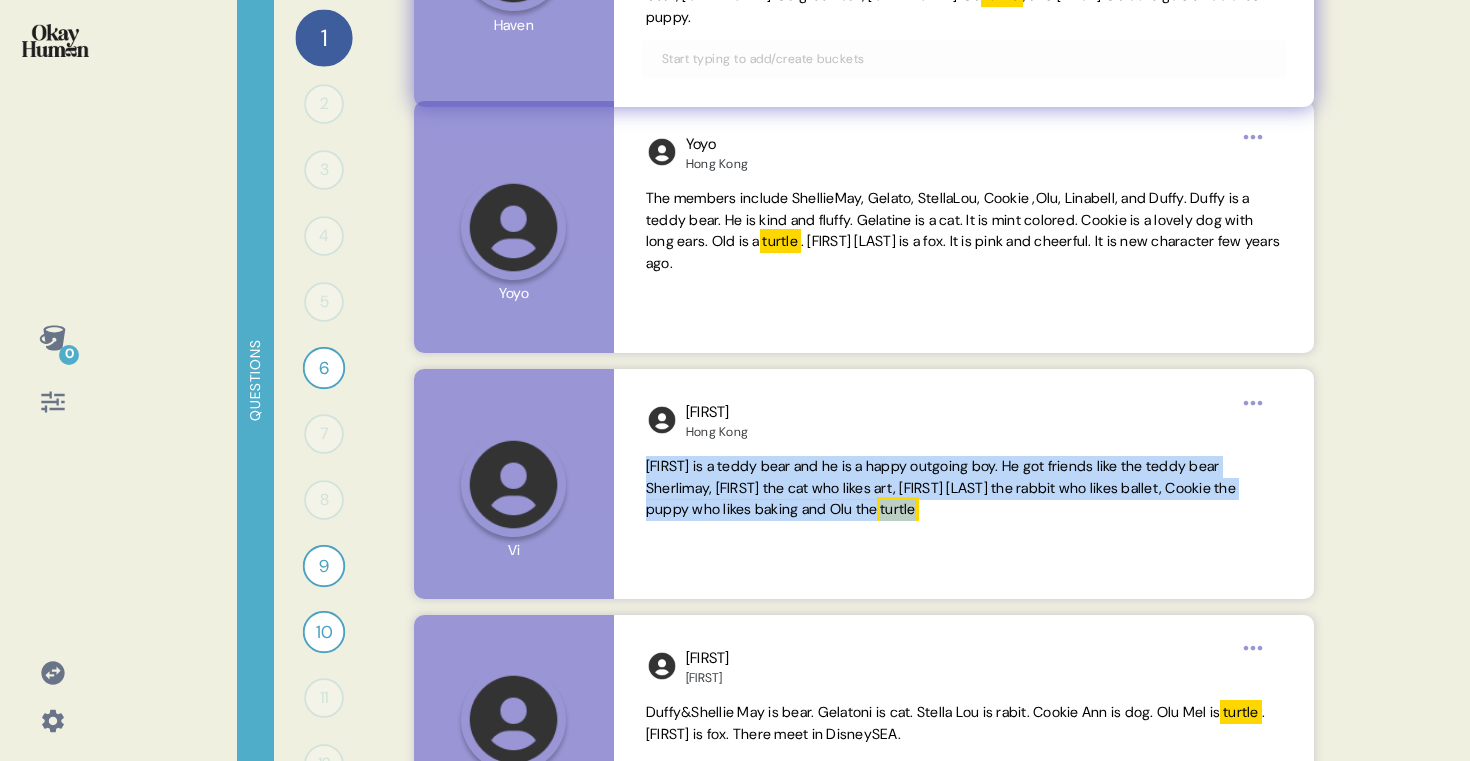 scroll, scrollTop: 0, scrollLeft: 0, axis: both 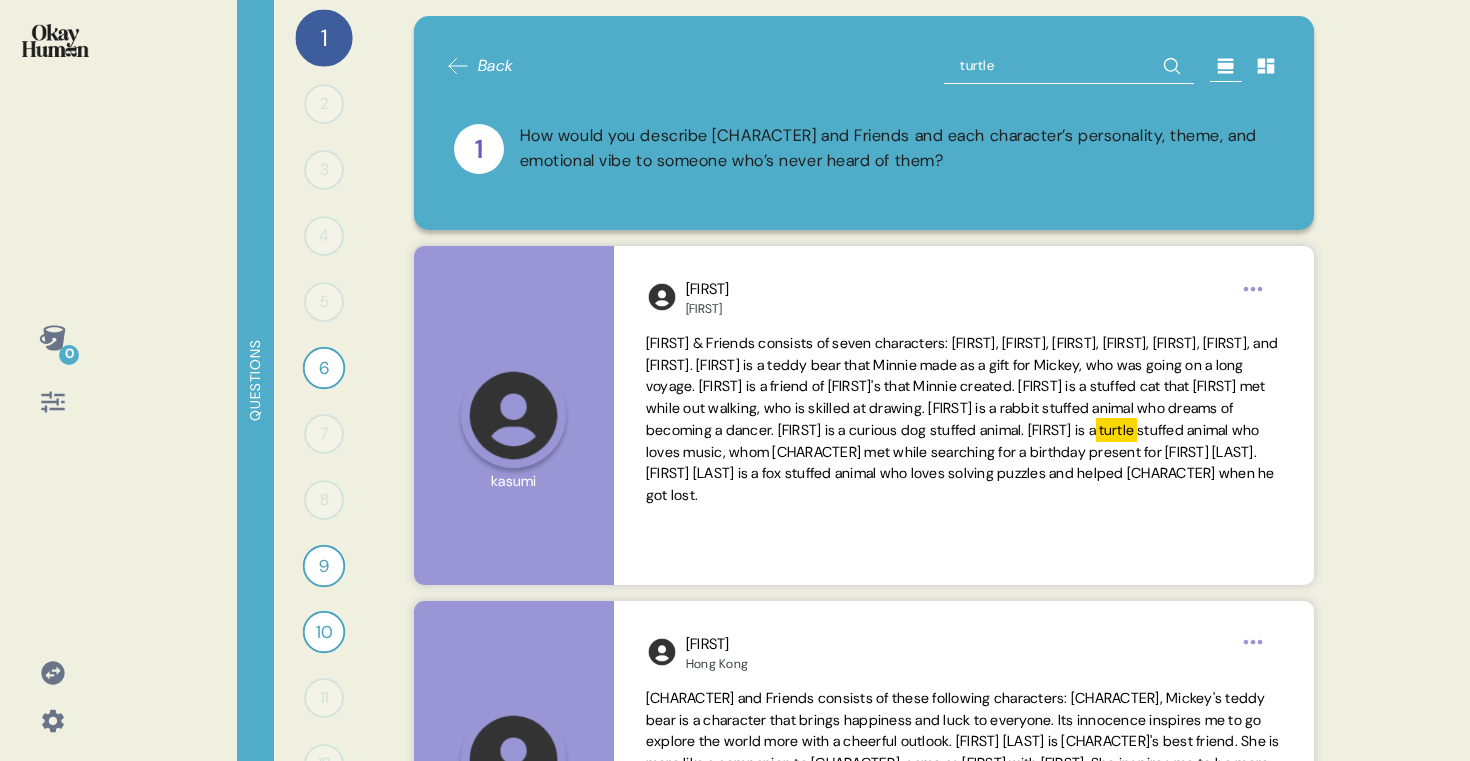 click on "turtle" at bounding box center [1069, 66] 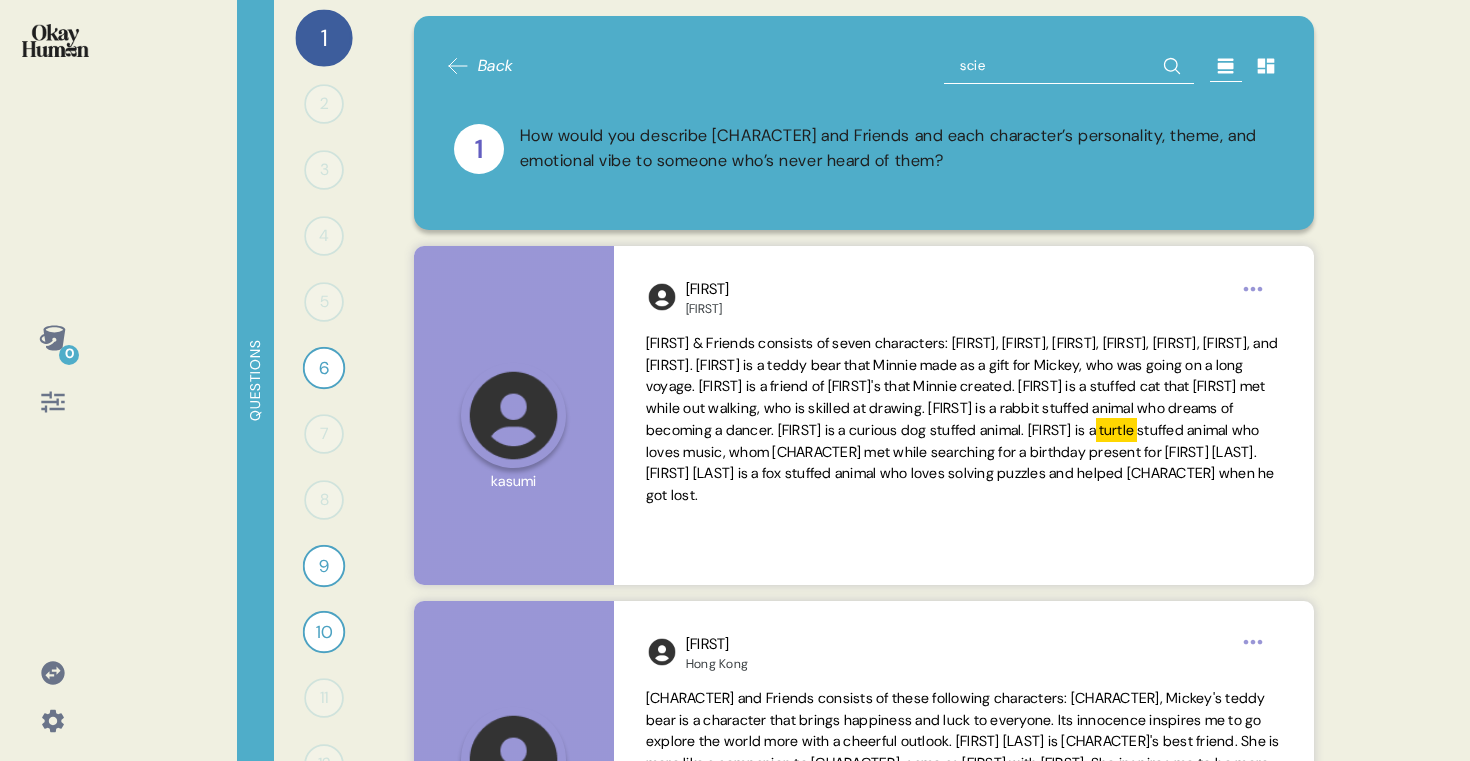 type on "scien" 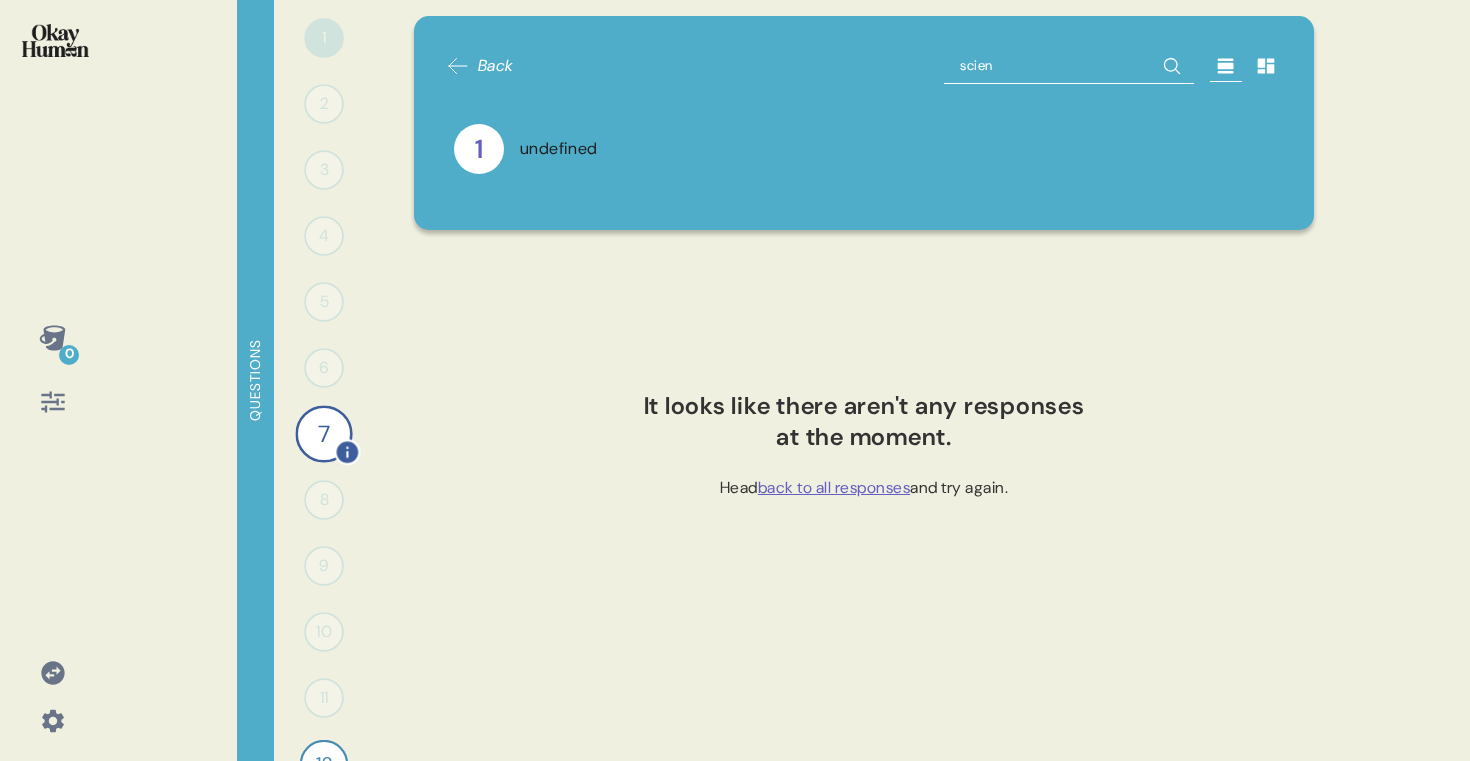 click on "7" at bounding box center (323, 433) 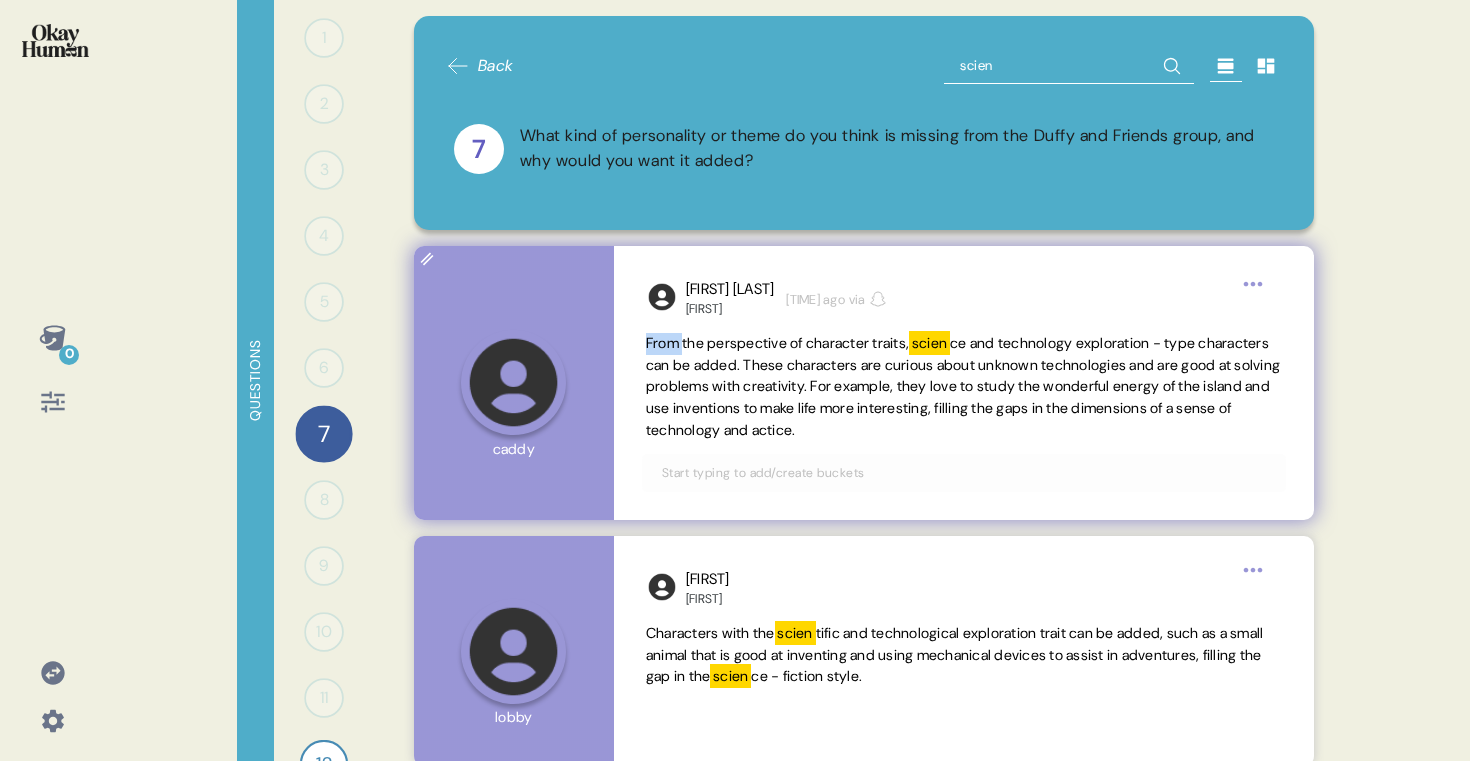 drag, startPoint x: 640, startPoint y: 340, endPoint x: 686, endPoint y: 348, distance: 46.69047 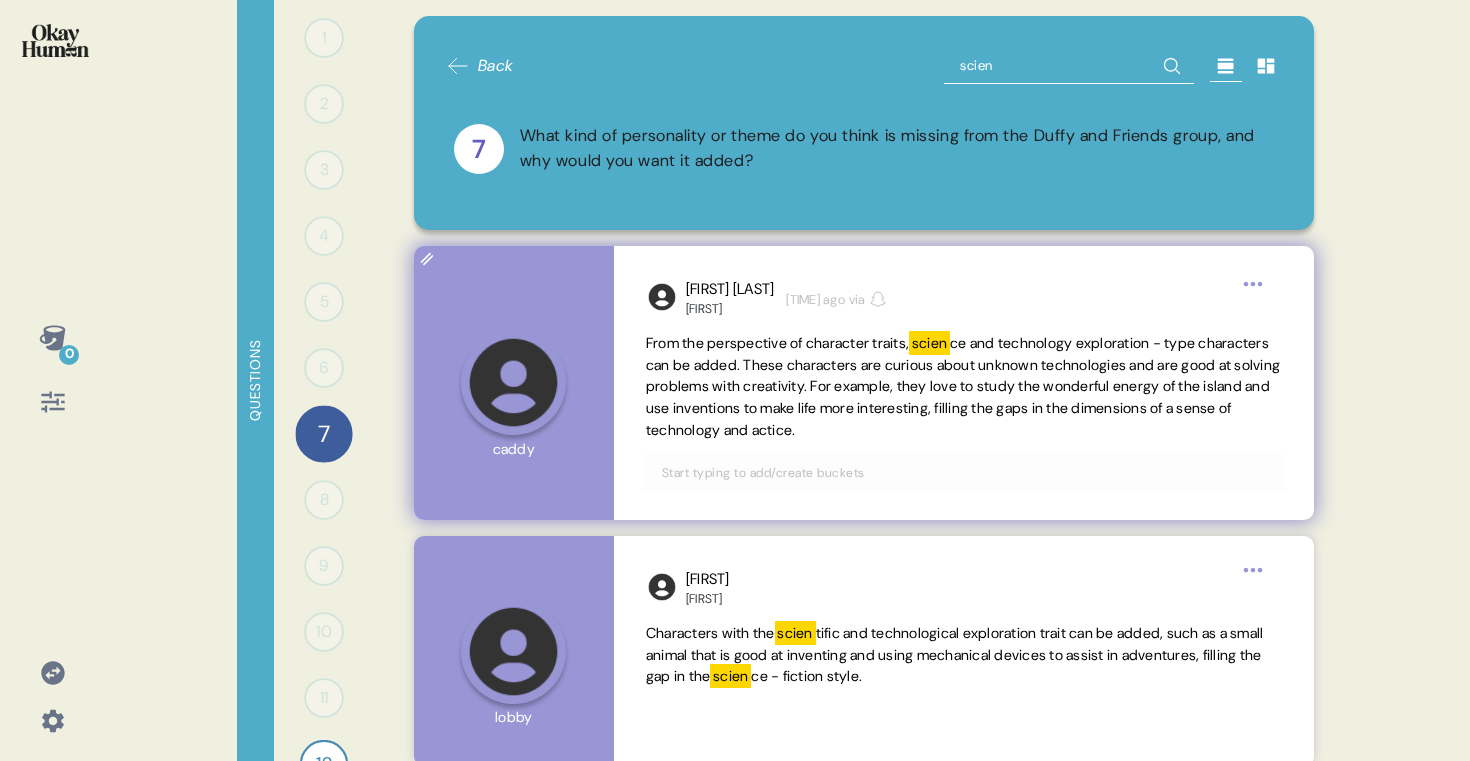 scroll, scrollTop: 21, scrollLeft: 0, axis: vertical 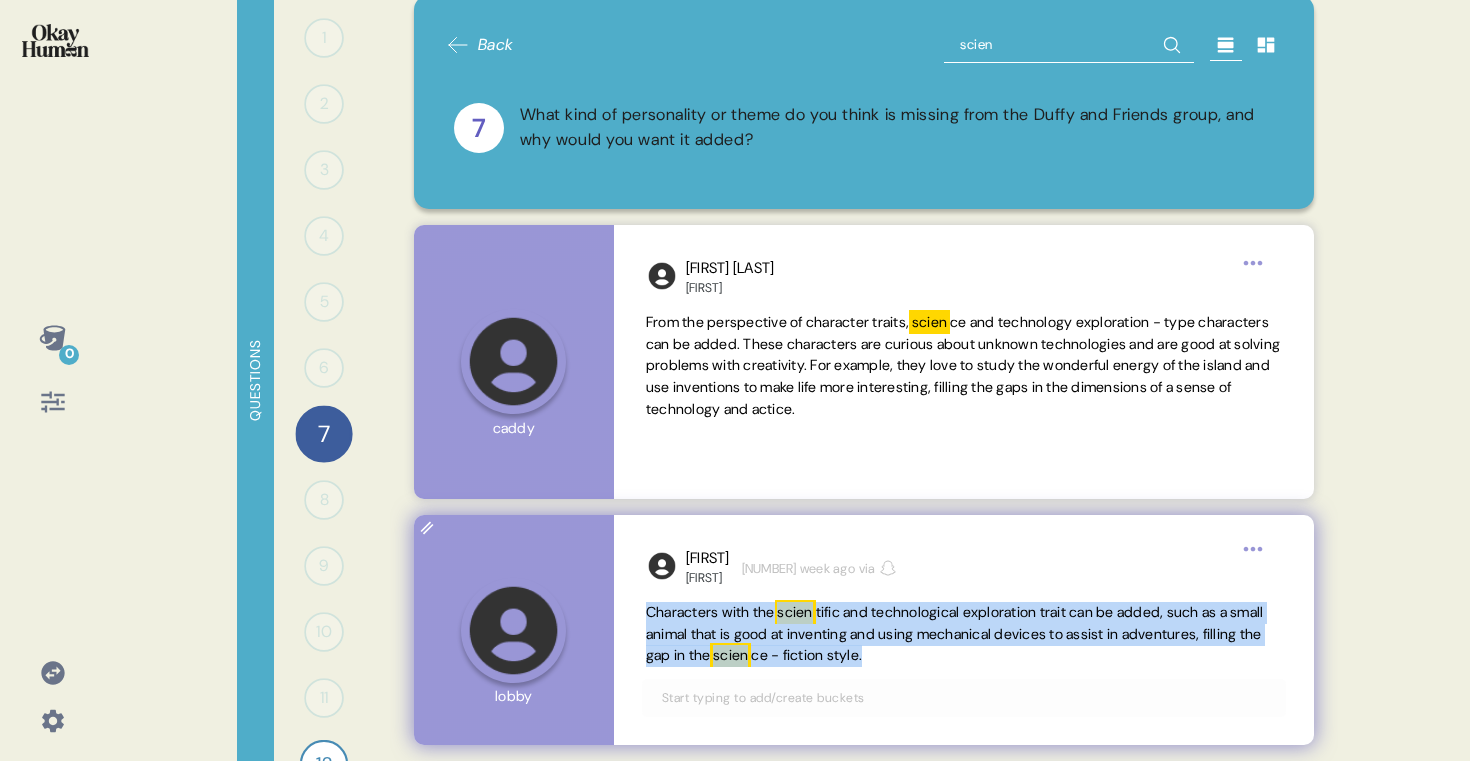 drag, startPoint x: 644, startPoint y: 616, endPoint x: 1031, endPoint y: 679, distance: 392.0944 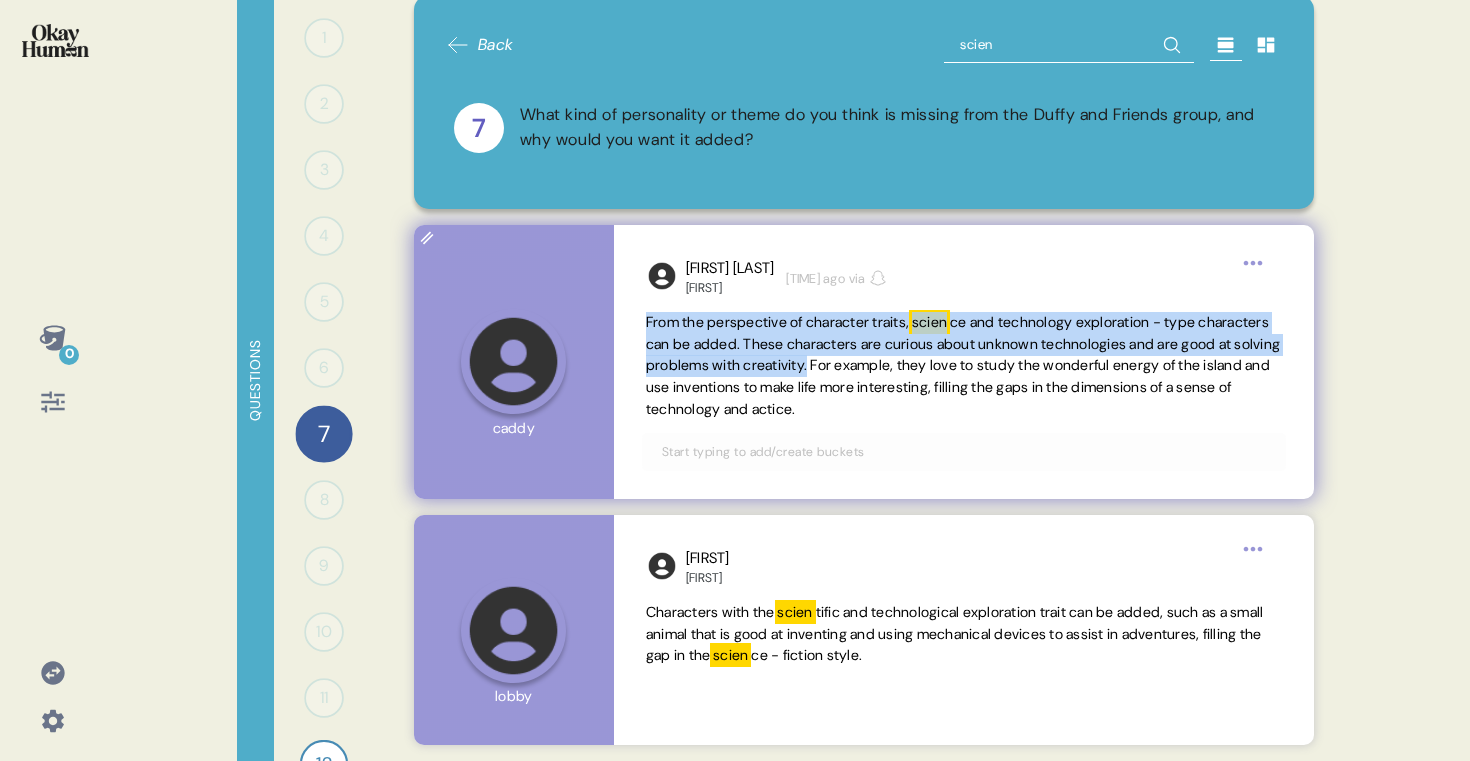 drag, startPoint x: 642, startPoint y: 321, endPoint x: 954, endPoint y: 368, distance: 315.5202 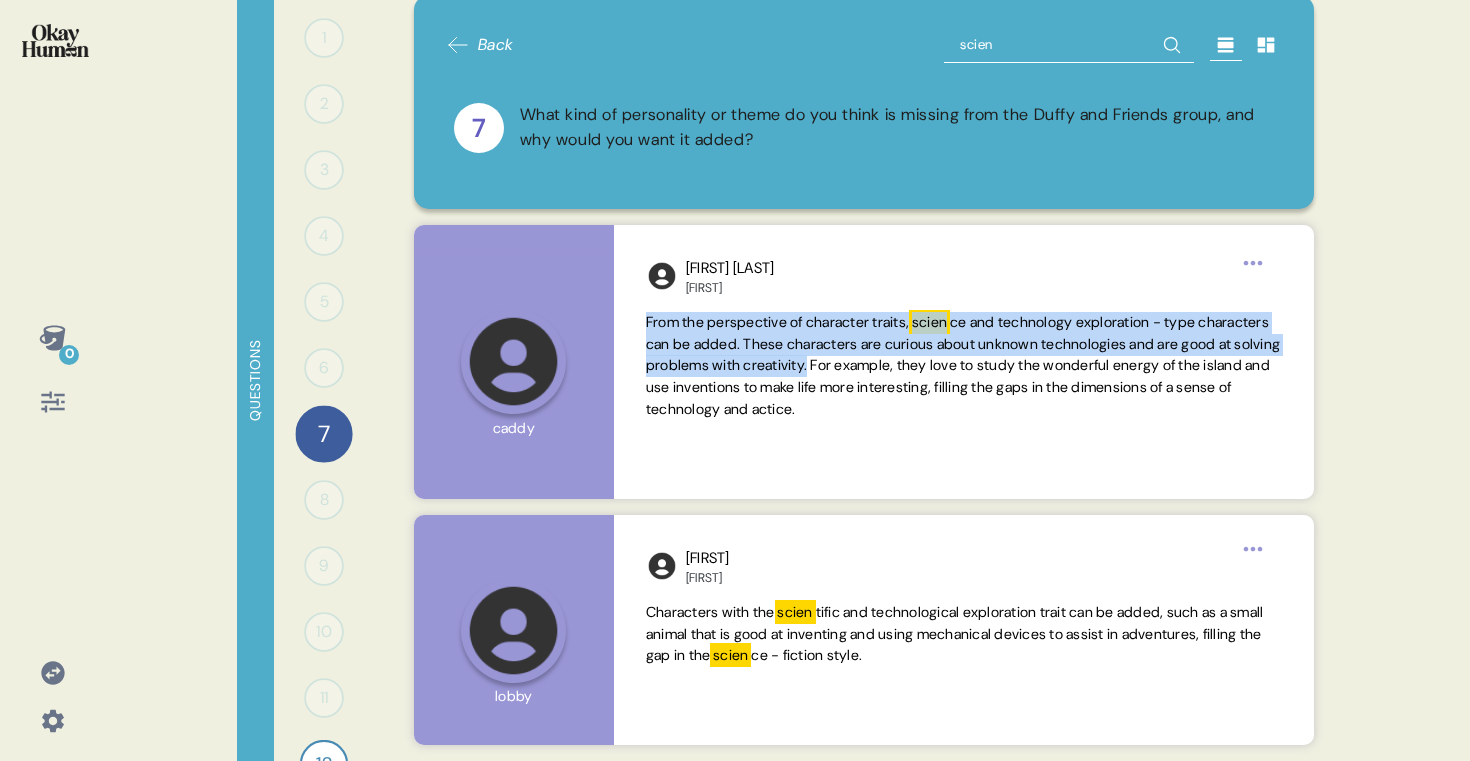 click on "scien" at bounding box center [1069, 45] 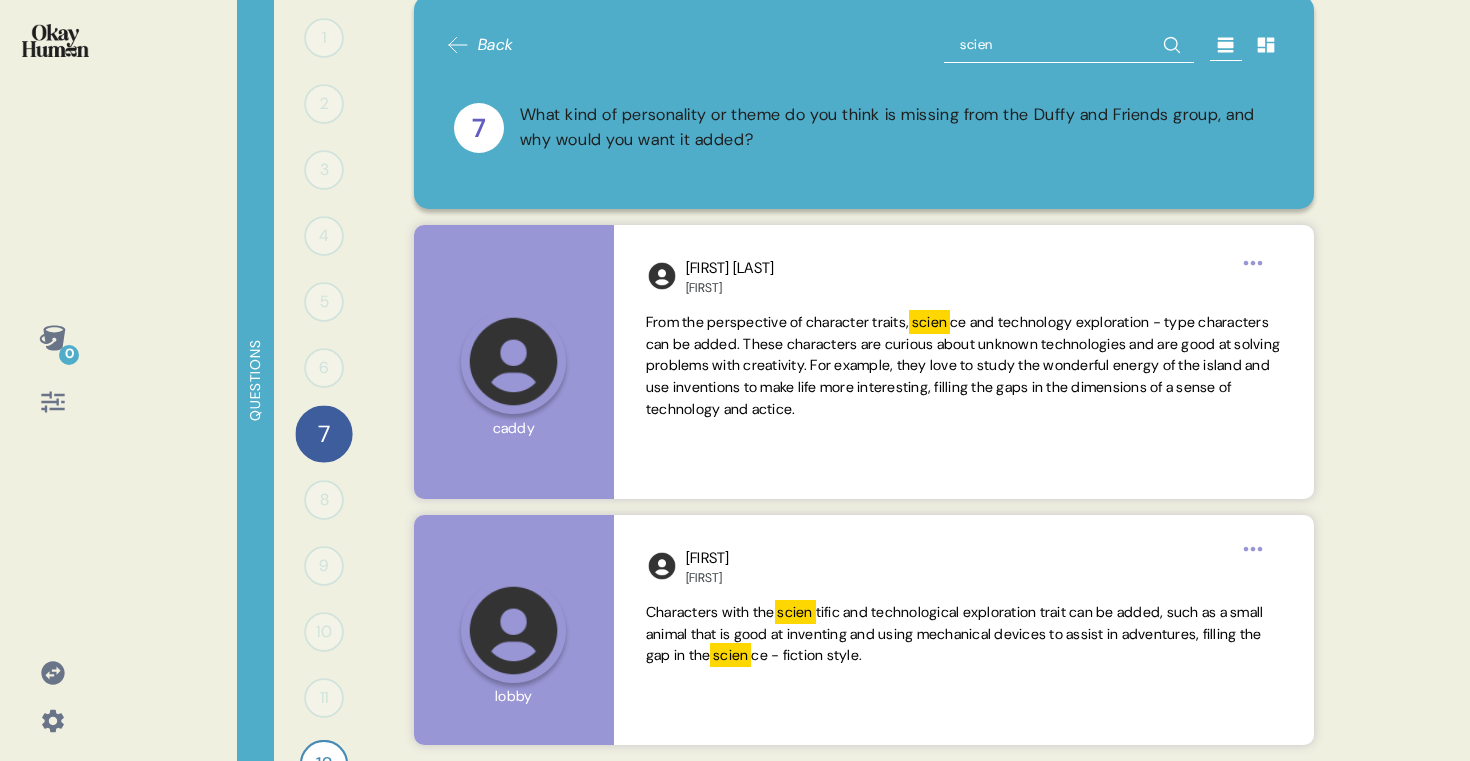 click on "scien" at bounding box center [1069, 45] 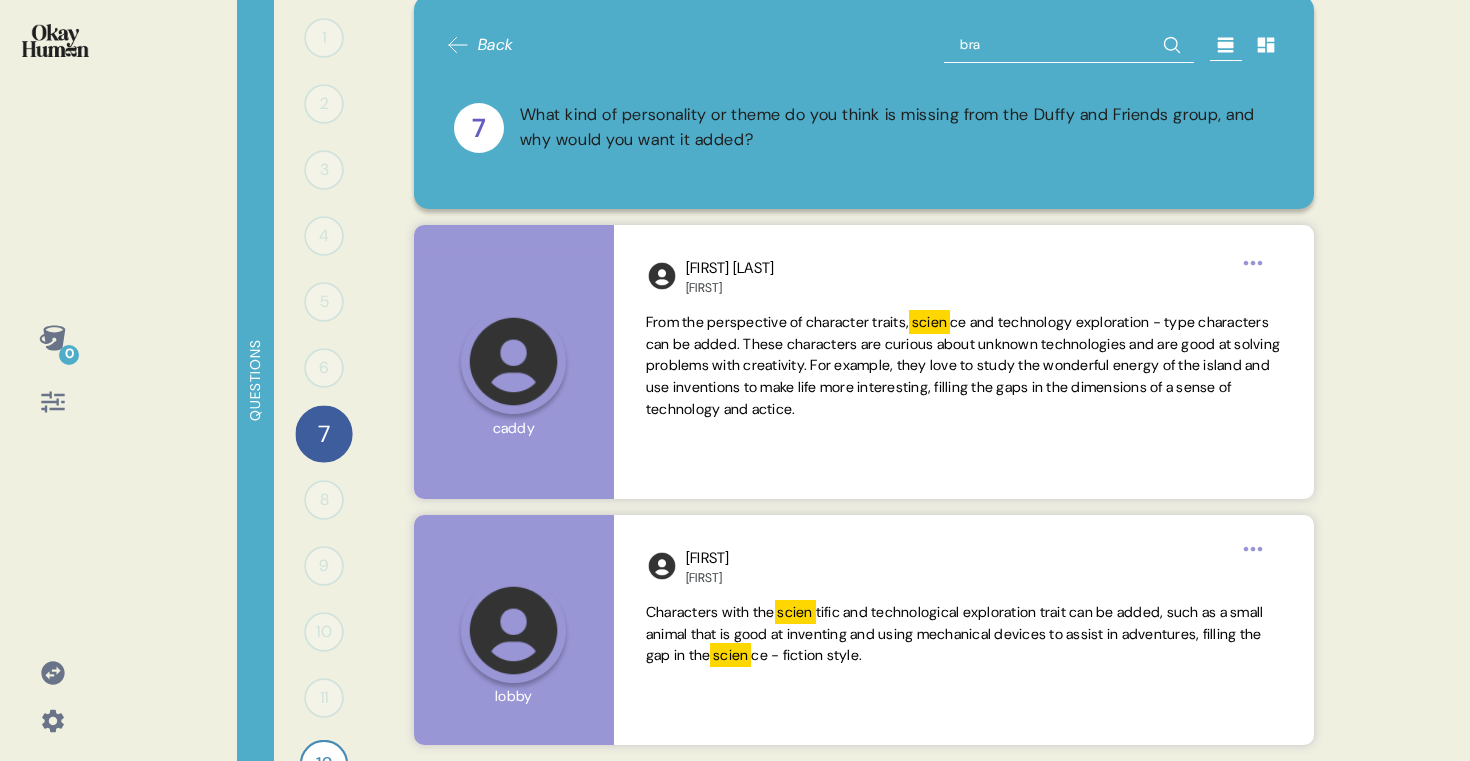 type on "brav" 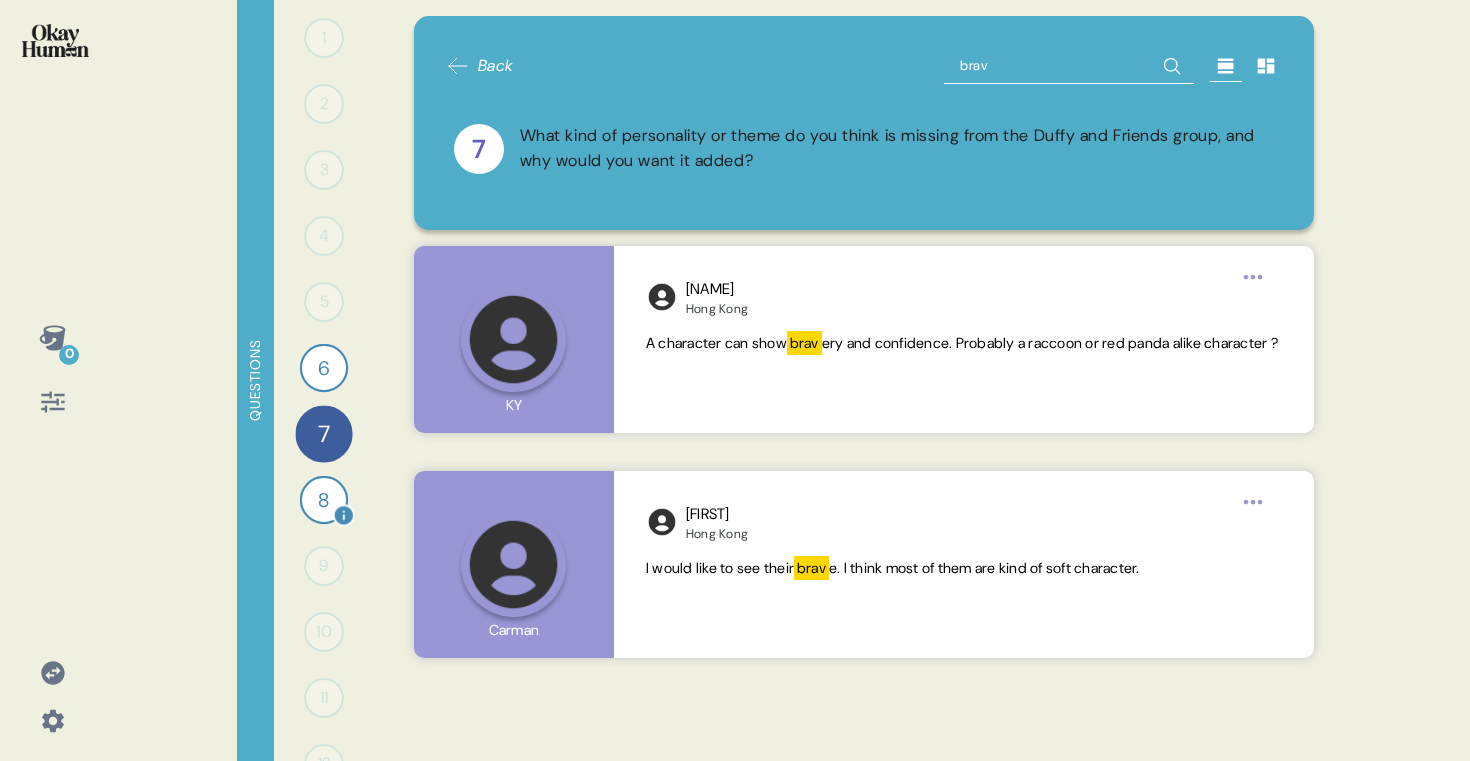 click on "8" at bounding box center (324, 500) 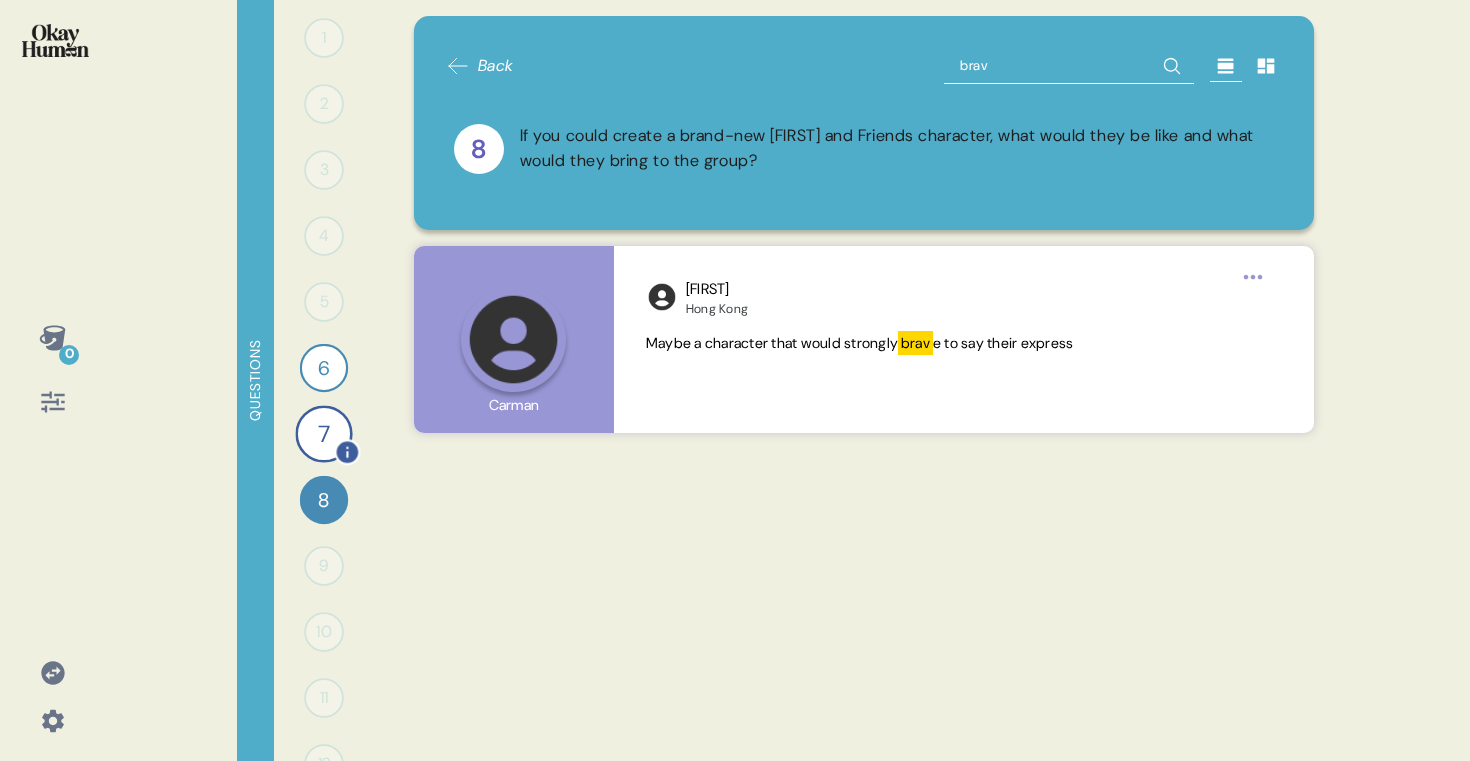 click on "7" at bounding box center (323, 433) 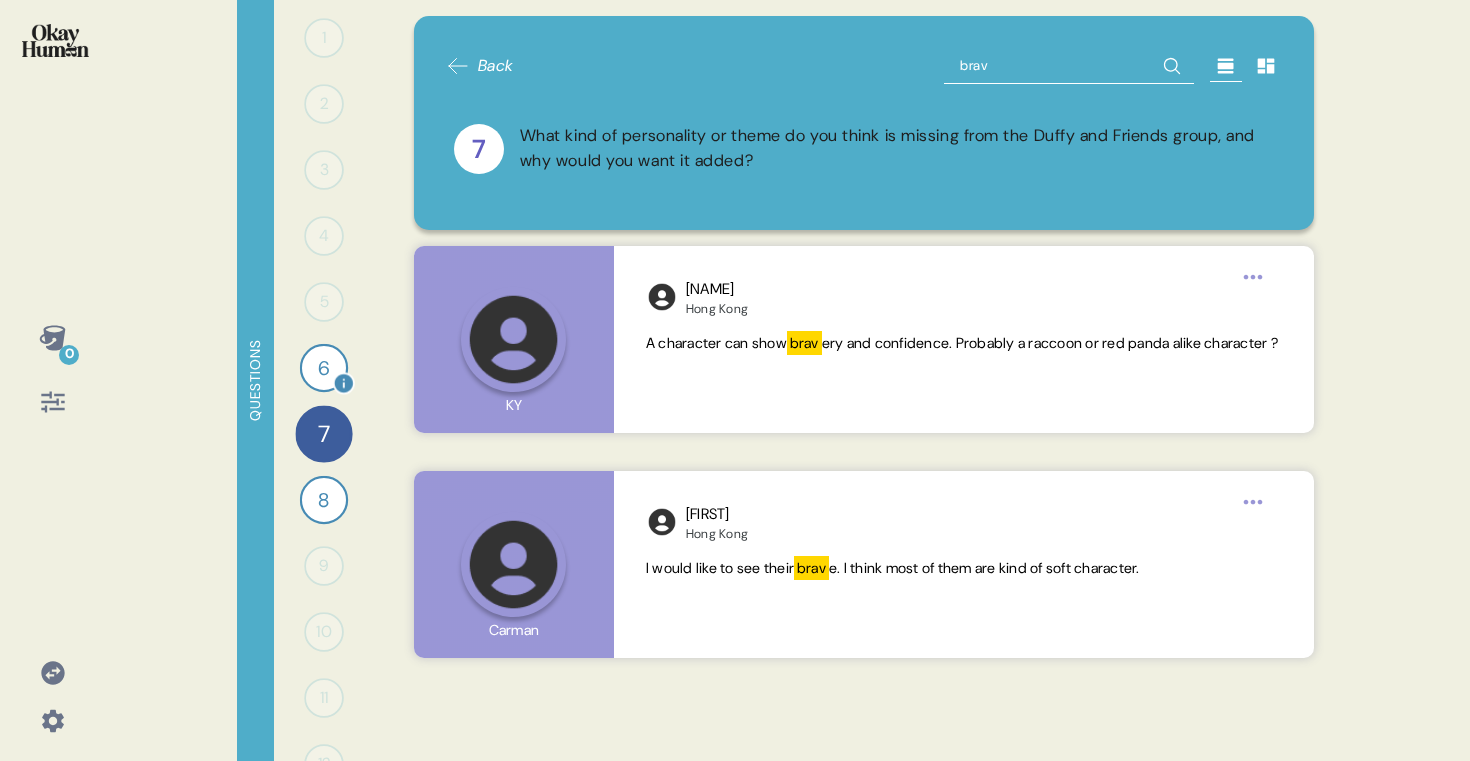 click on "6" at bounding box center [324, 368] 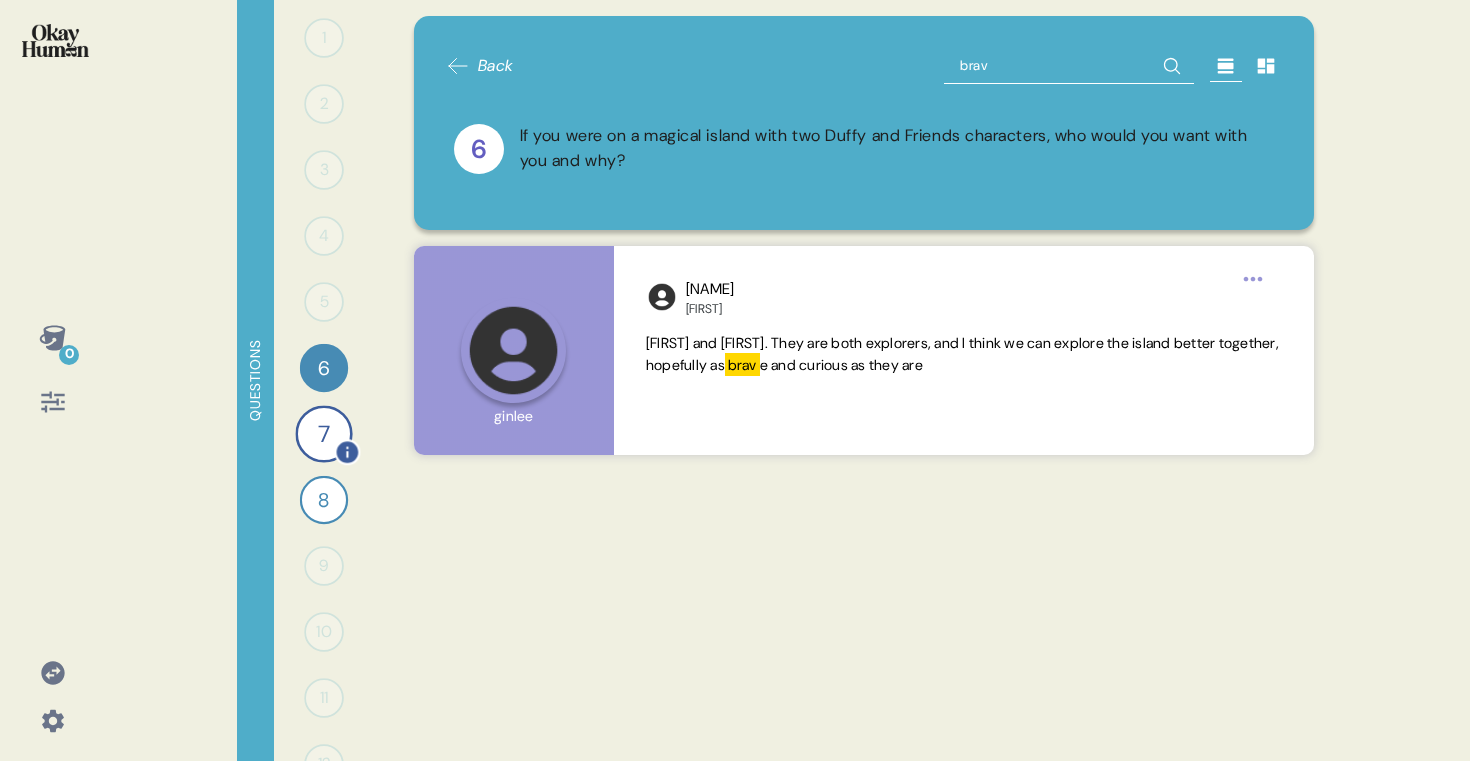 click on "7" at bounding box center (323, 433) 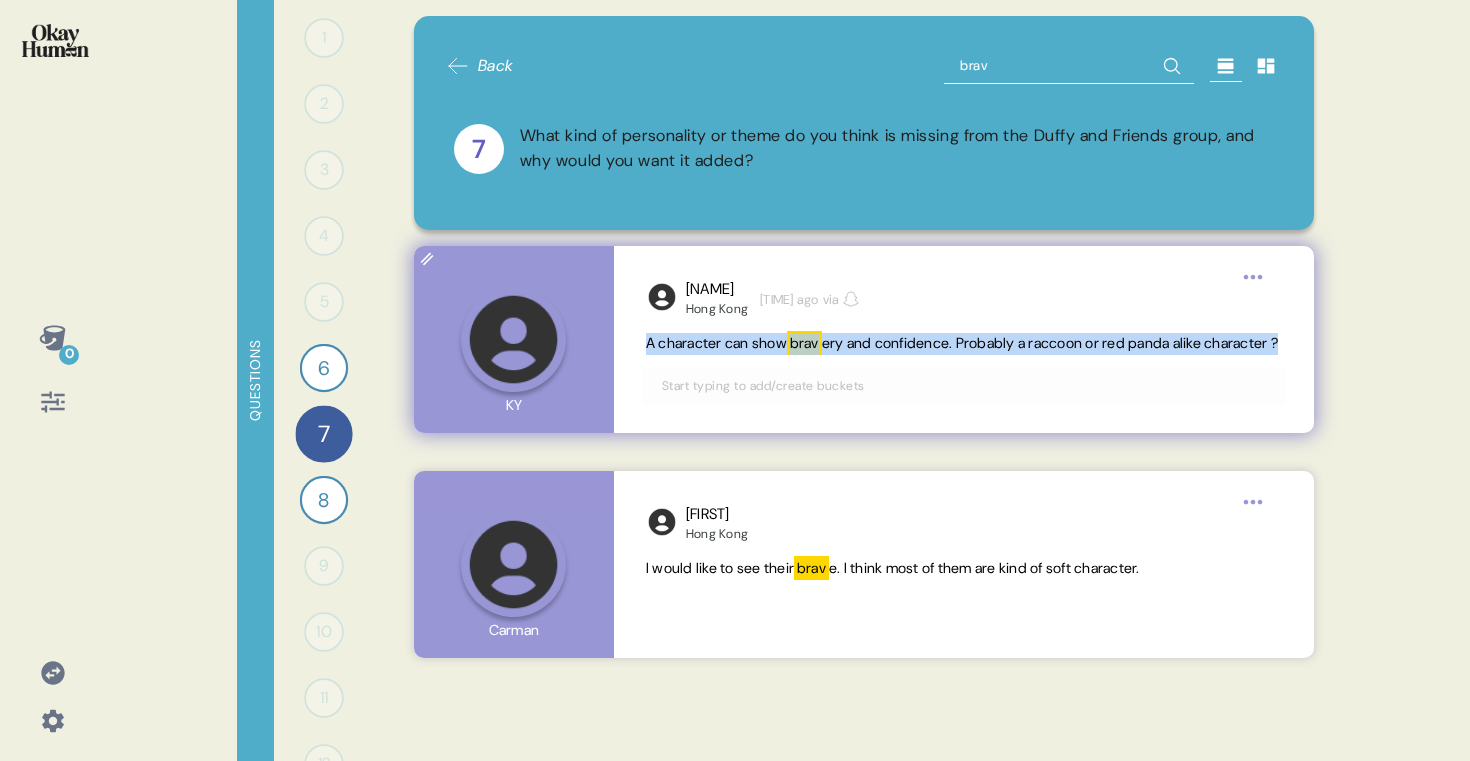 drag, startPoint x: 647, startPoint y: 340, endPoint x: 733, endPoint y: 364, distance: 89.28606 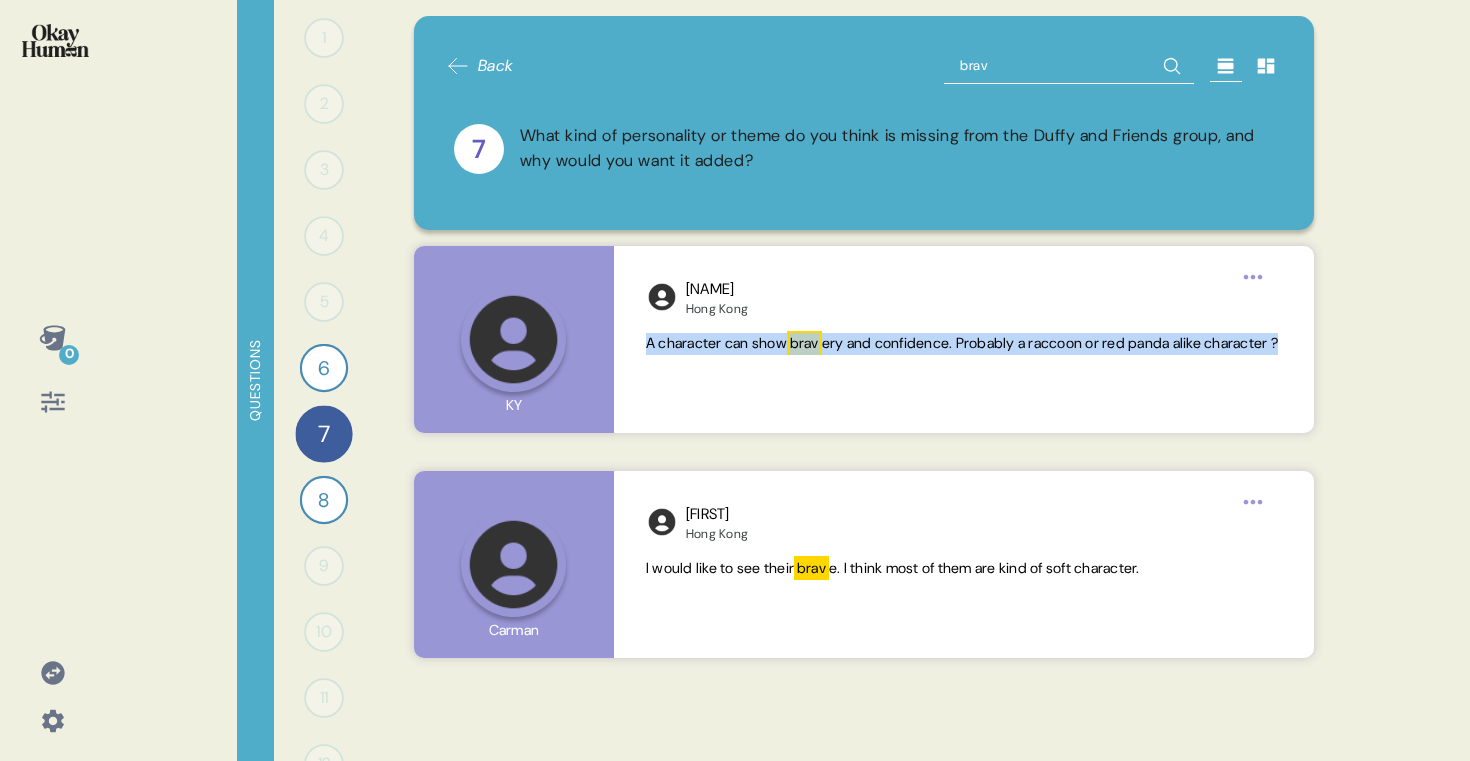 click on "brav" at bounding box center [1069, 66] 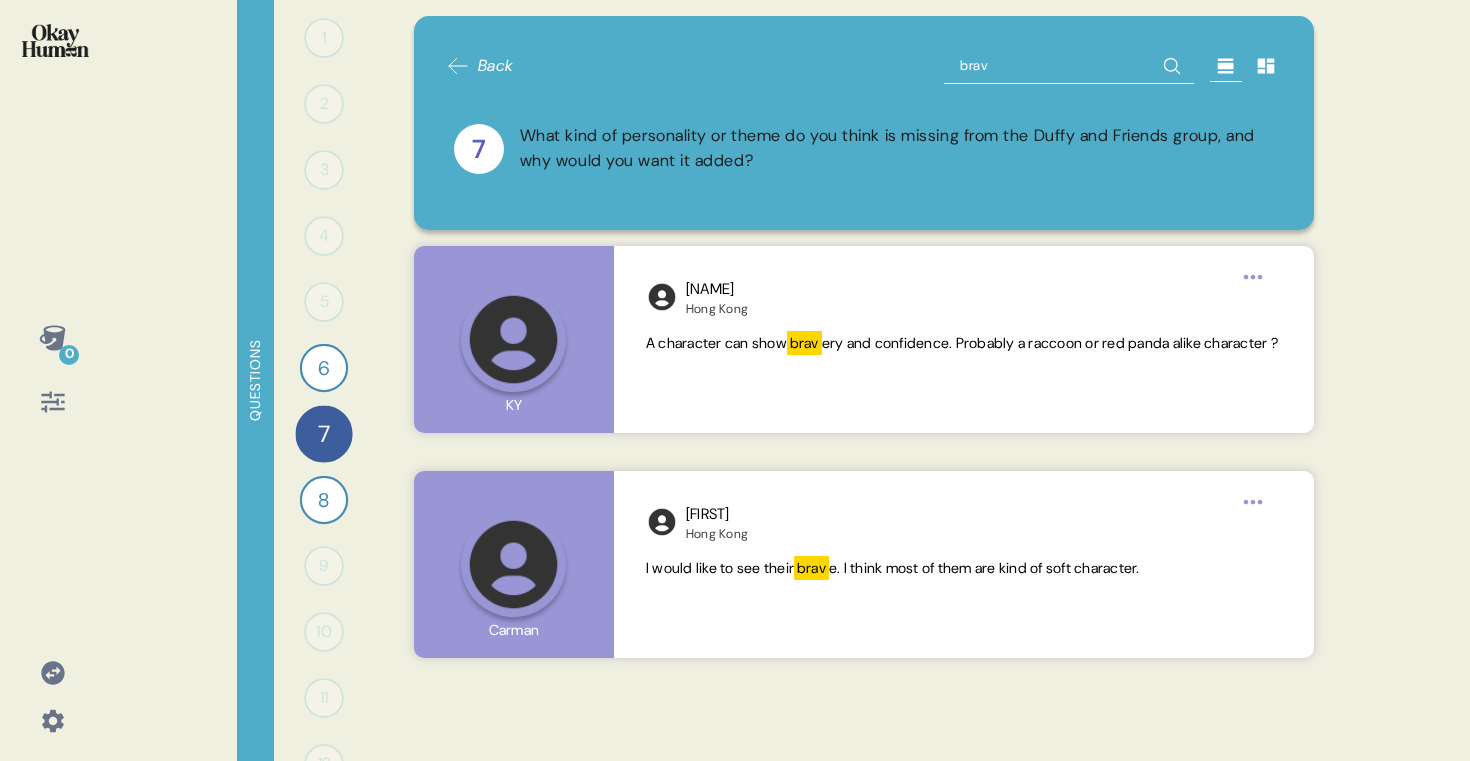 click on "brav" at bounding box center [1069, 66] 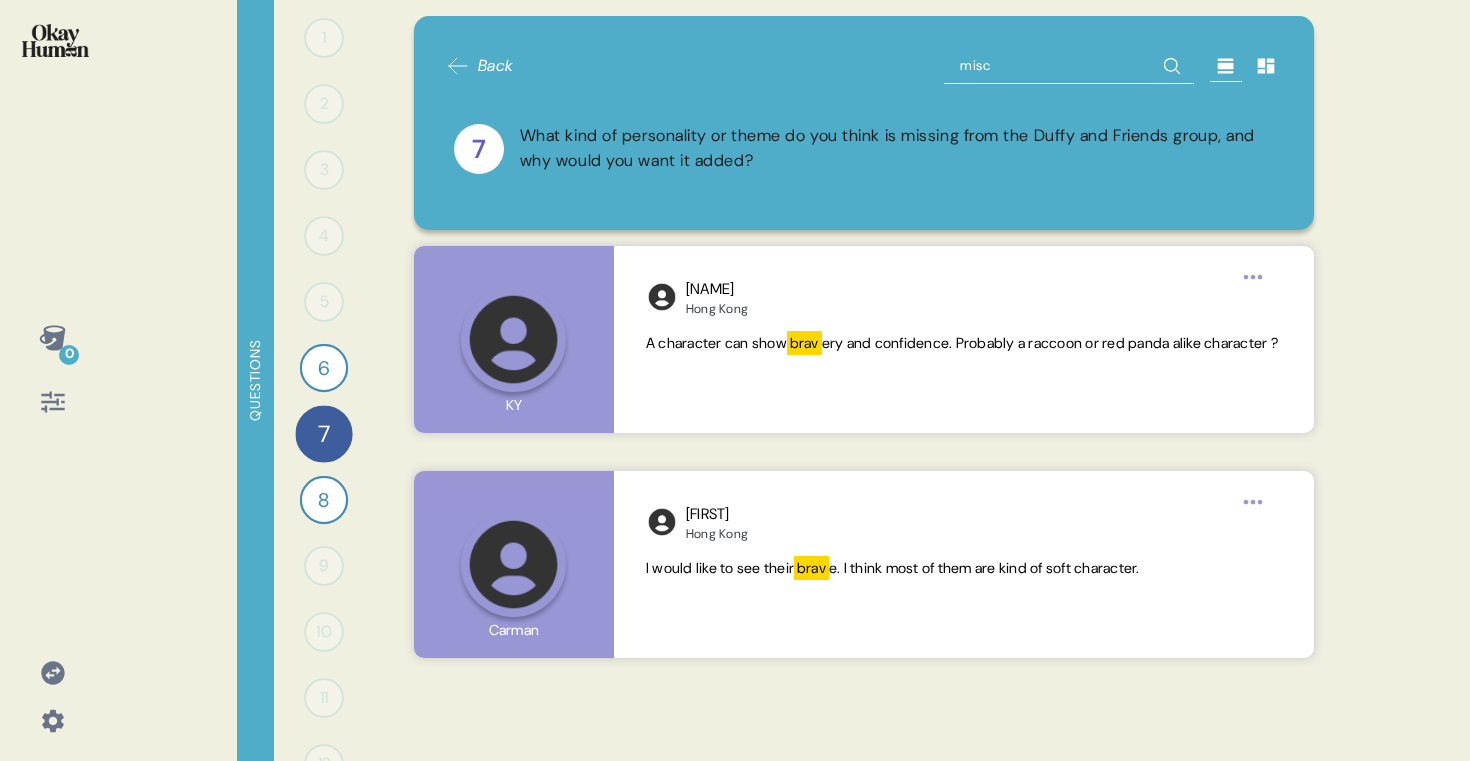 type on "misch" 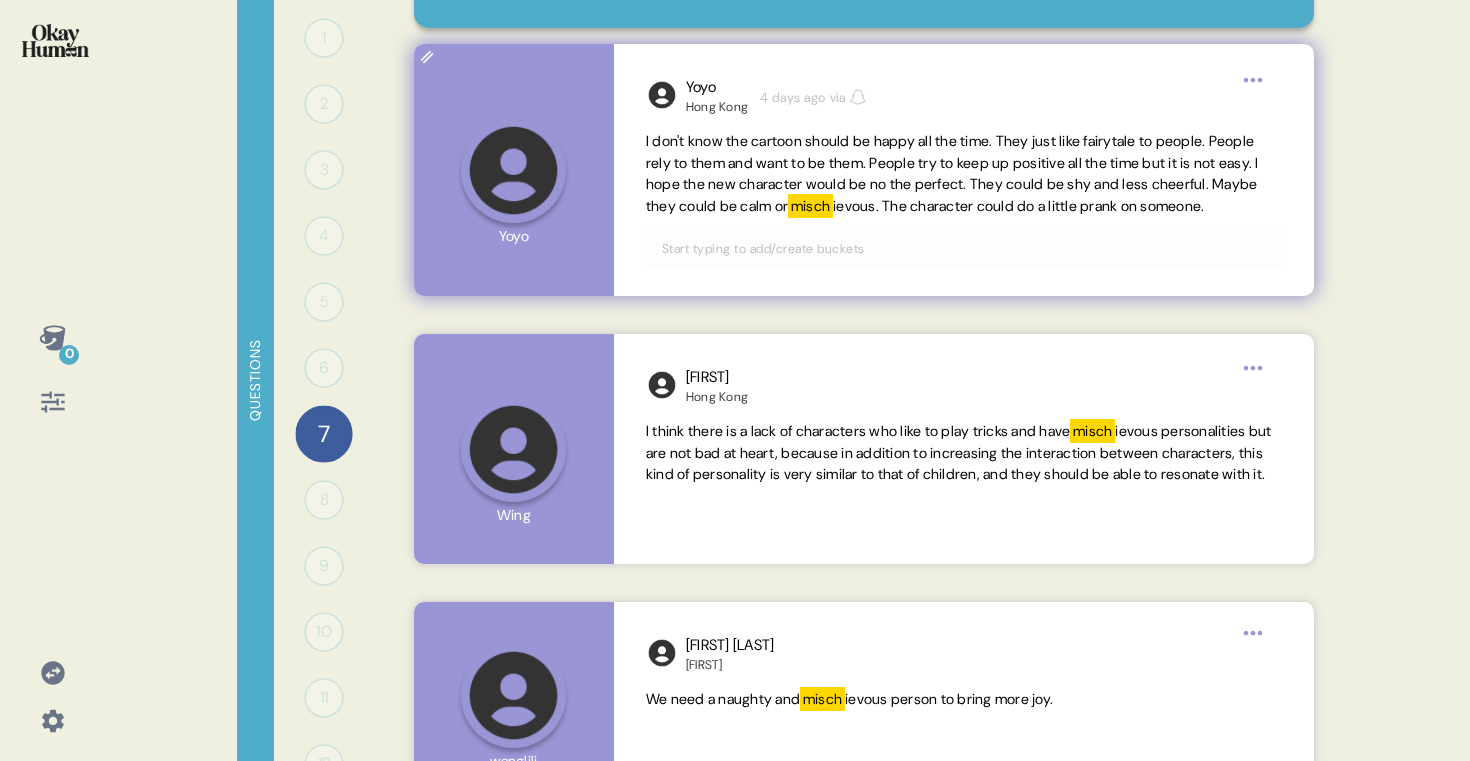 scroll, scrollTop: 207, scrollLeft: 0, axis: vertical 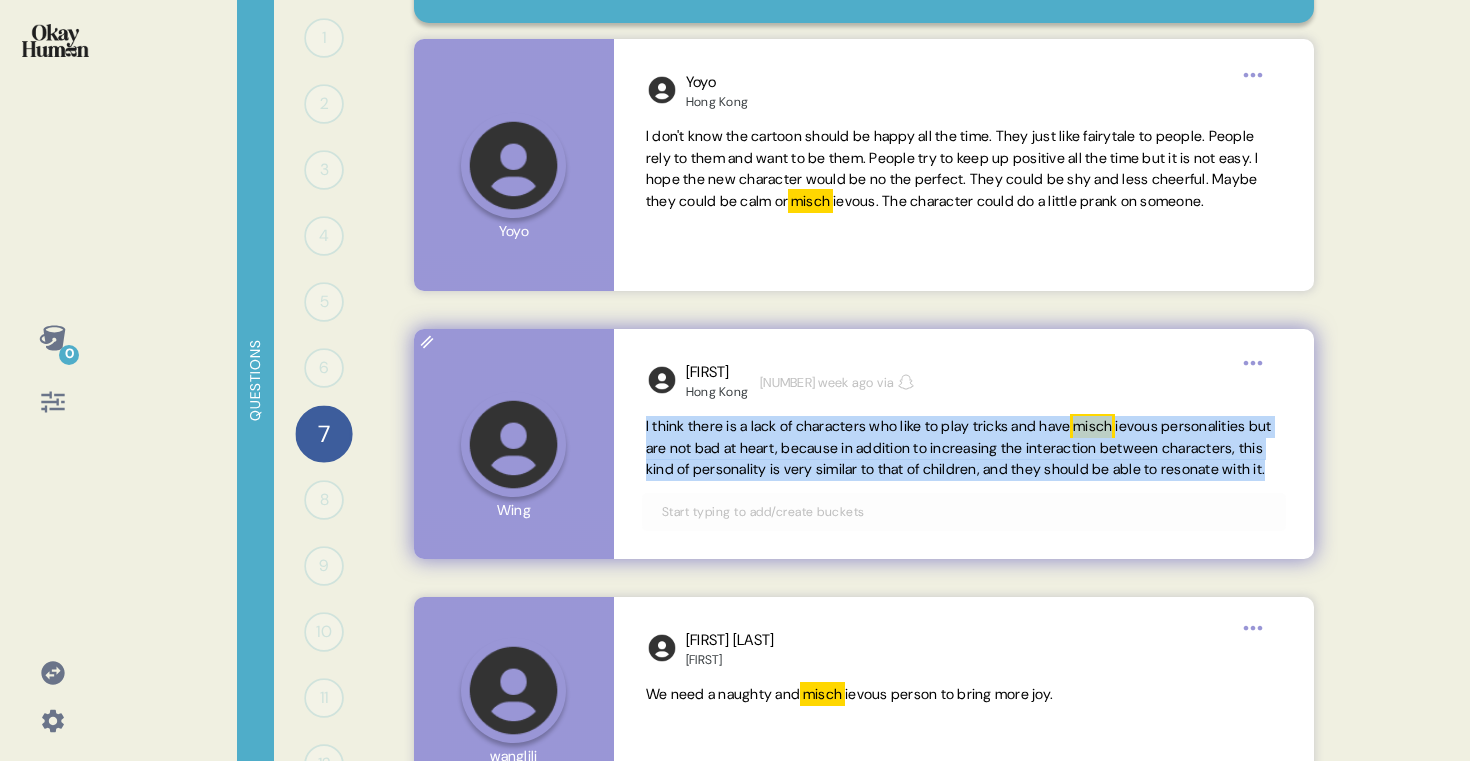 drag, startPoint x: 640, startPoint y: 426, endPoint x: 918, endPoint y: 497, distance: 286.92334 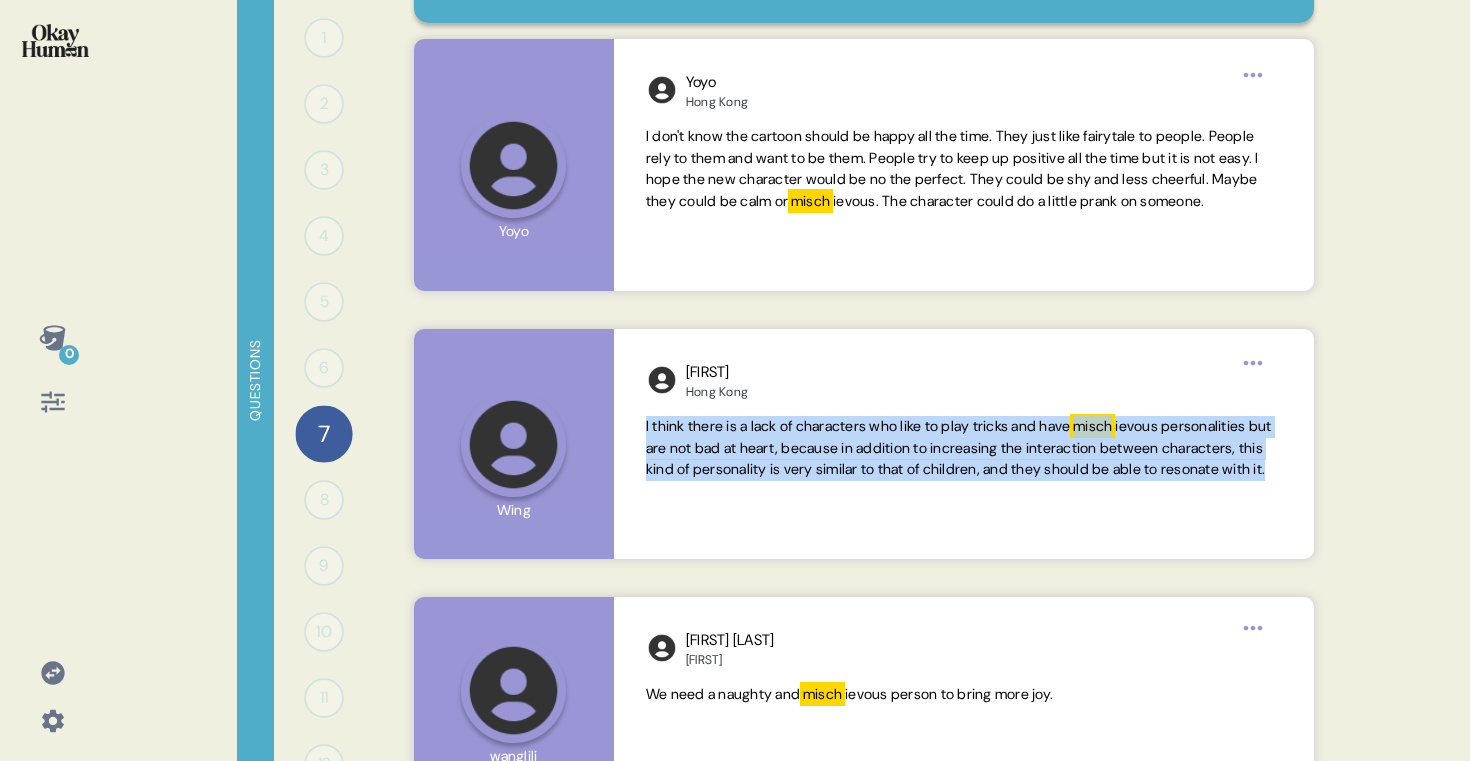 copy on "I think there is a lack of characters who like to play tricks and have  misch ievous personalities but are not bad at heart, because in addition to increasing the interaction between characters, this kind of personality is very similar to that of children, and they should be able to resonate with it." 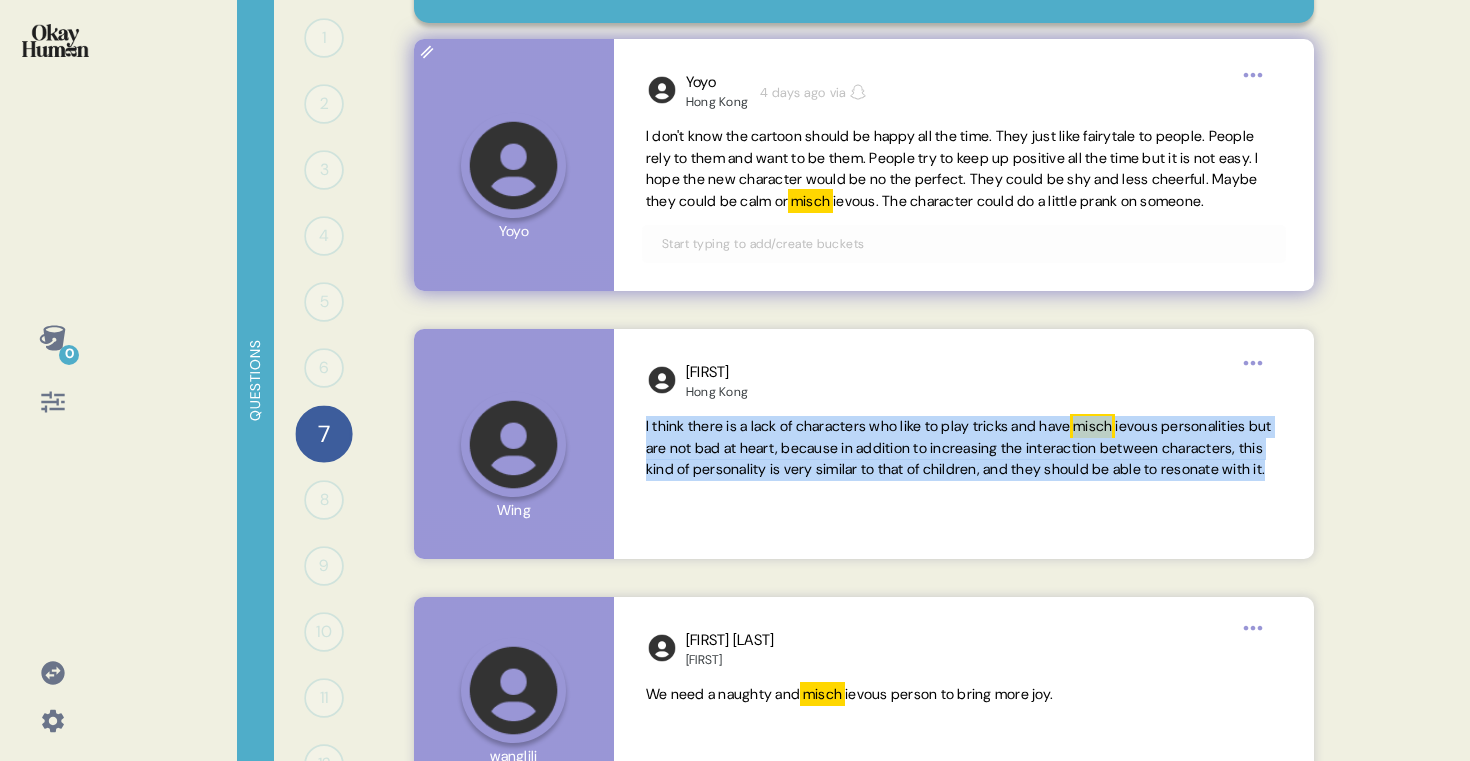 scroll, scrollTop: 0, scrollLeft: 0, axis: both 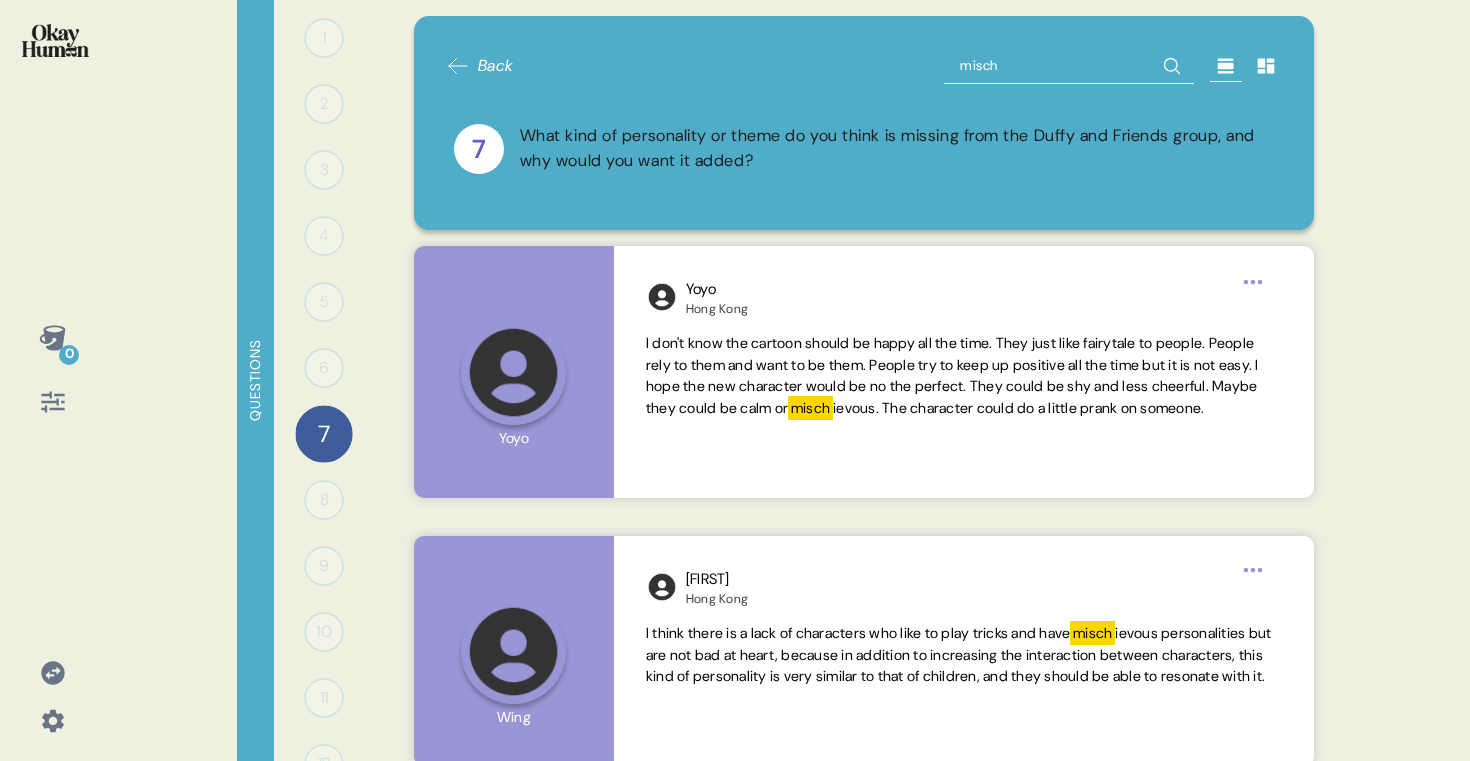 click on "misch" at bounding box center [1069, 66] 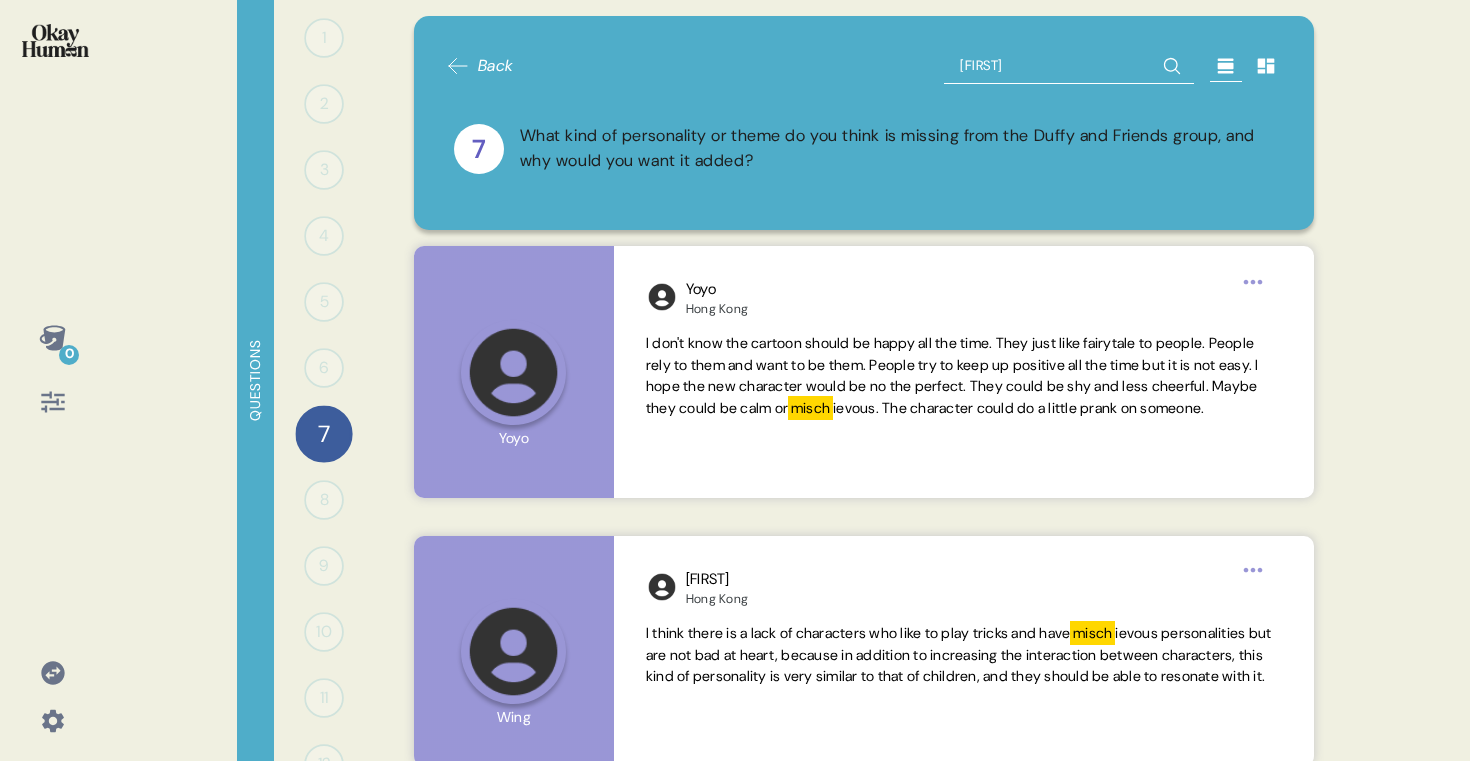 type on "[ANIMAL]" 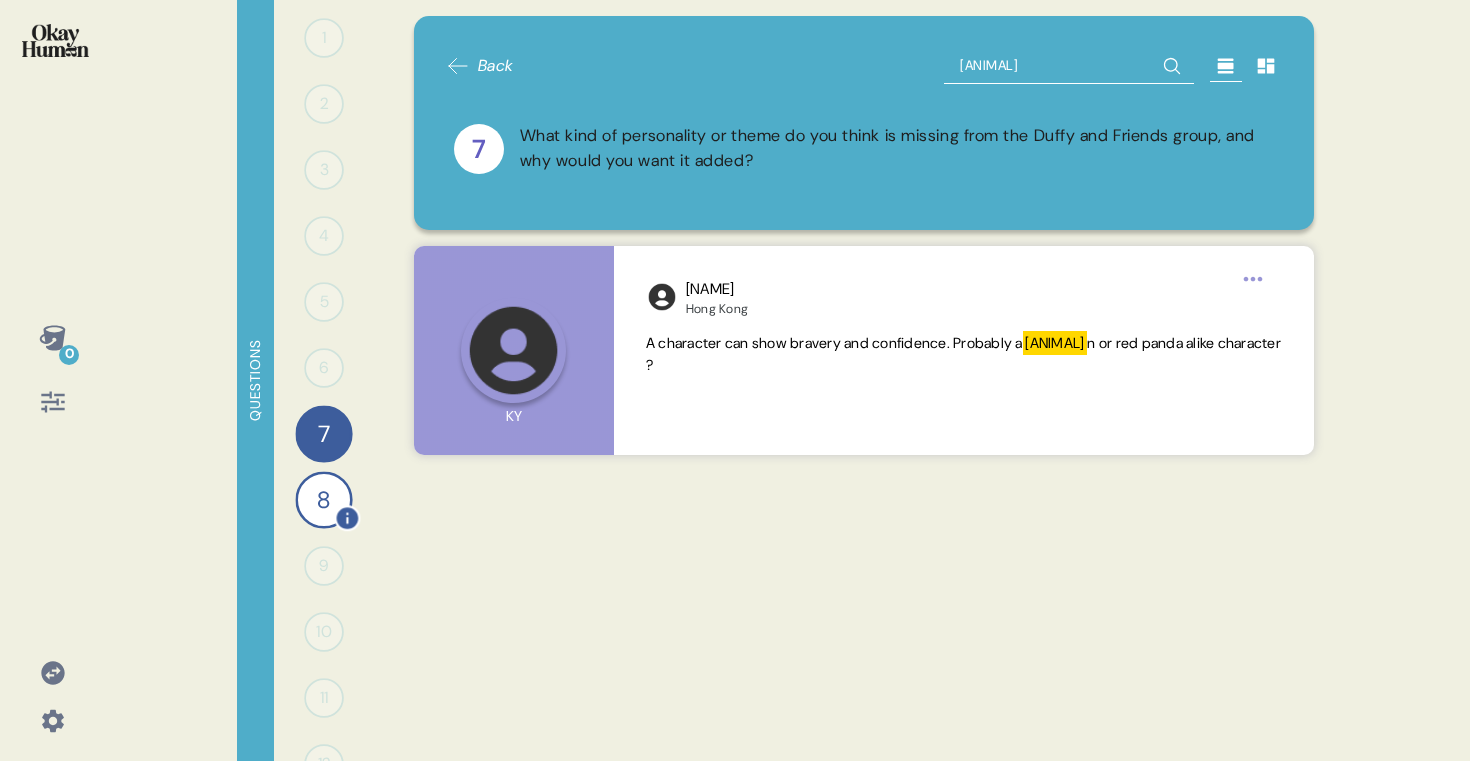 click on "8" at bounding box center (323, 499) 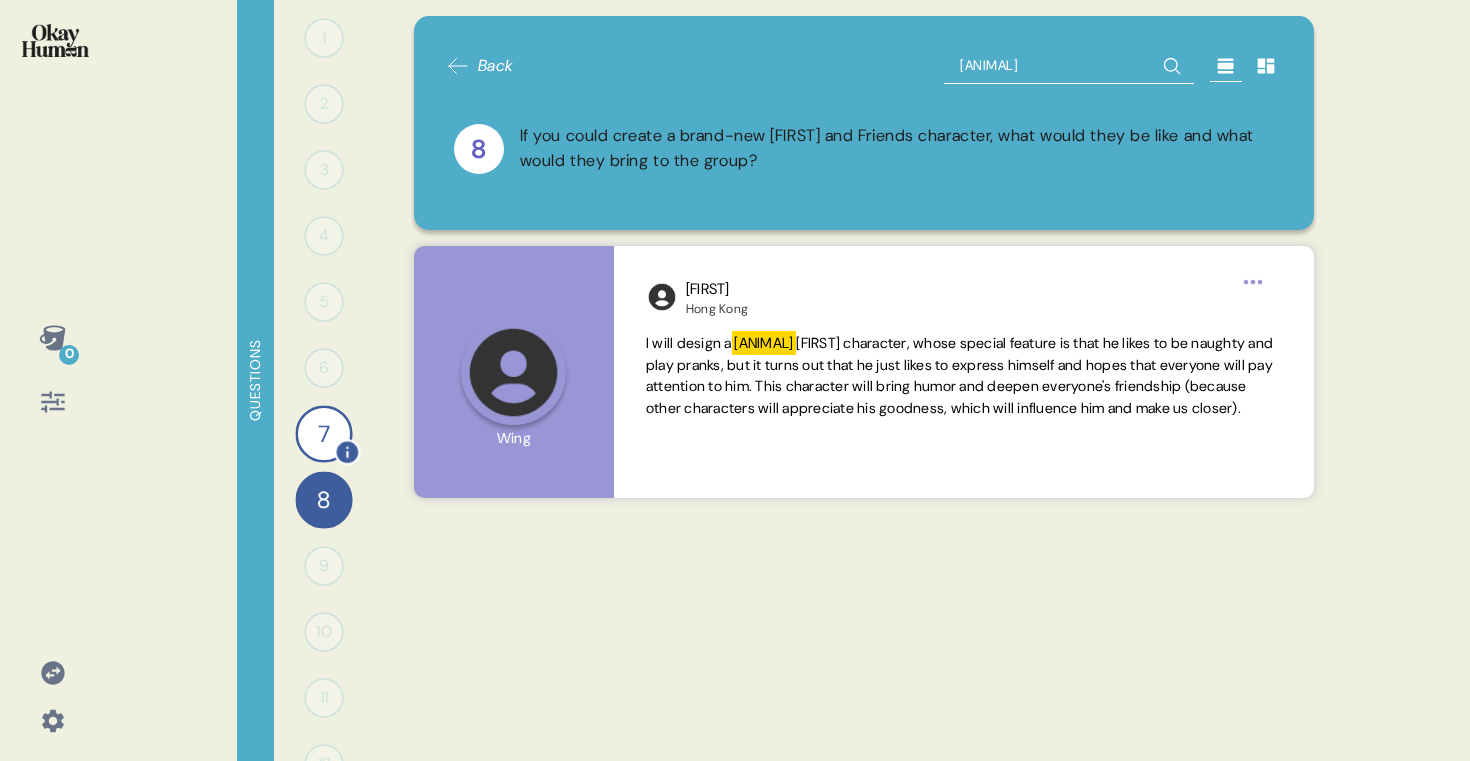 click on "7" at bounding box center (323, 433) 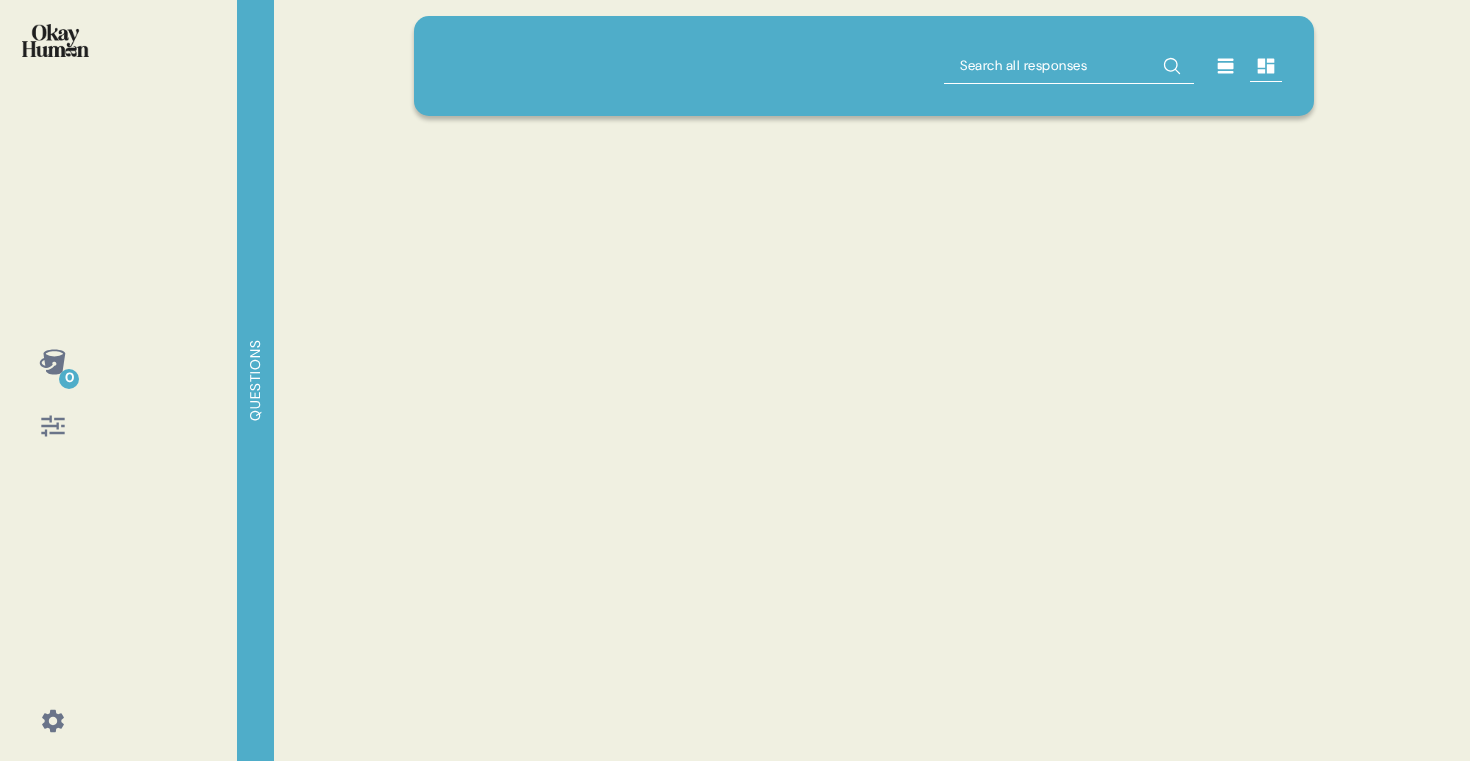 scroll, scrollTop: 0, scrollLeft: 0, axis: both 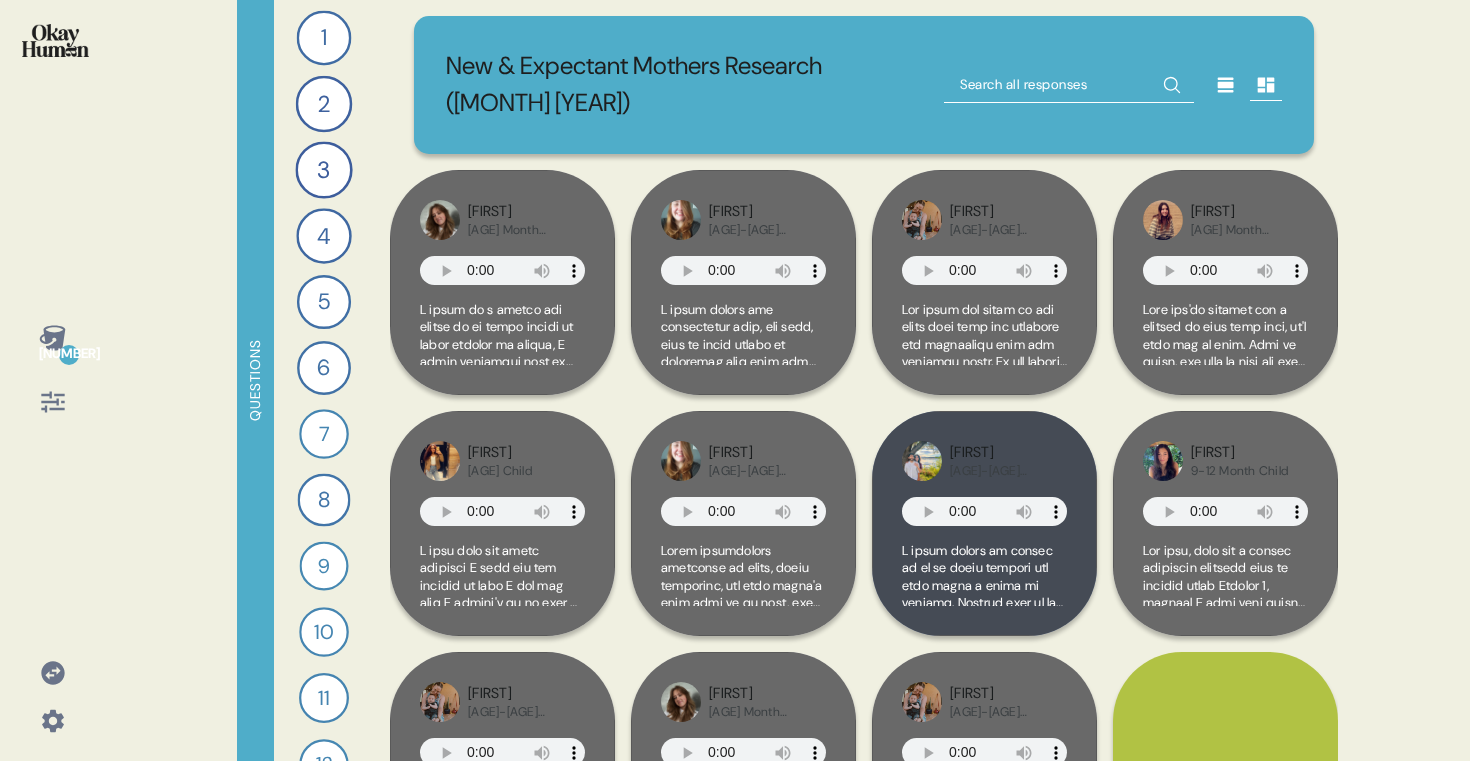 click 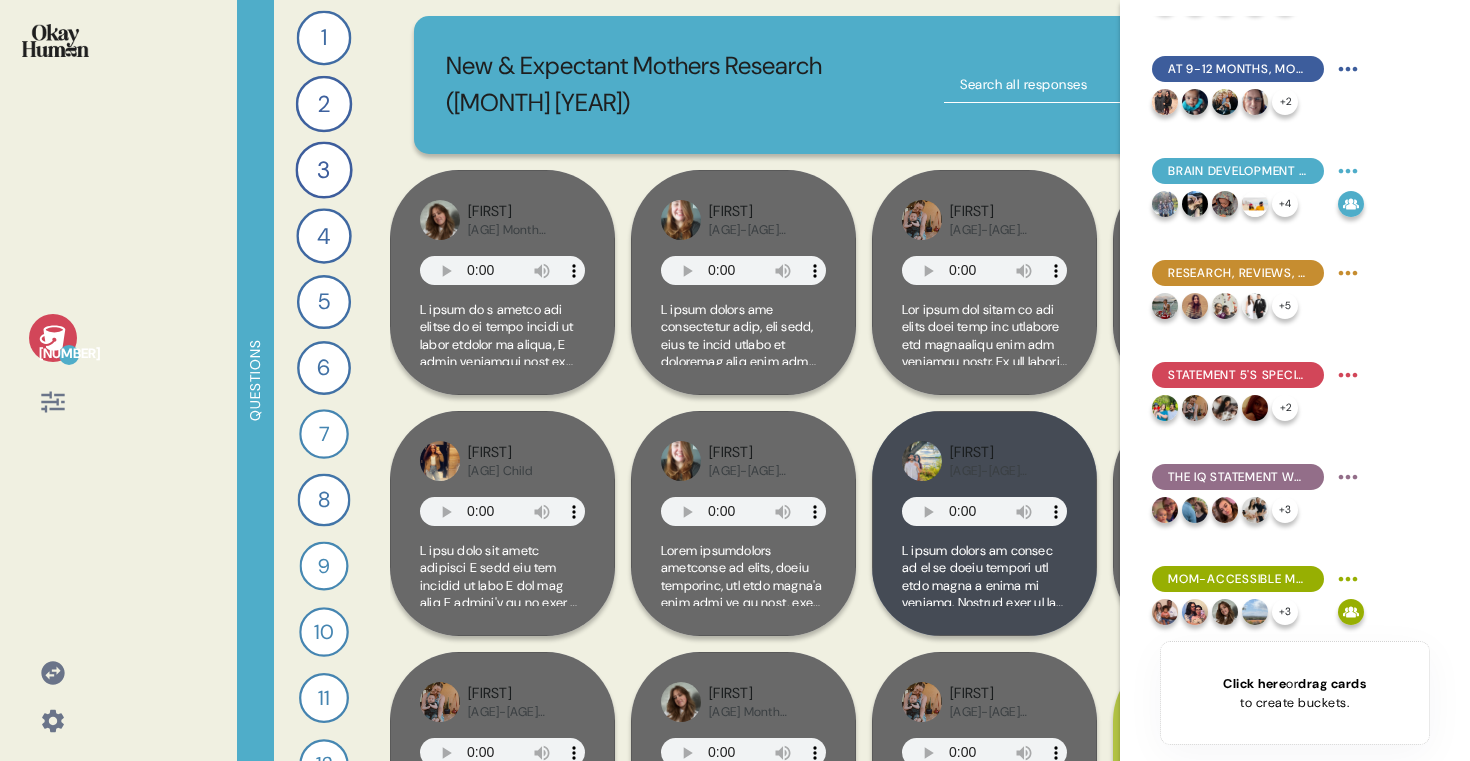 scroll, scrollTop: 0, scrollLeft: 0, axis: both 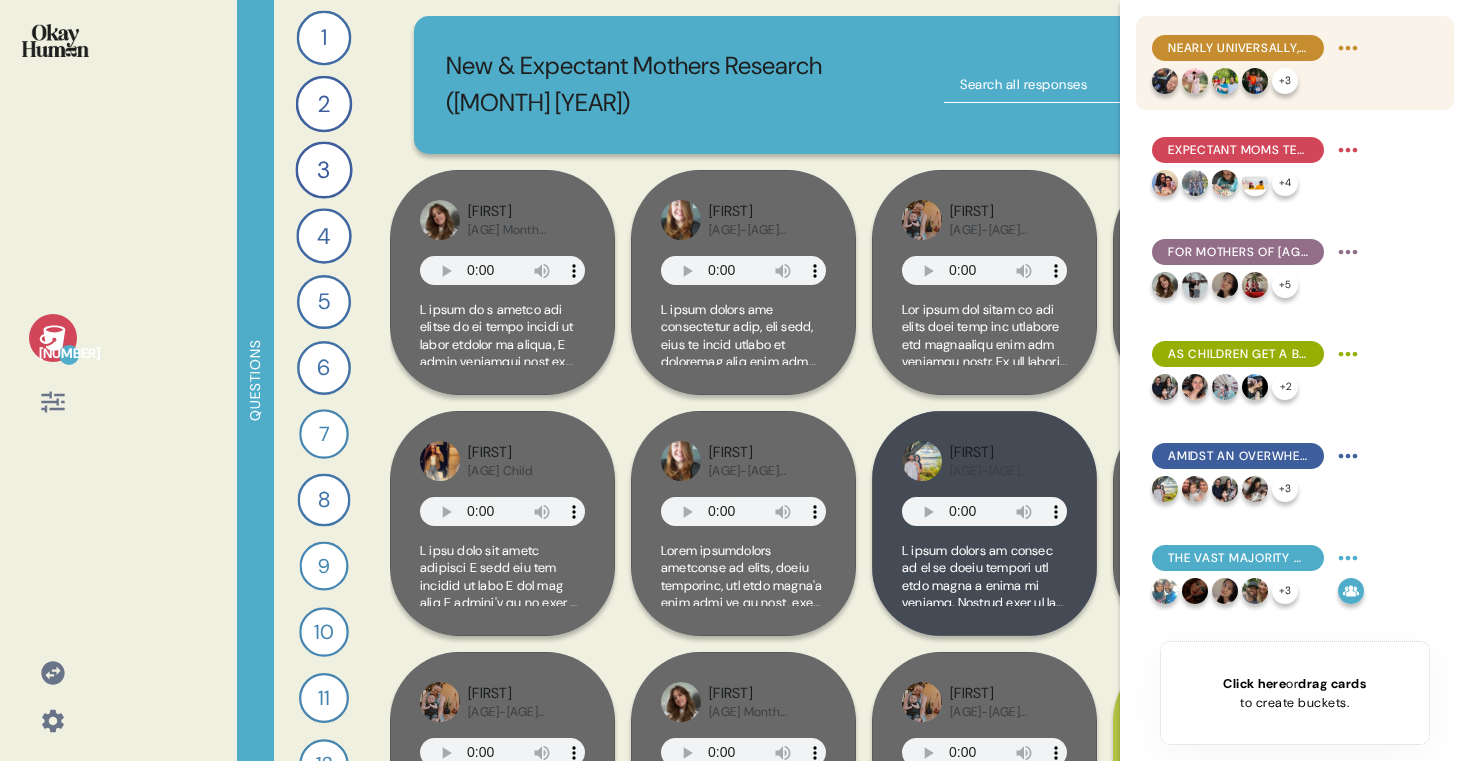 click on "Nearly universally, moms aspire to (near-)exclusive breastfeeding, with formula being a life raft when reality hits." at bounding box center (1238, 48) 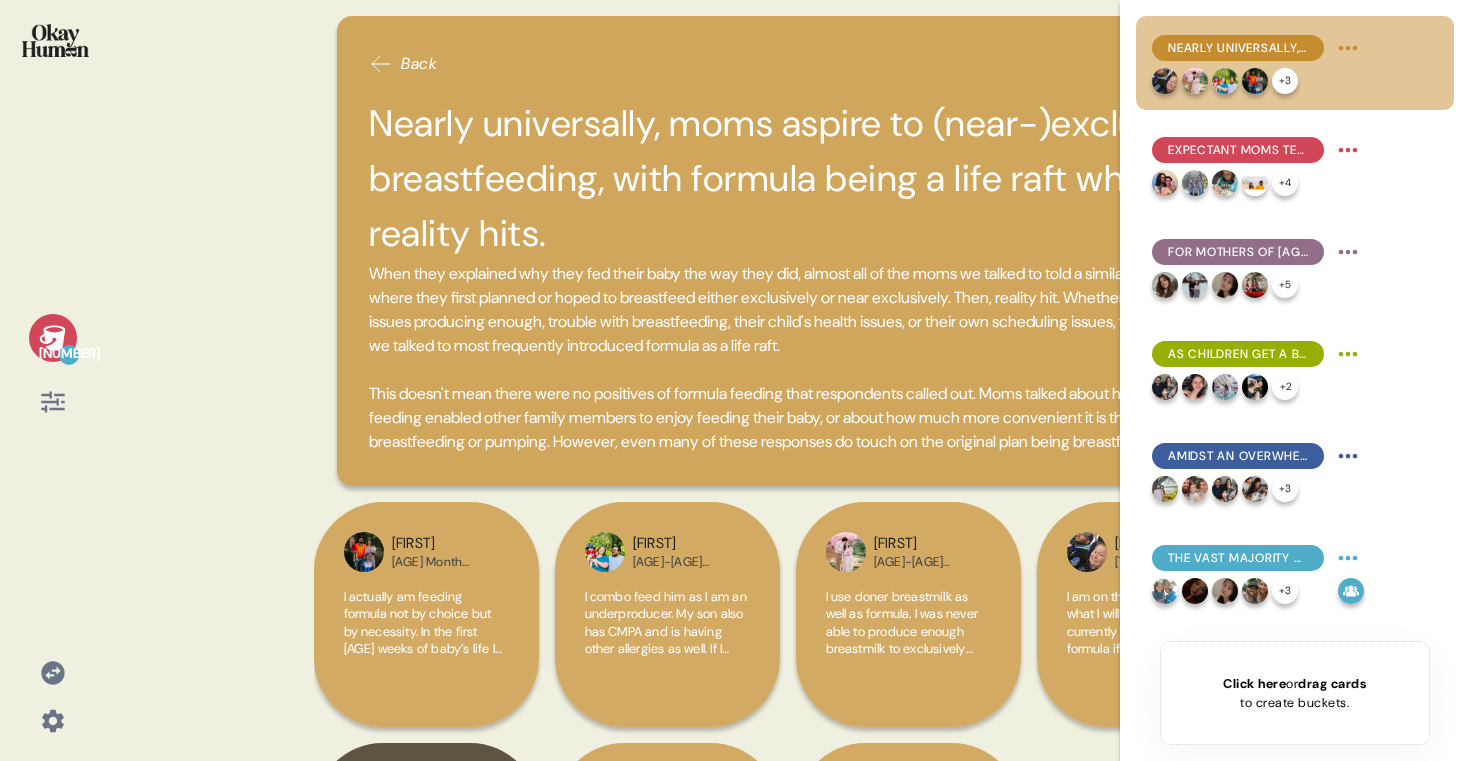 click on "Cassie [AGE] Child Rainee [AGE] Child Delacey [AGE] Child Kendra [TRIMESTER] Danielle Becca" at bounding box center (735, 380) 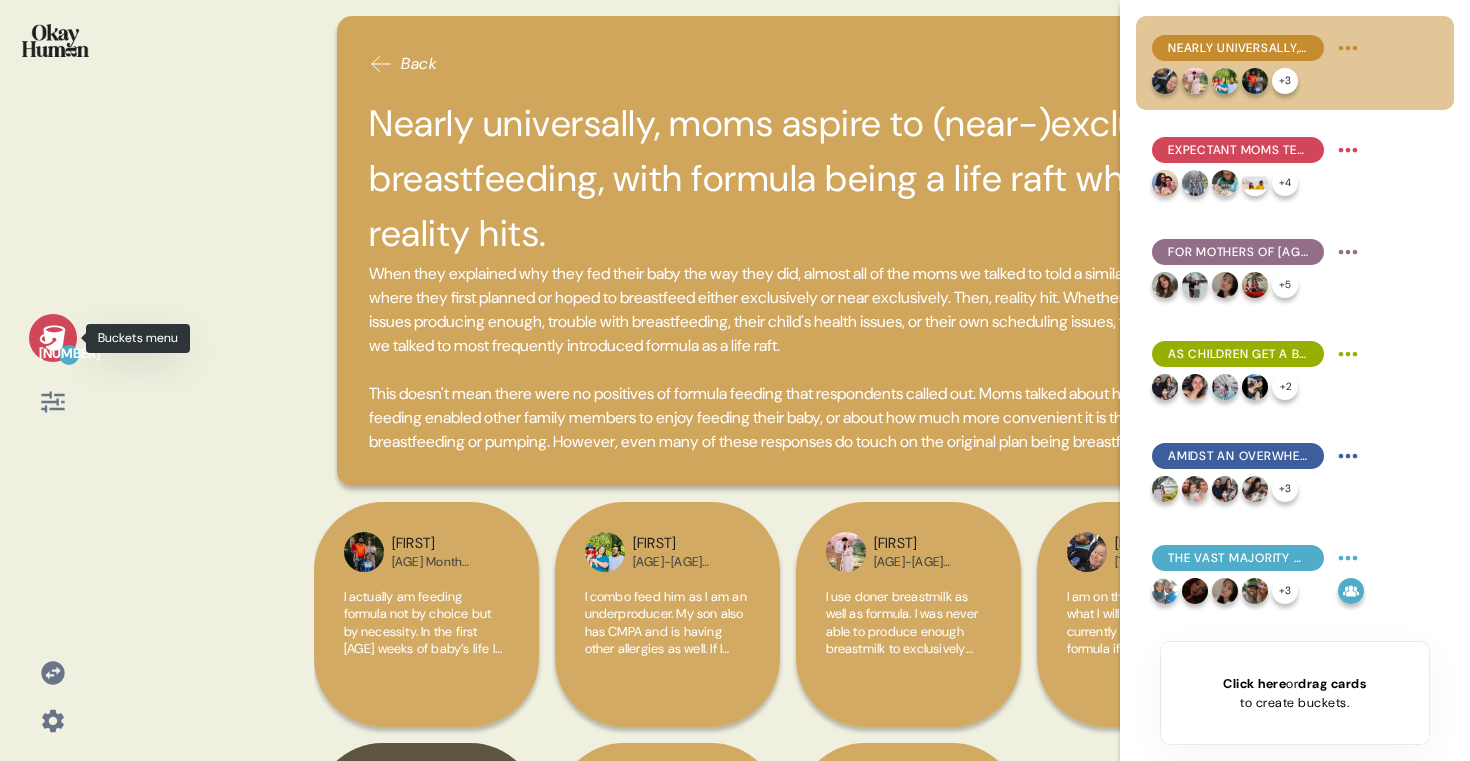 click 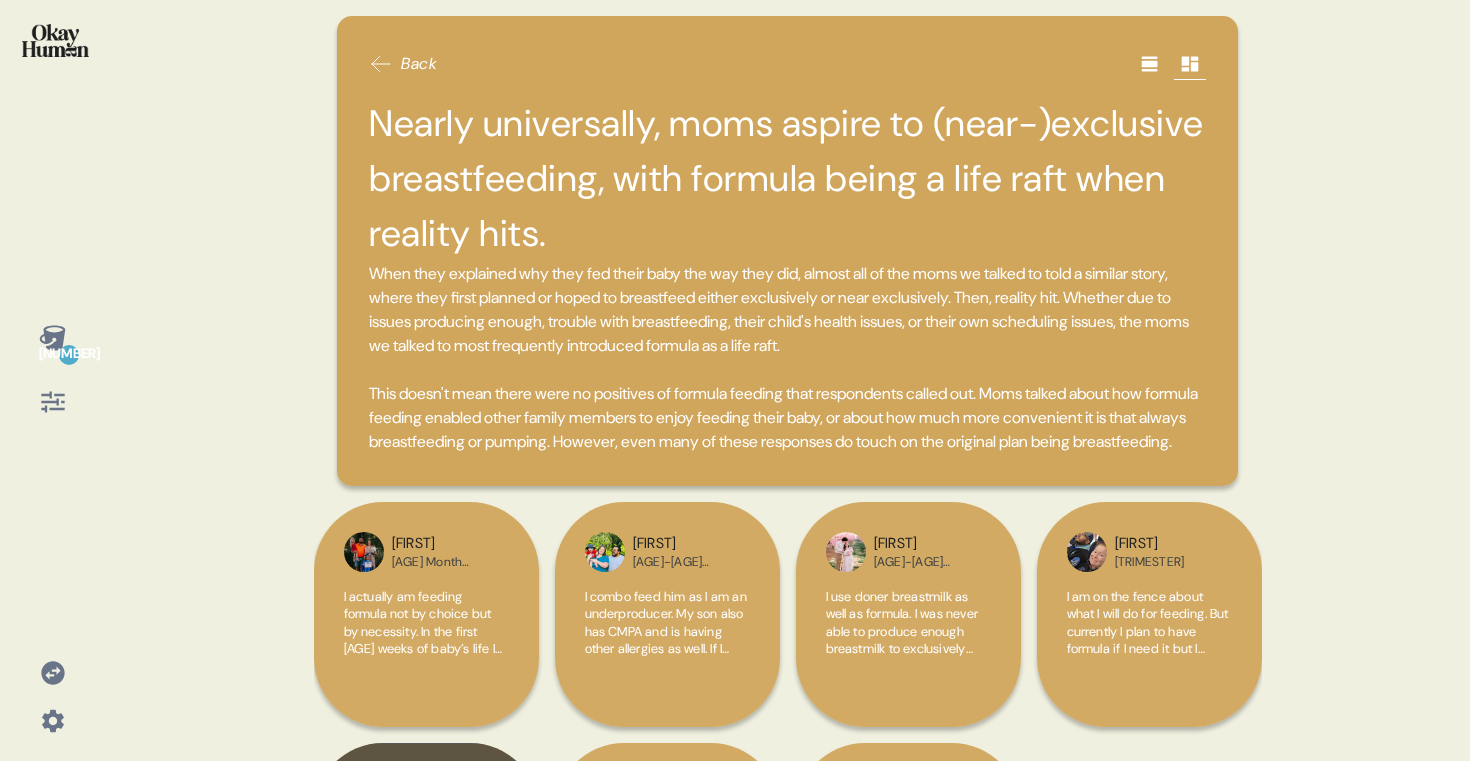 click 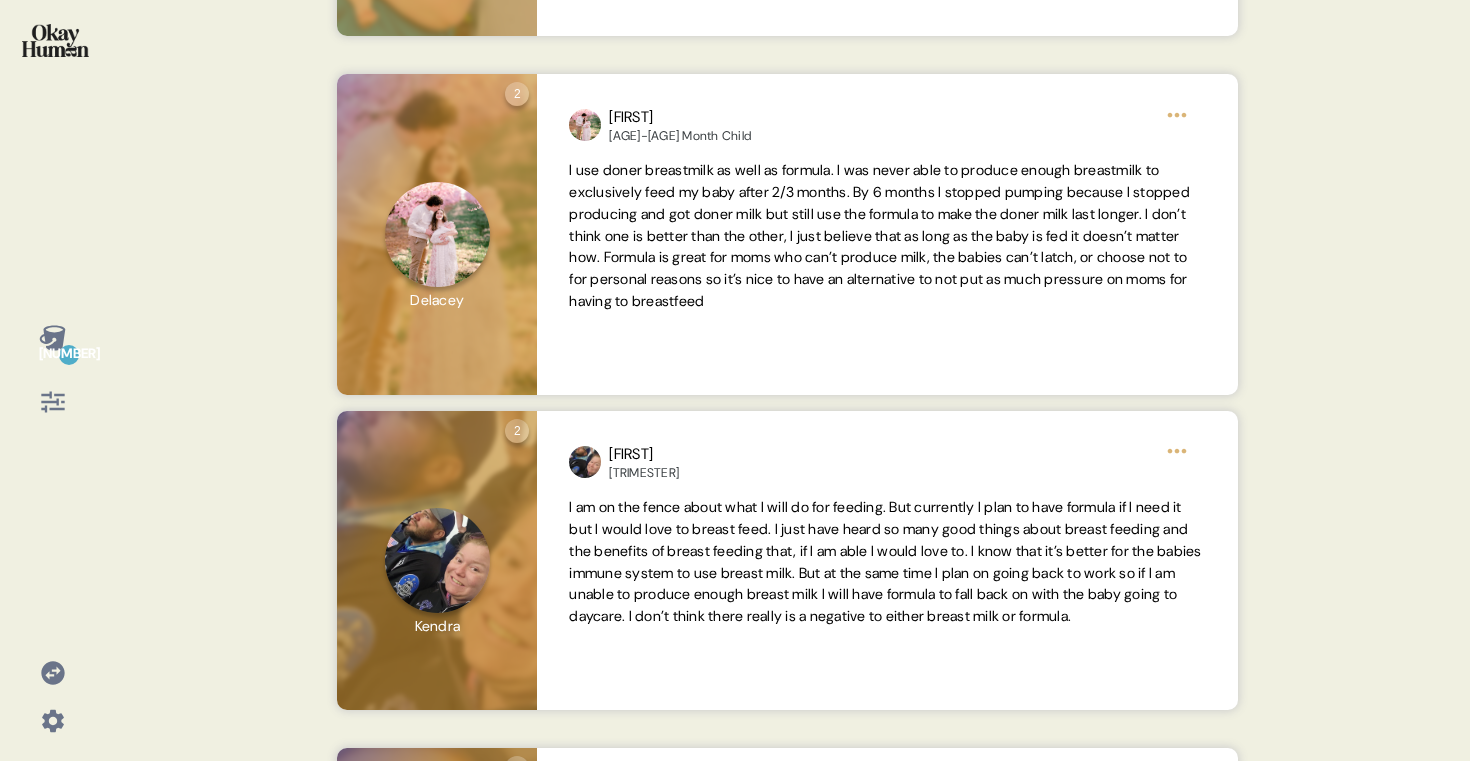 scroll, scrollTop: 1141, scrollLeft: 0, axis: vertical 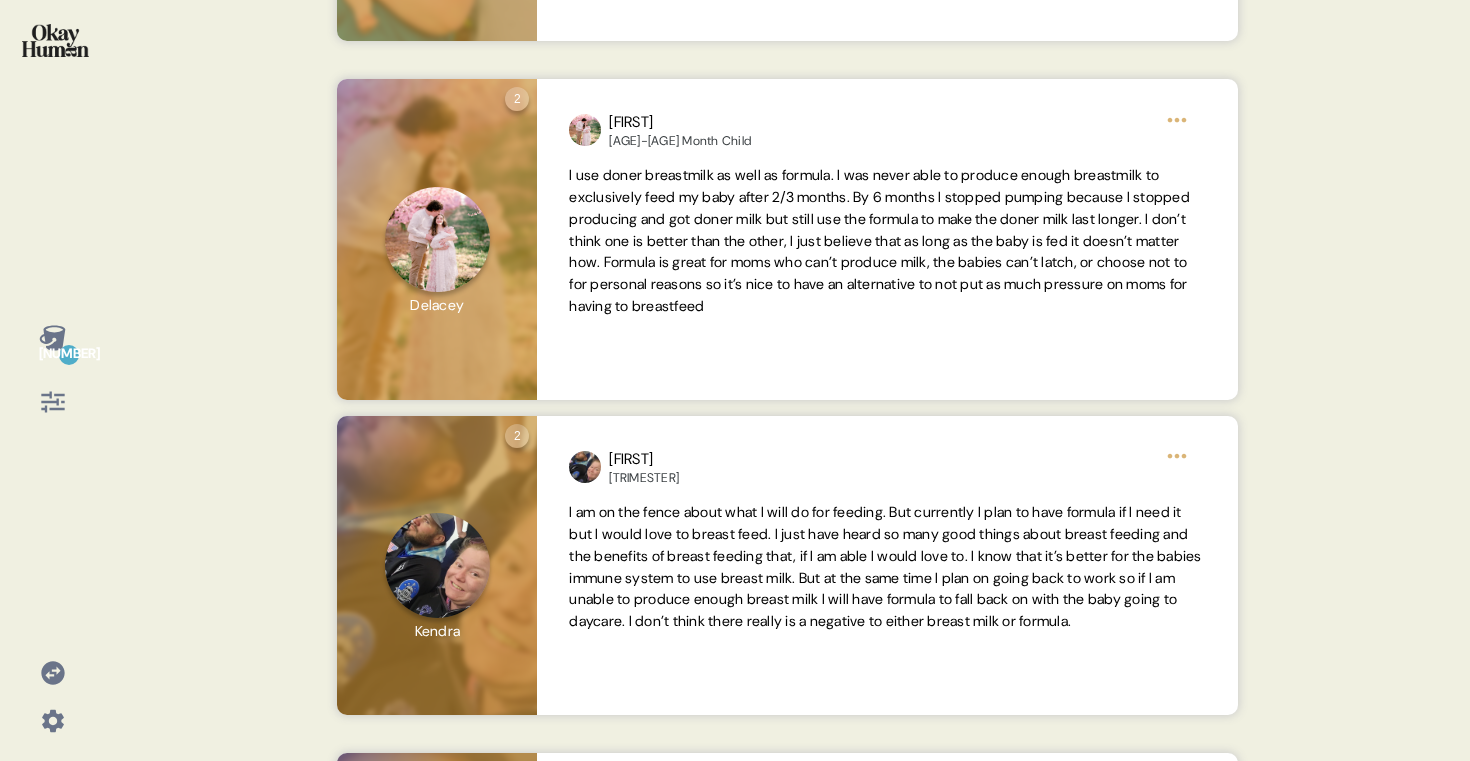 click on "[NUMBER]" at bounding box center (53, 338) 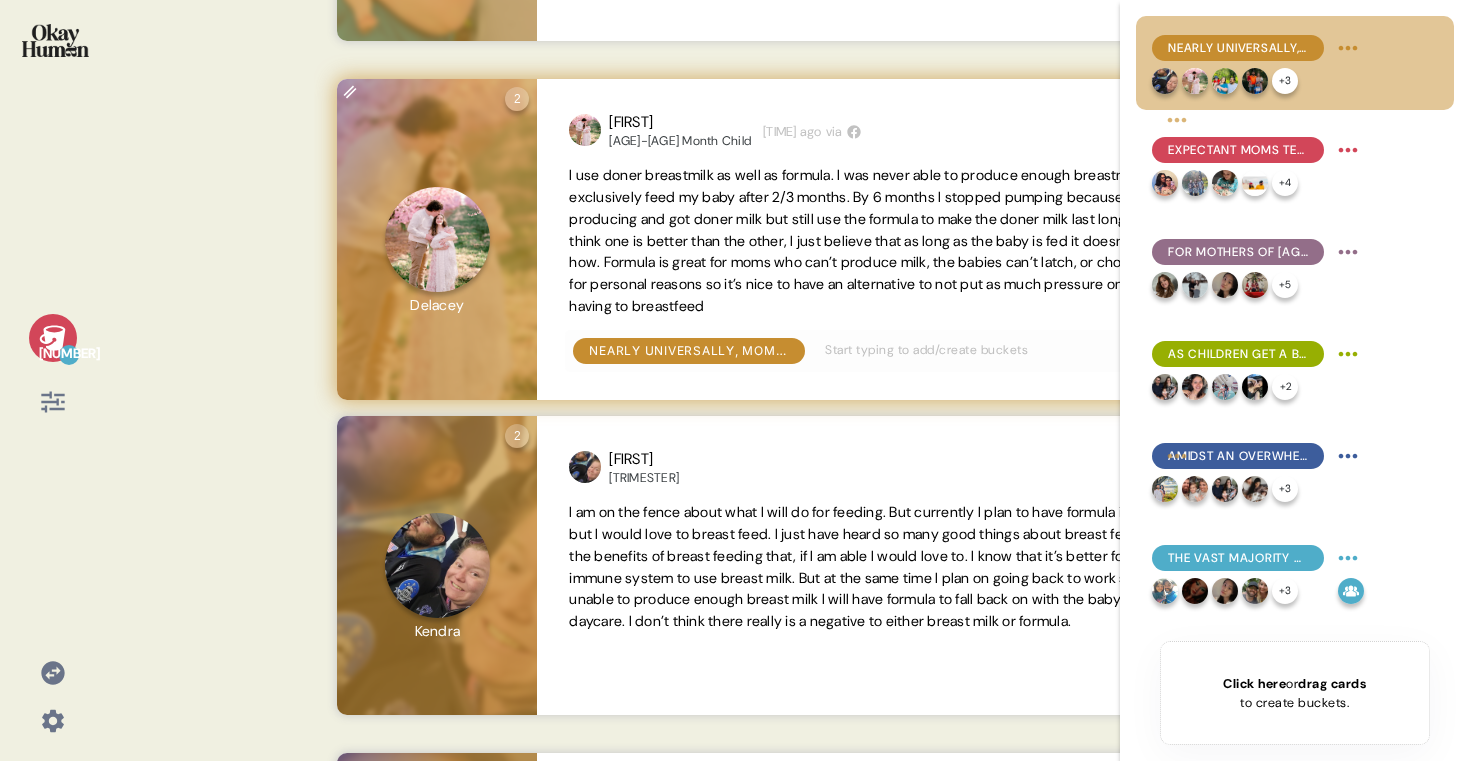 click on "Kendra [TRIMESTER] via [NUMBER] Question two via" at bounding box center [735, 380] 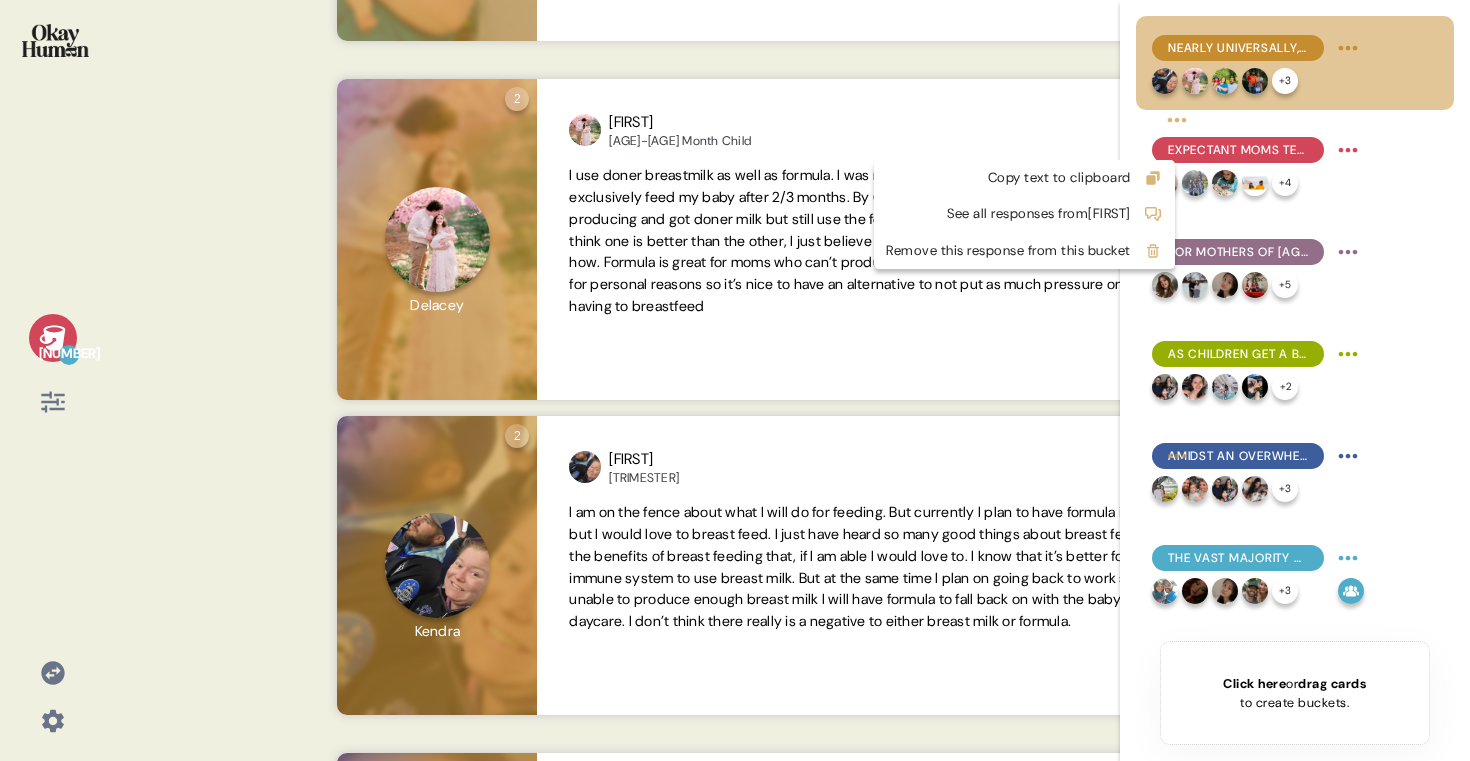 click on "Kendra [TRIMESTER] via [NUMBER] Question two via" at bounding box center (735, 380) 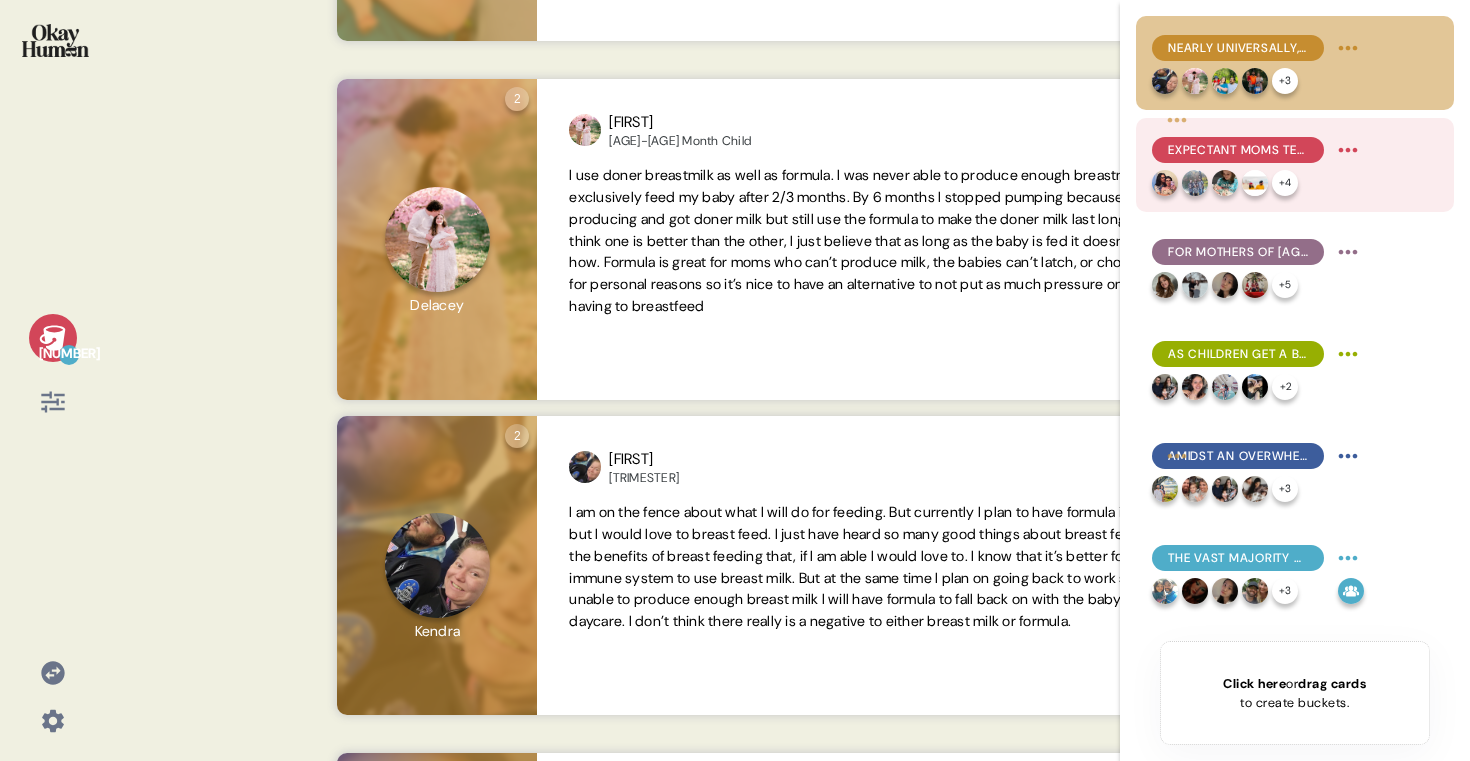 click on "Expectant moms tend to have the strongest belief in breastfeeding's superiority, which leads to inadequacy fears." at bounding box center [1238, 150] 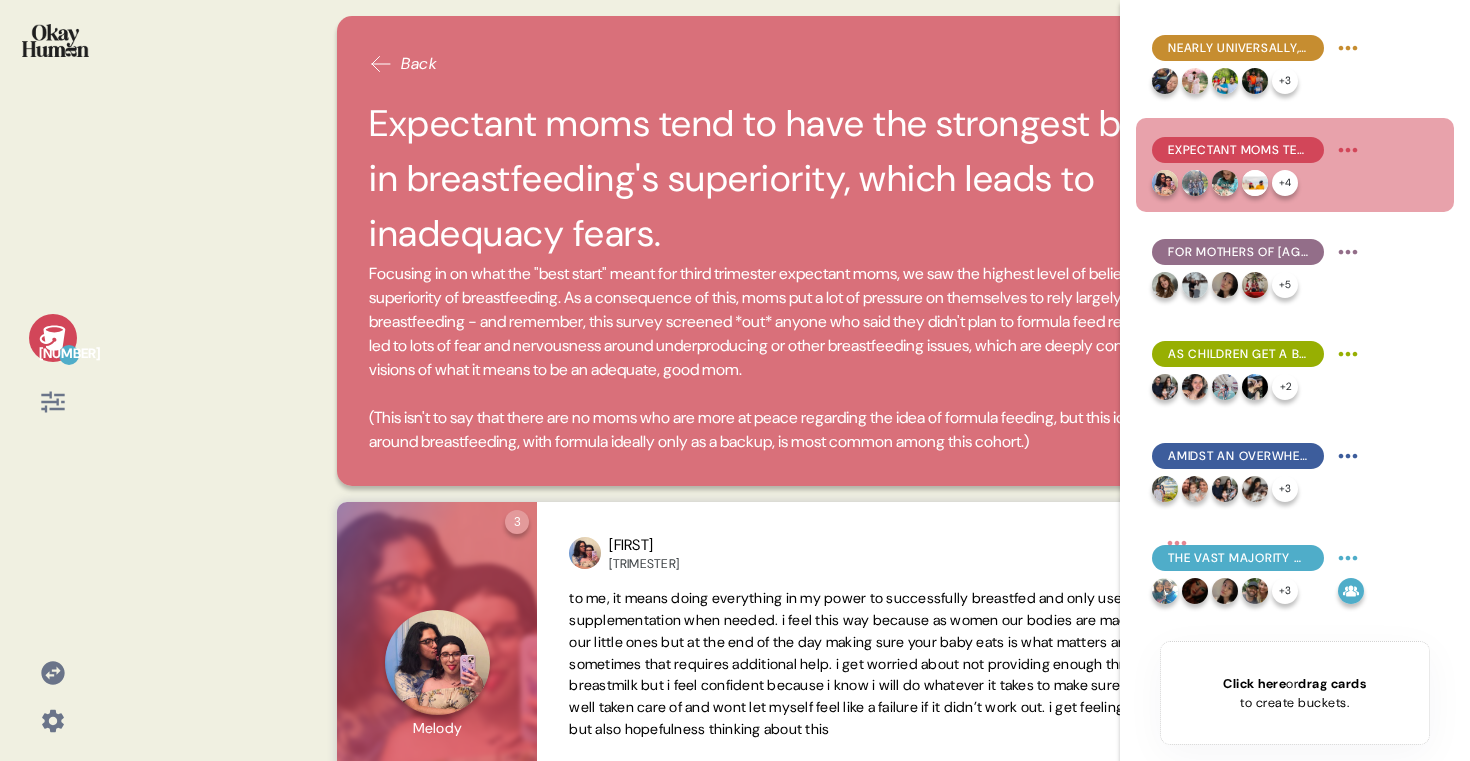 click 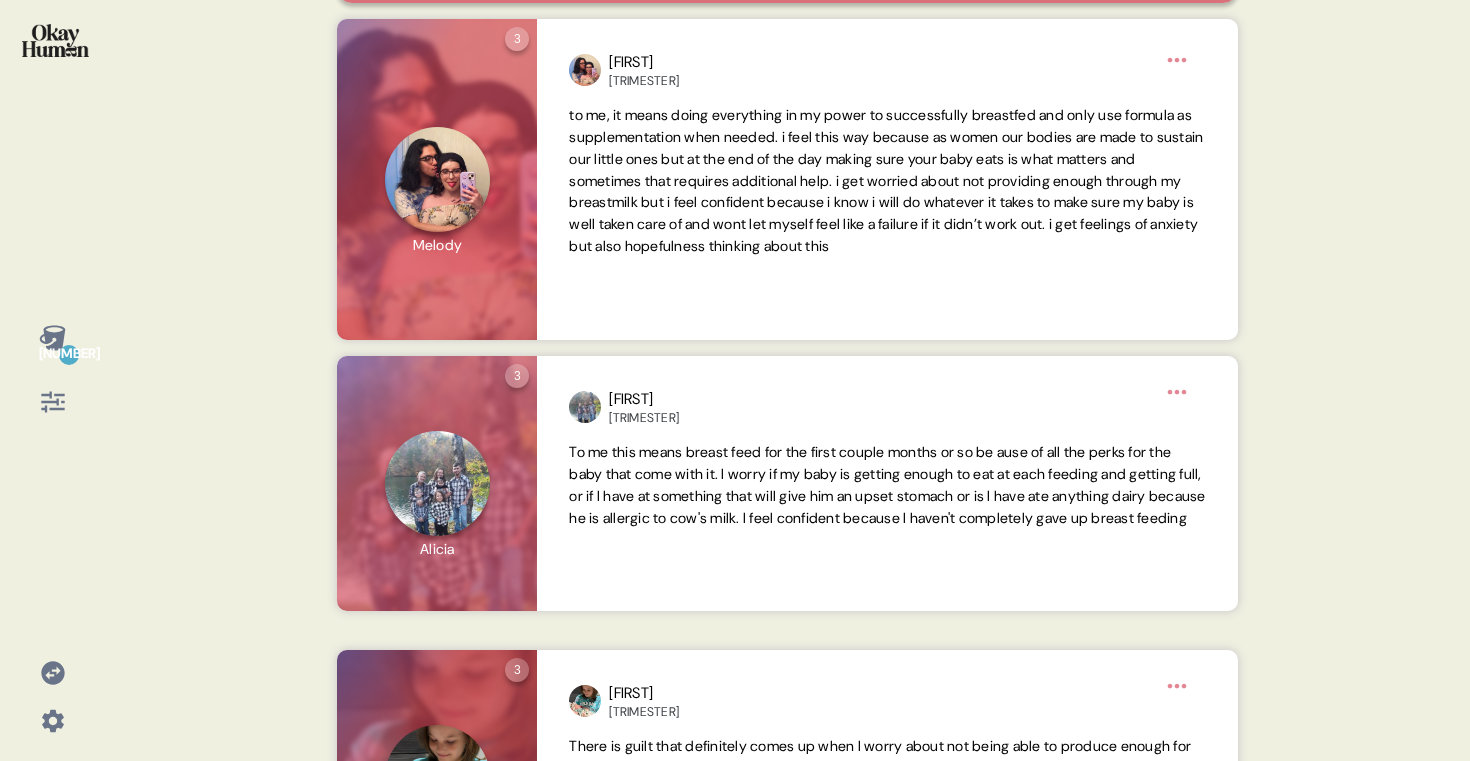 scroll, scrollTop: 508, scrollLeft: 0, axis: vertical 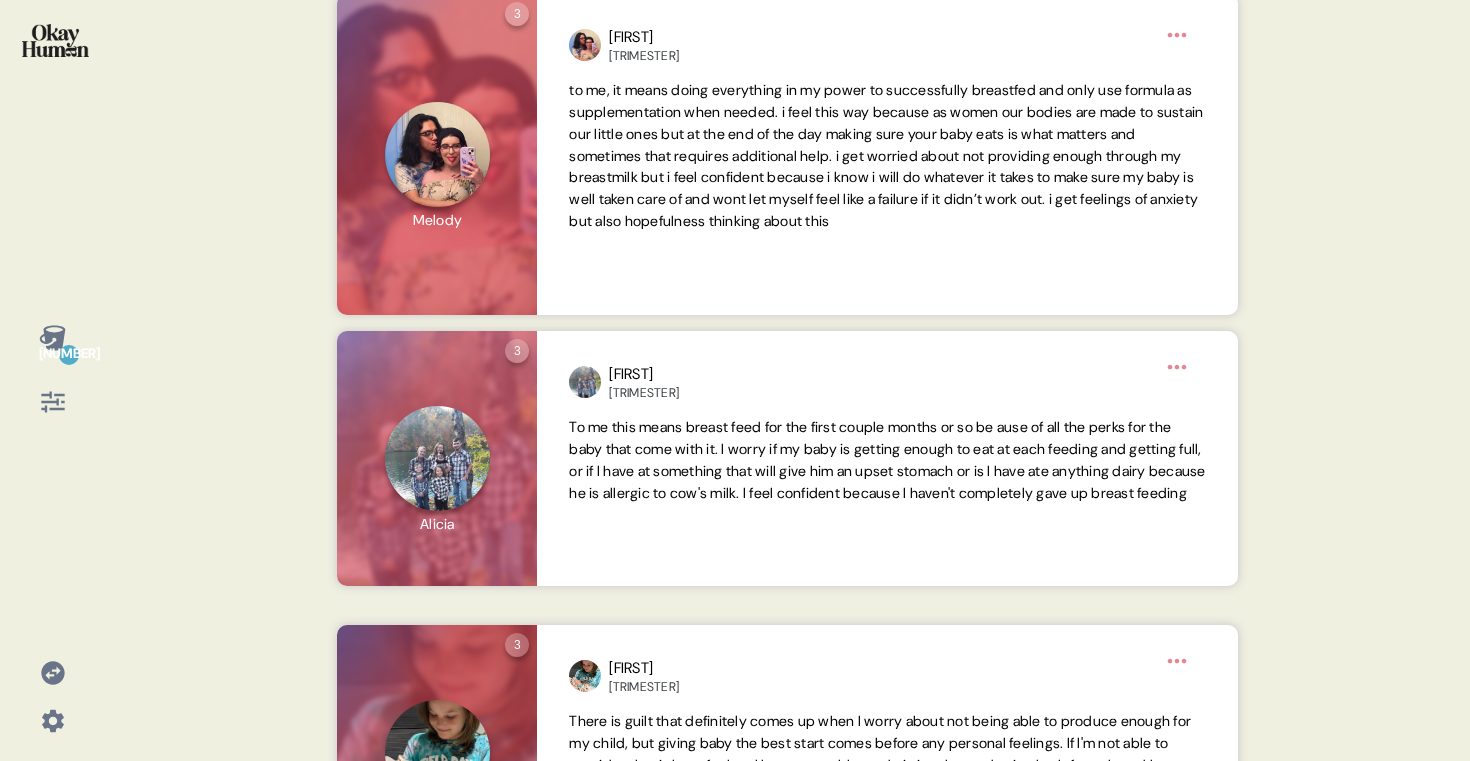 click on "[NUMBER]" at bounding box center [53, 338] 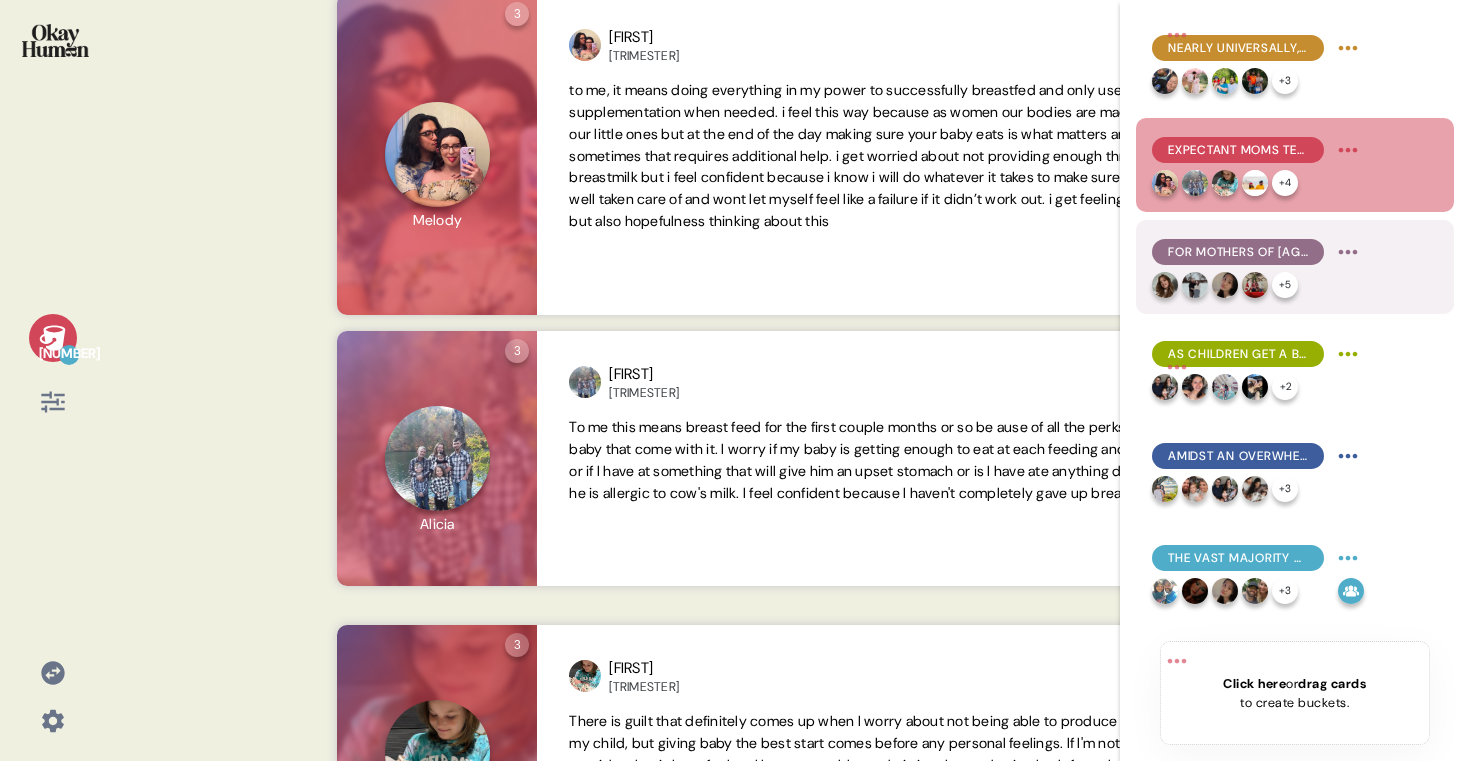 click on "+ 5" at bounding box center (1258, 285) 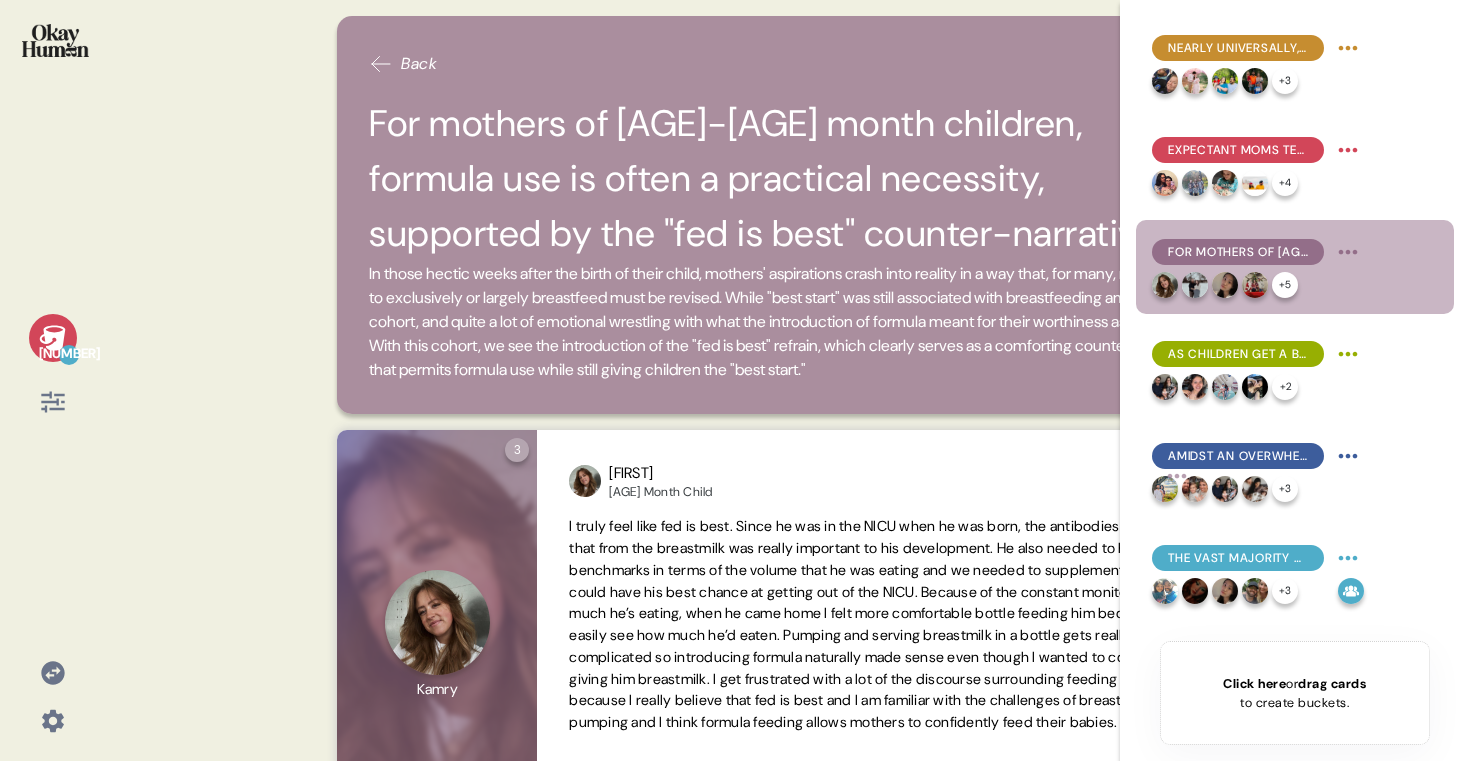 click 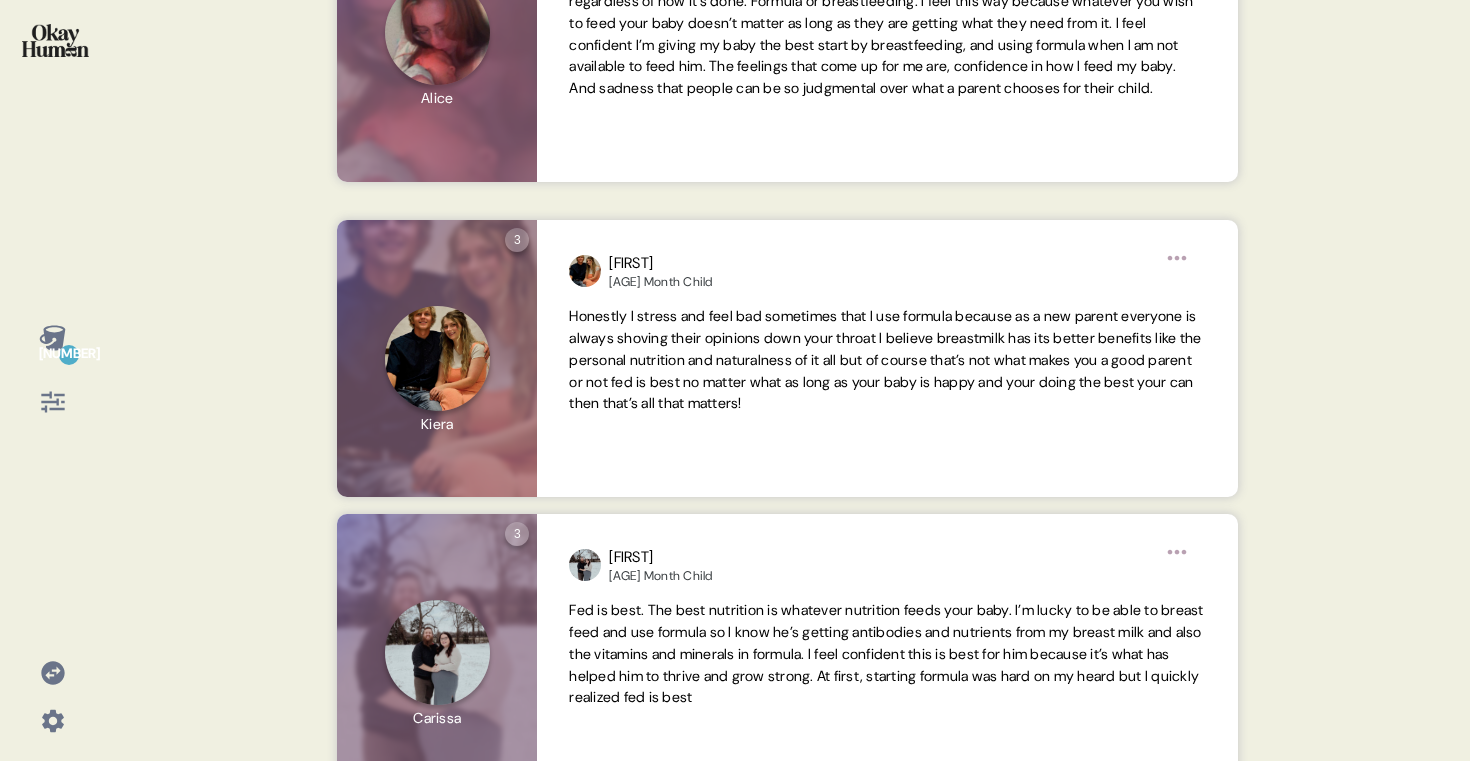 scroll, scrollTop: 1335, scrollLeft: 0, axis: vertical 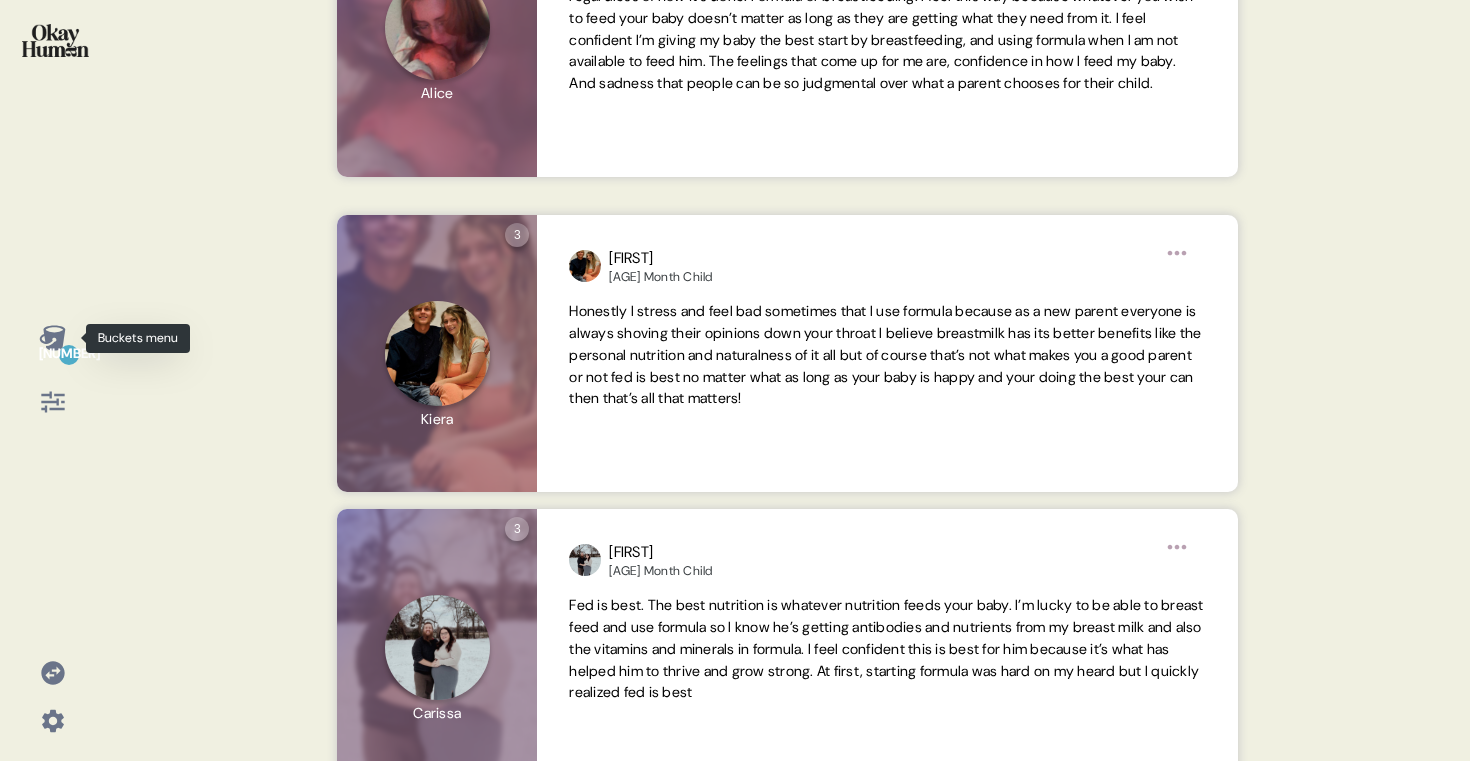 click 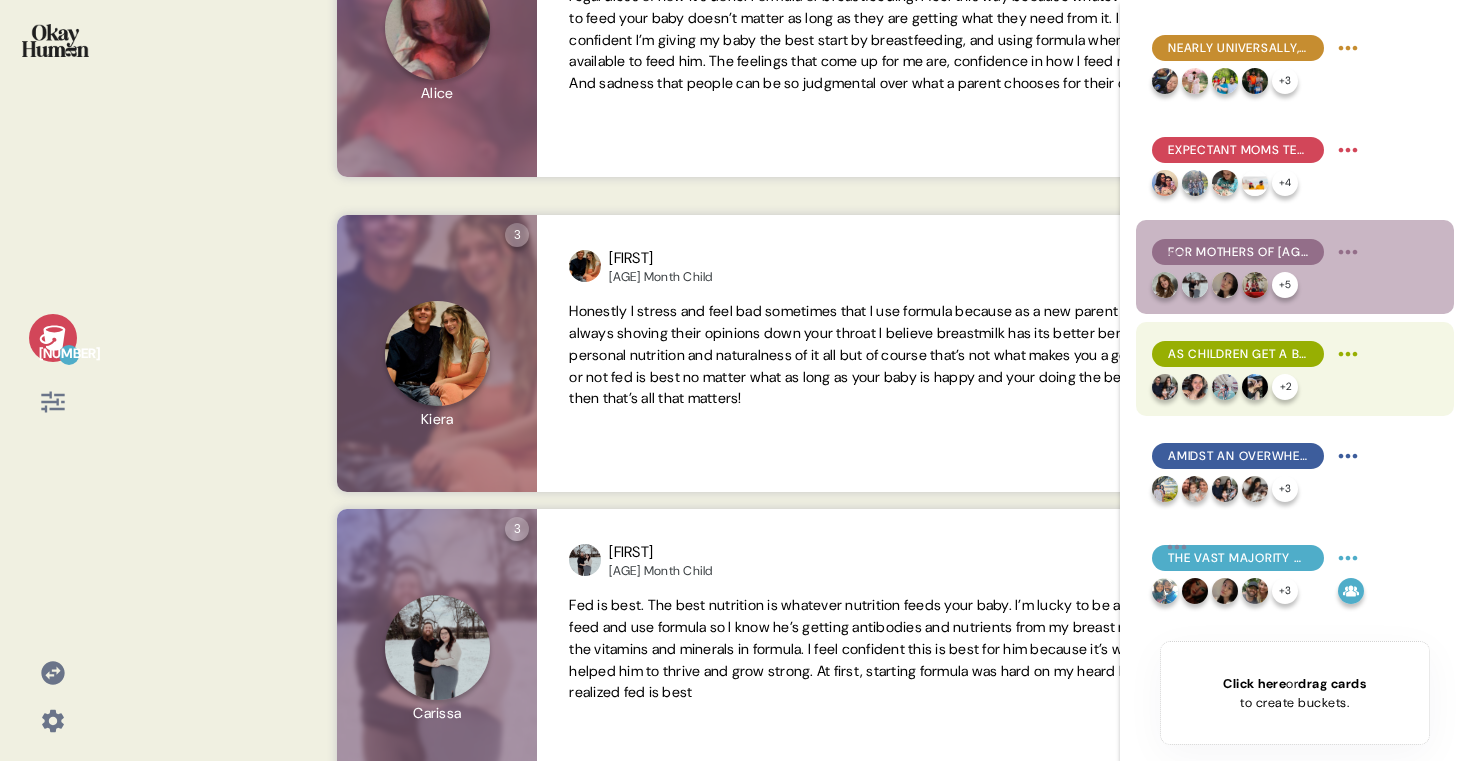 click on "As children get a bit older, the perceived "best start" gap between breast milk & formula shrinks, with formula seen as more of a "close second"." at bounding box center [1238, 354] 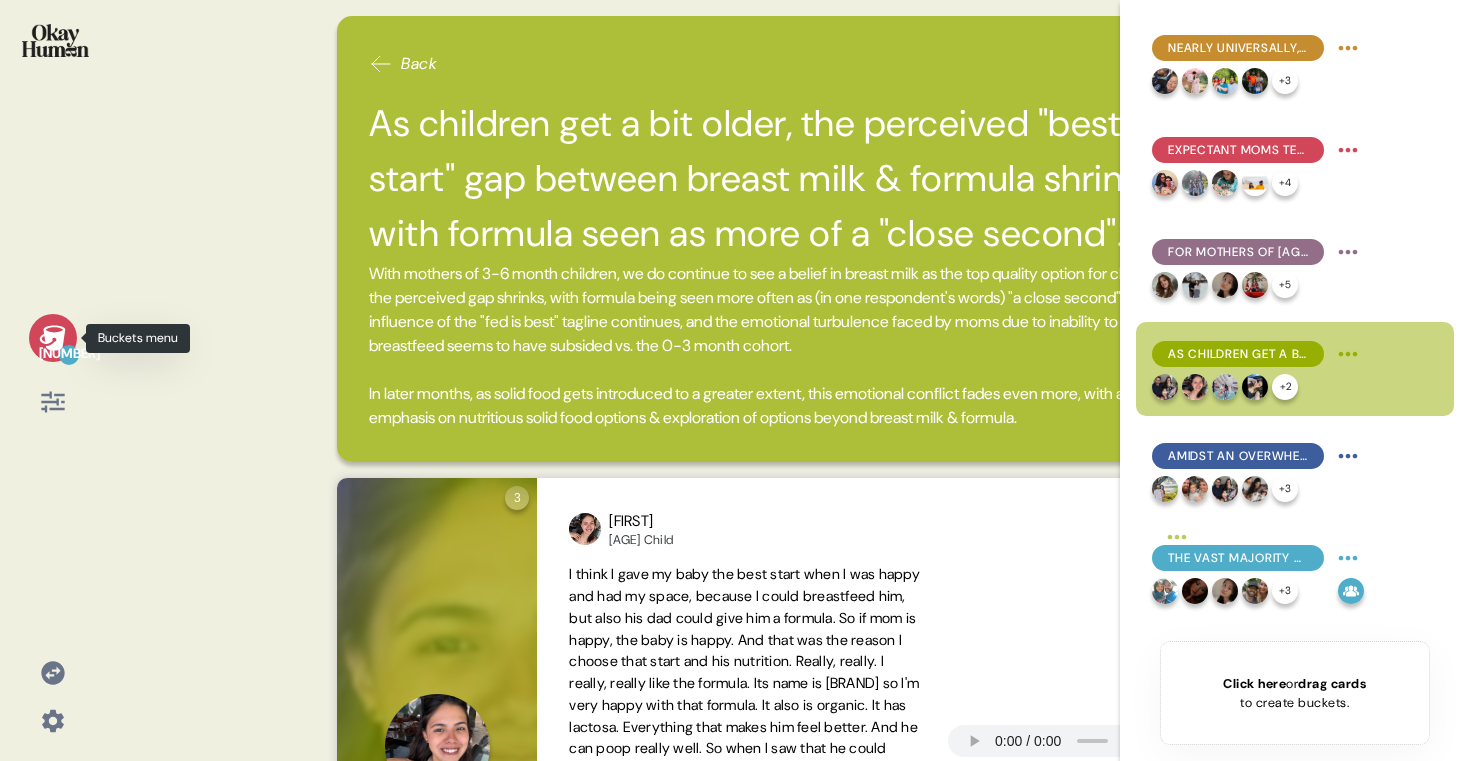 click 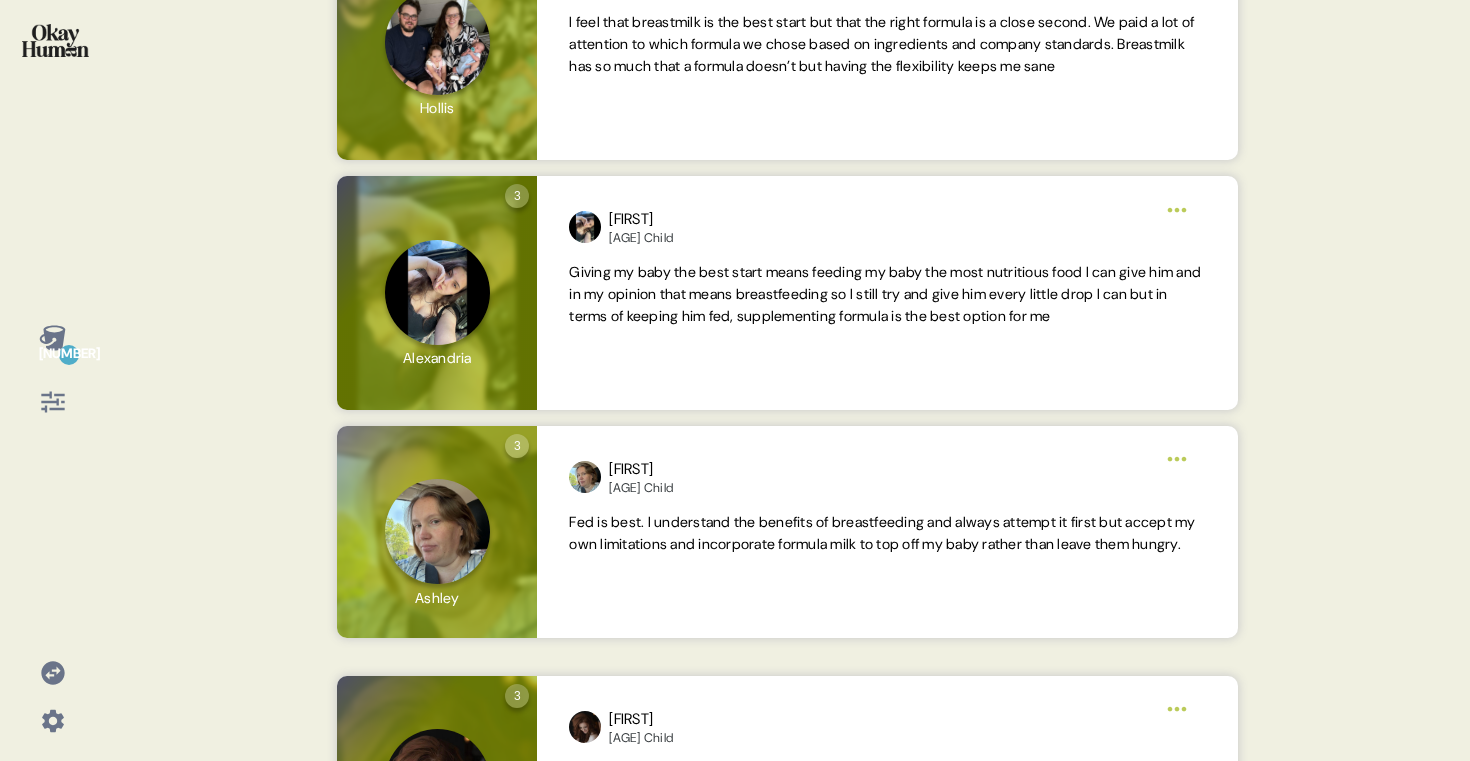 scroll, scrollTop: 1446, scrollLeft: 0, axis: vertical 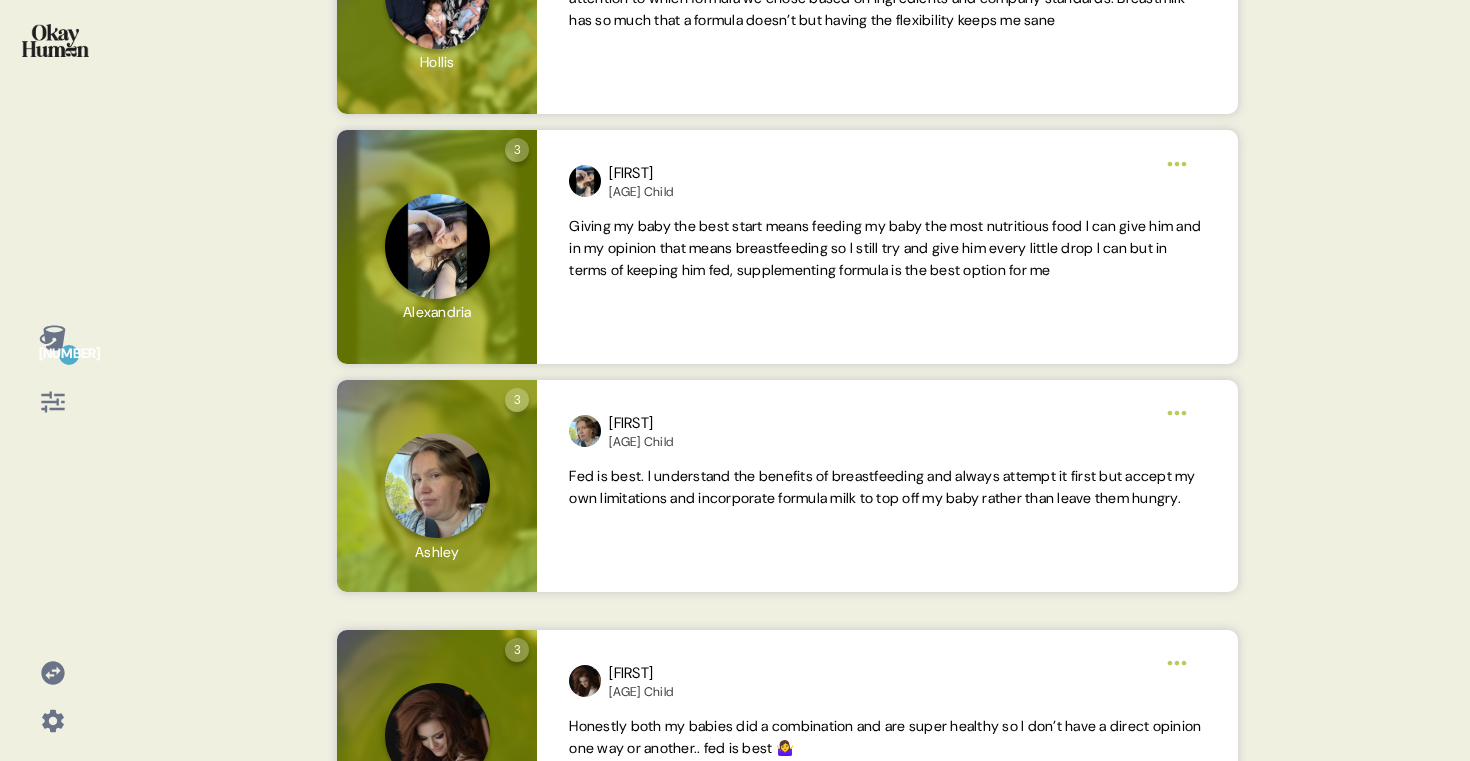 click 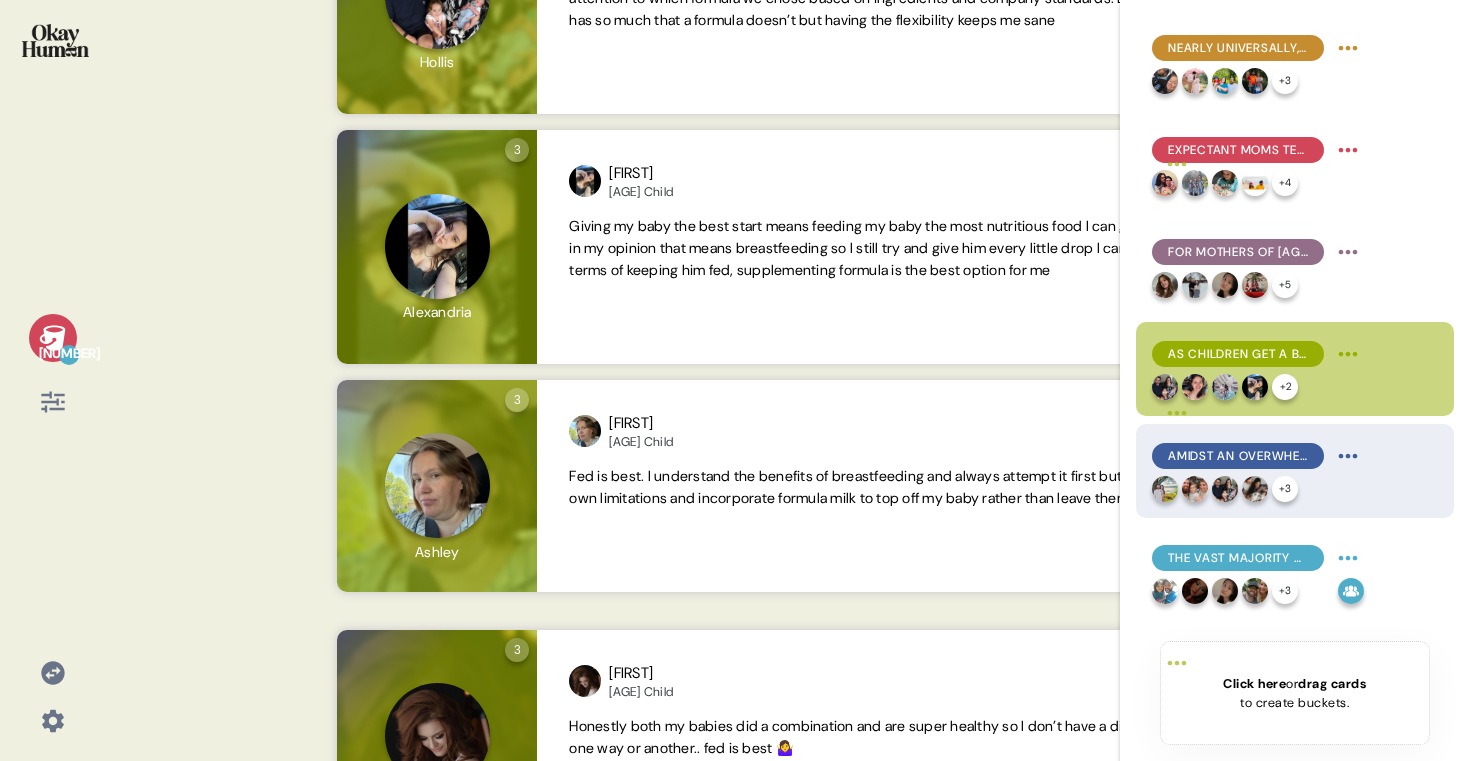click on "Amidst an overwhelming array of formula options, what's not in a formula is as crucial as what is." at bounding box center [1238, 456] 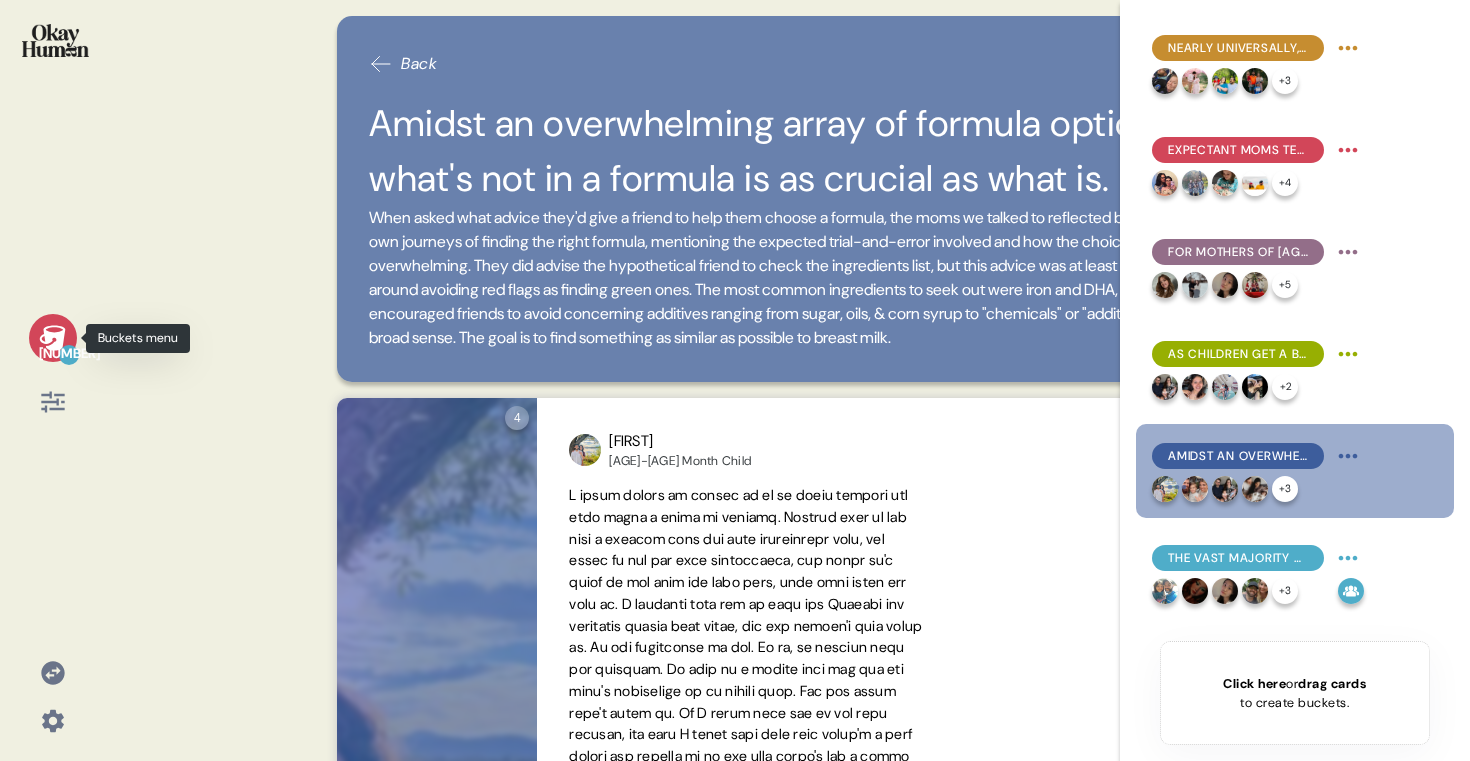 click 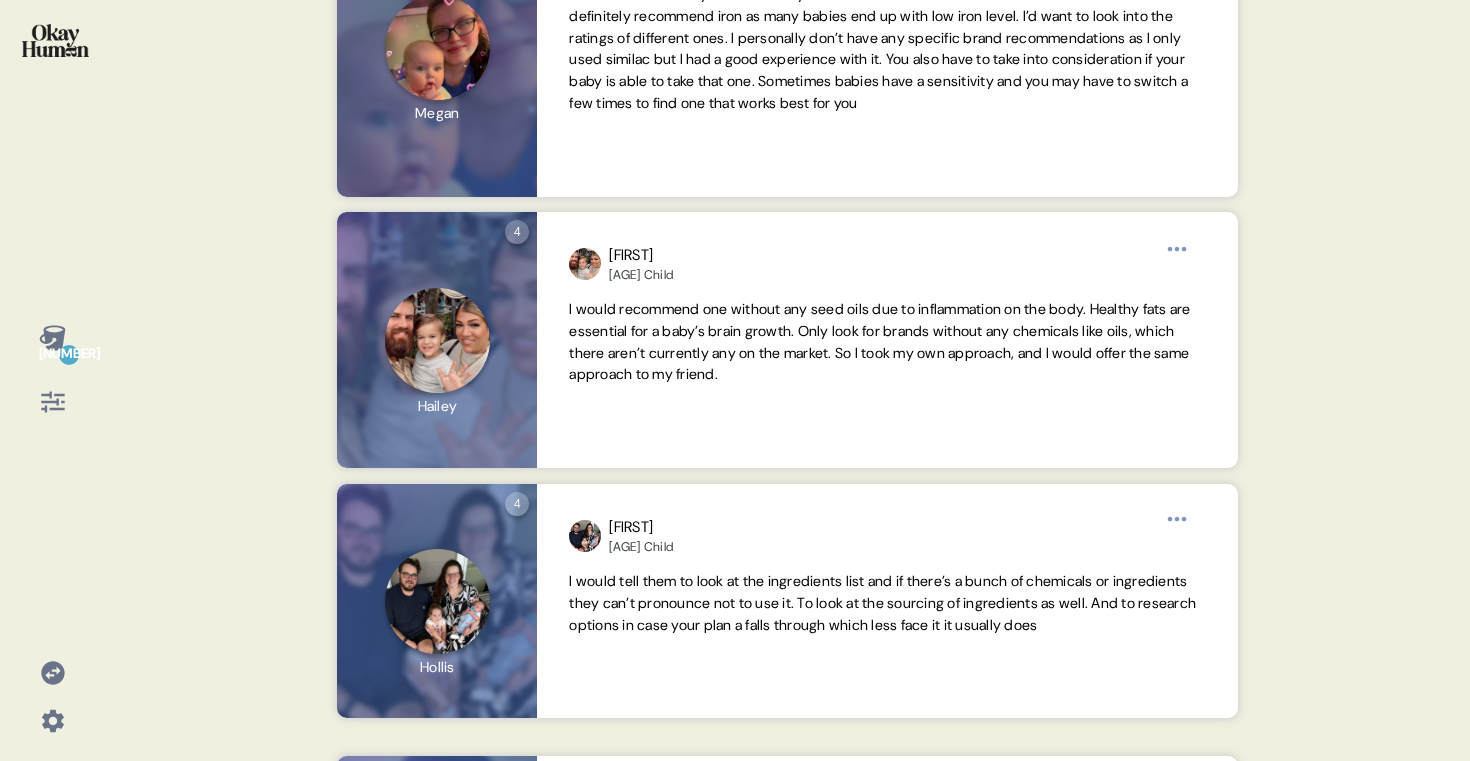 scroll, scrollTop: 2279, scrollLeft: 0, axis: vertical 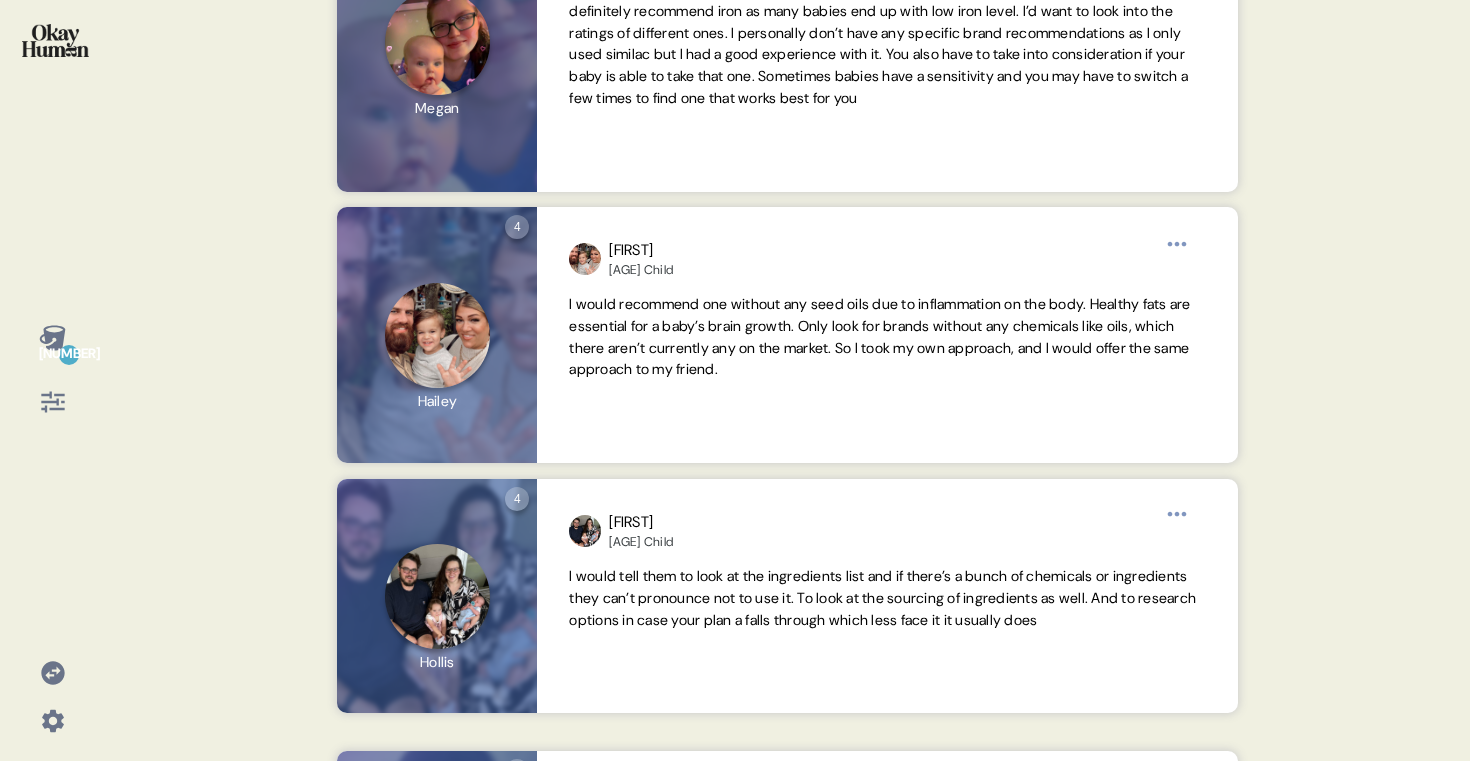 click on "16" at bounding box center [52, 370] 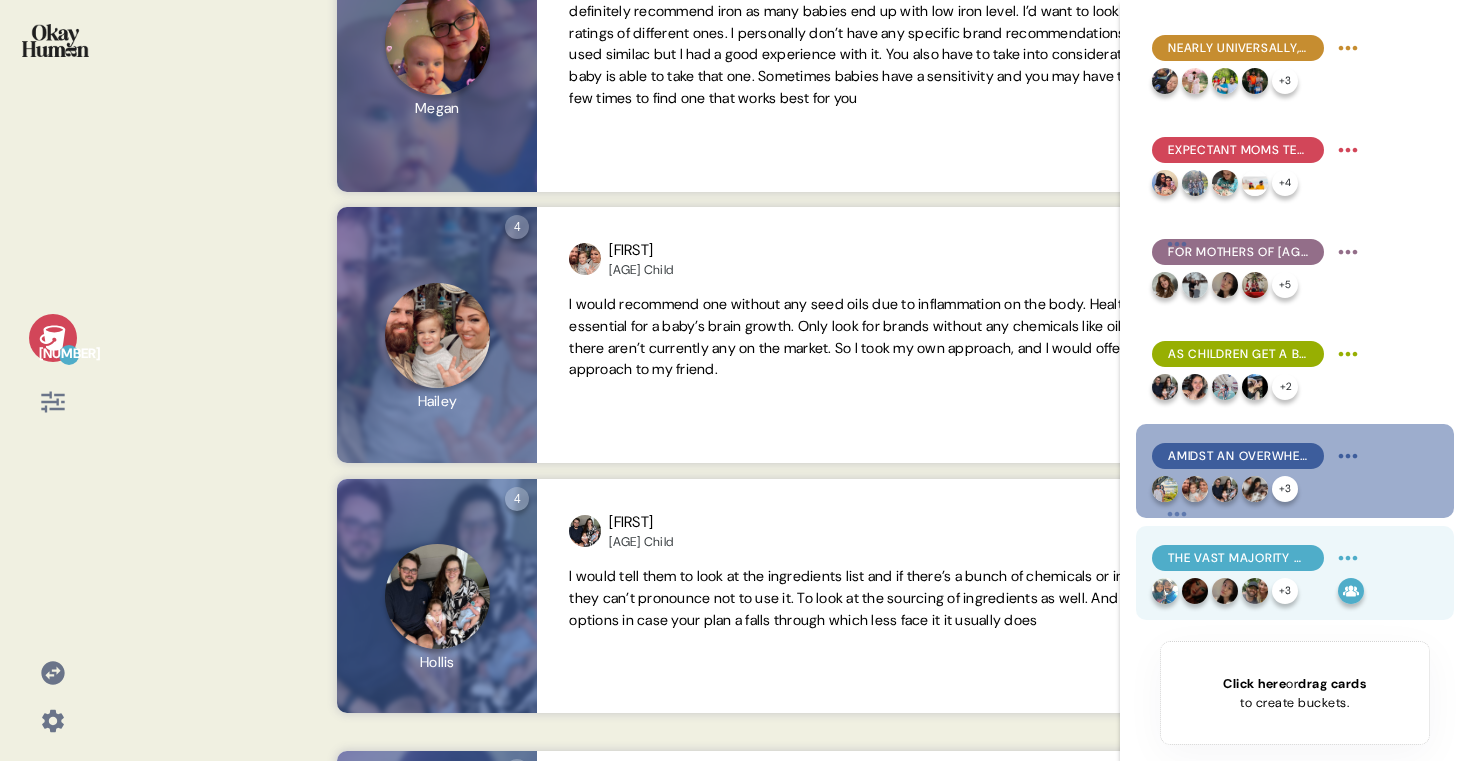 click on "The vast majority of moms are unaware of MFGM, and suspicion was common even when we explained the benefits." at bounding box center (1238, 558) 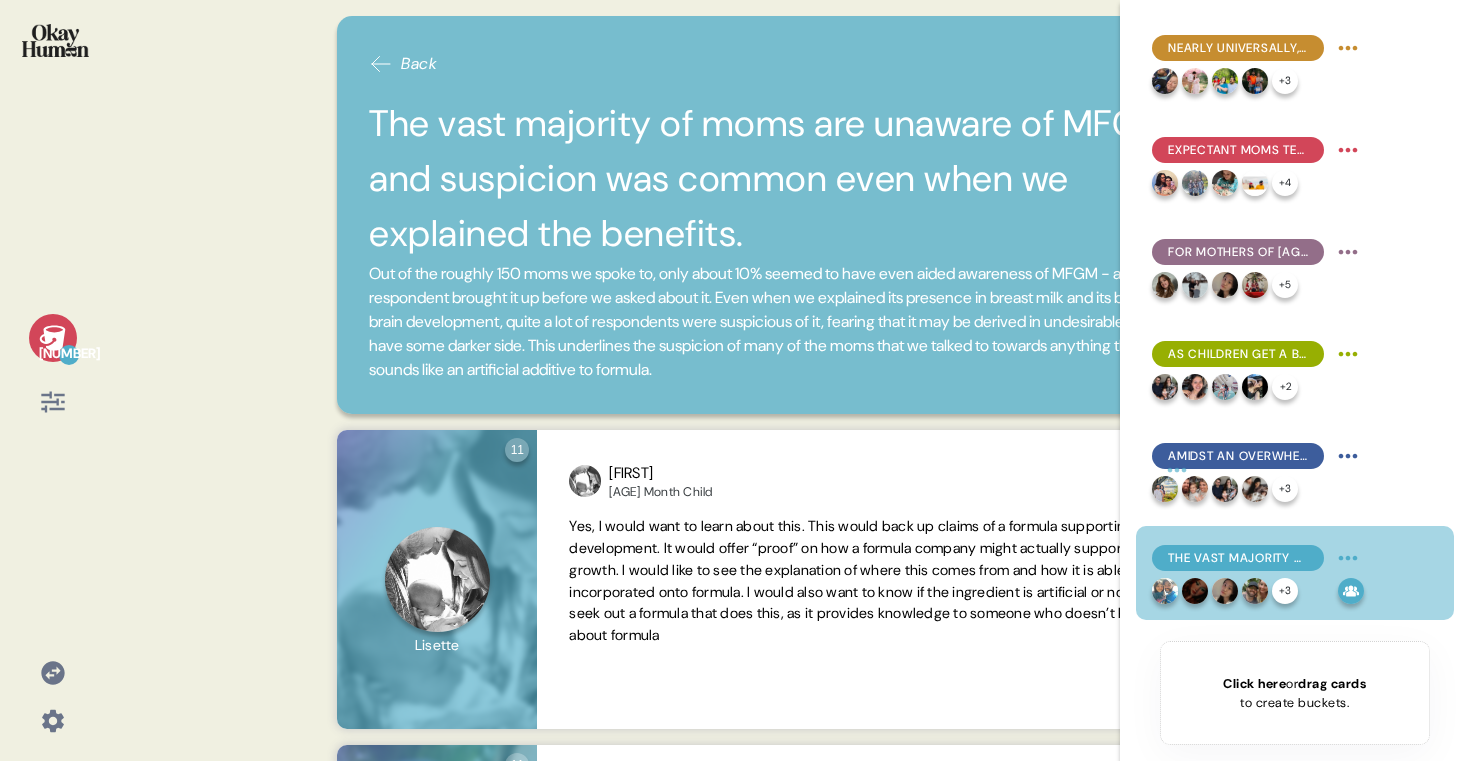 click 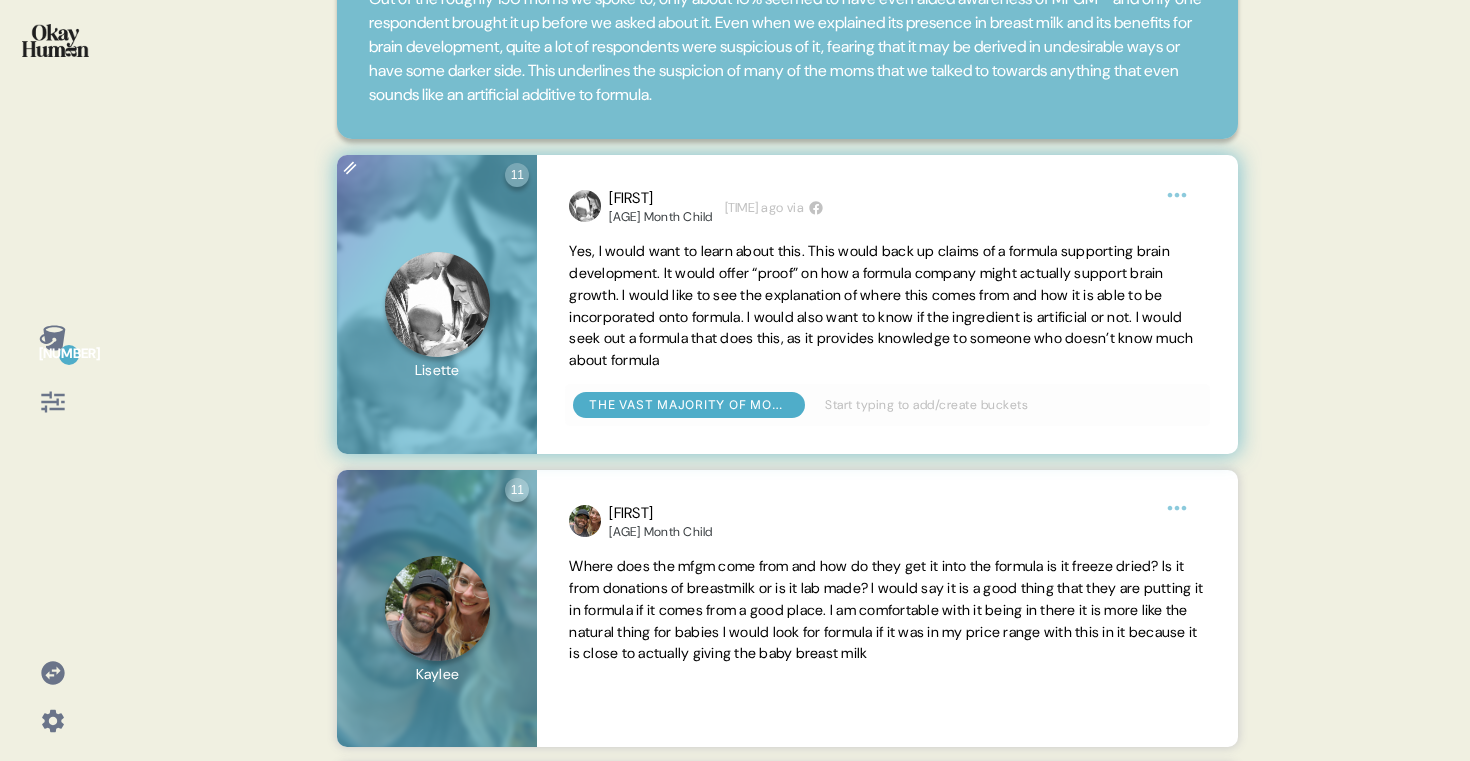 scroll, scrollTop: 285, scrollLeft: 0, axis: vertical 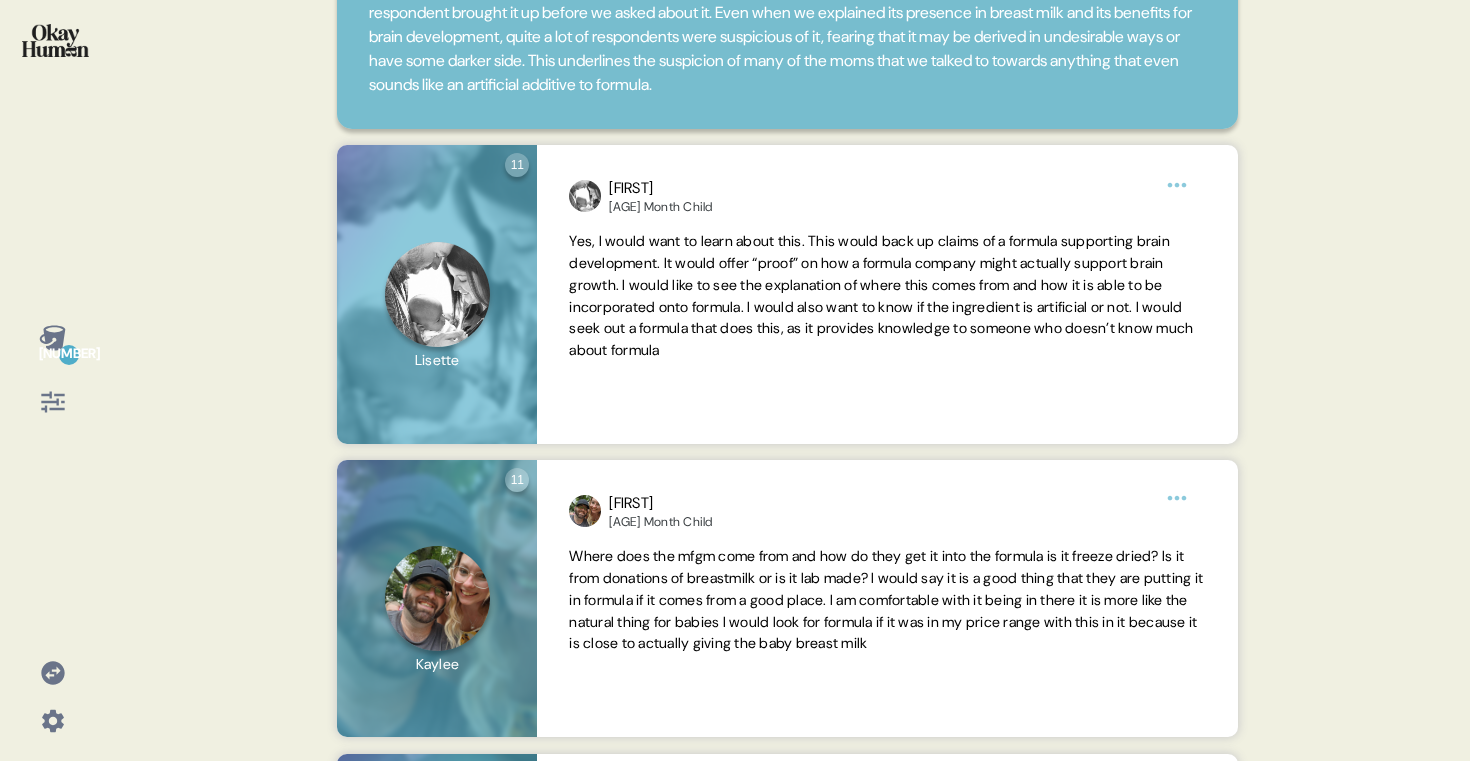 click on "16" at bounding box center (53, 338) 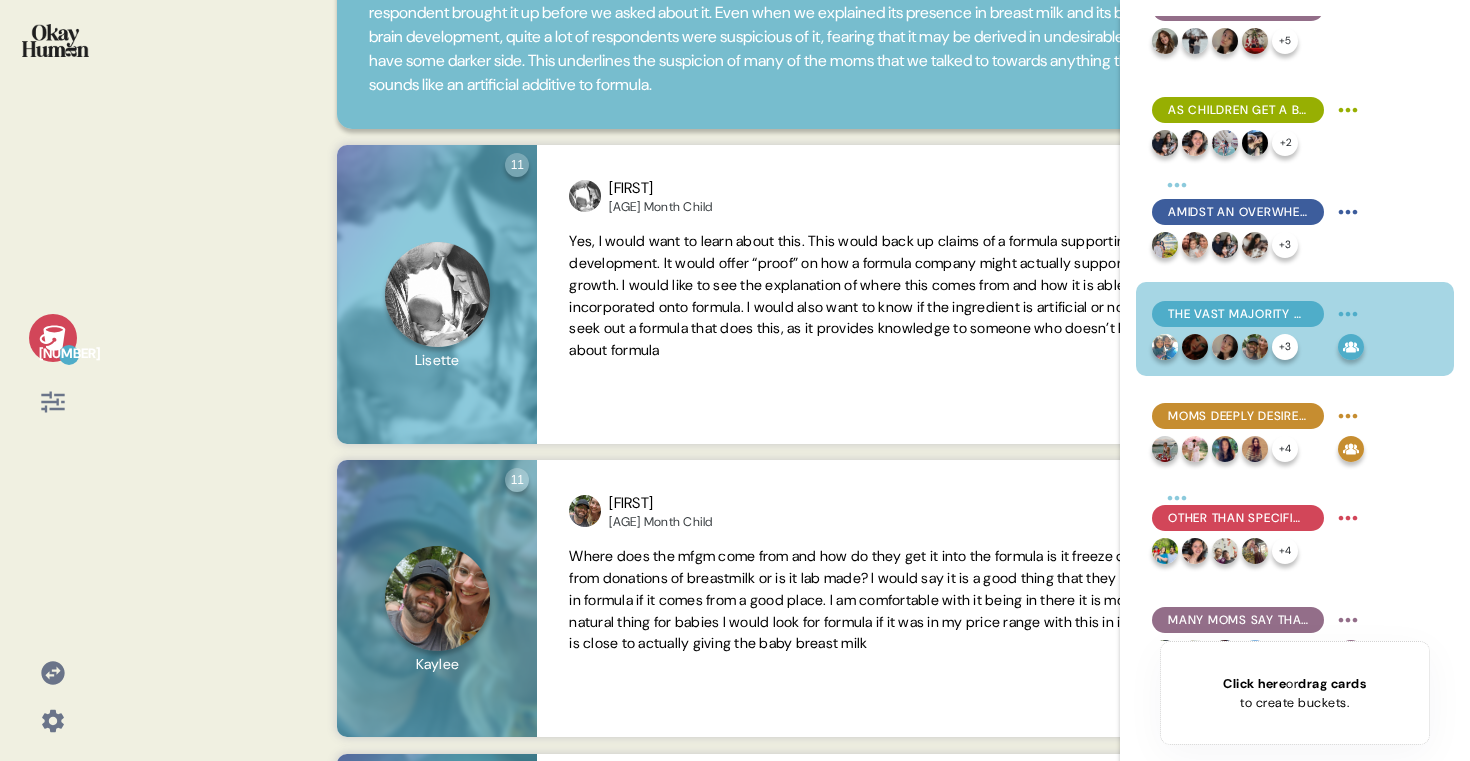 scroll, scrollTop: 310, scrollLeft: 0, axis: vertical 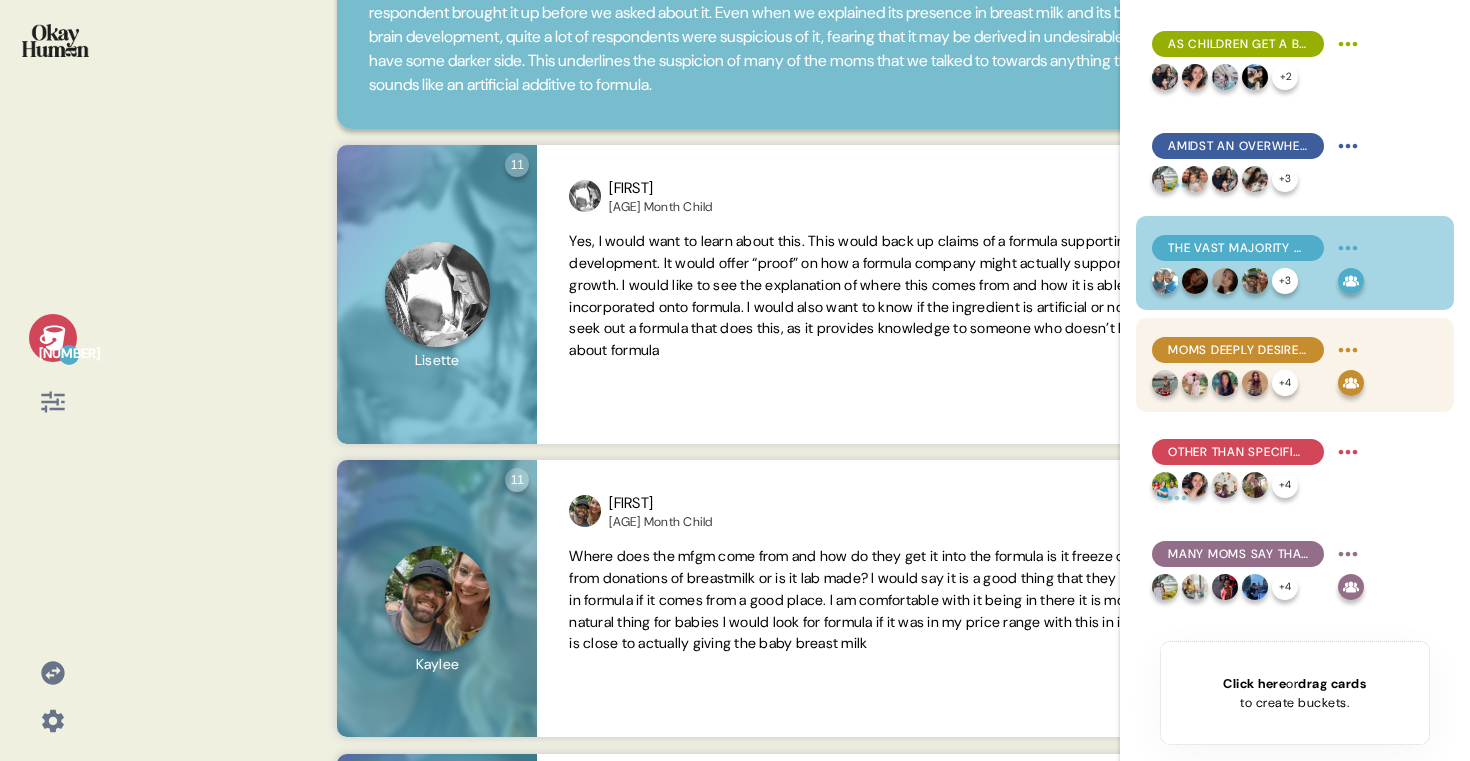click on "Moms deeply desire to feel confident in a go-to formula, but uncertainty and frustrating trial and error are the norm." at bounding box center (1238, 350) 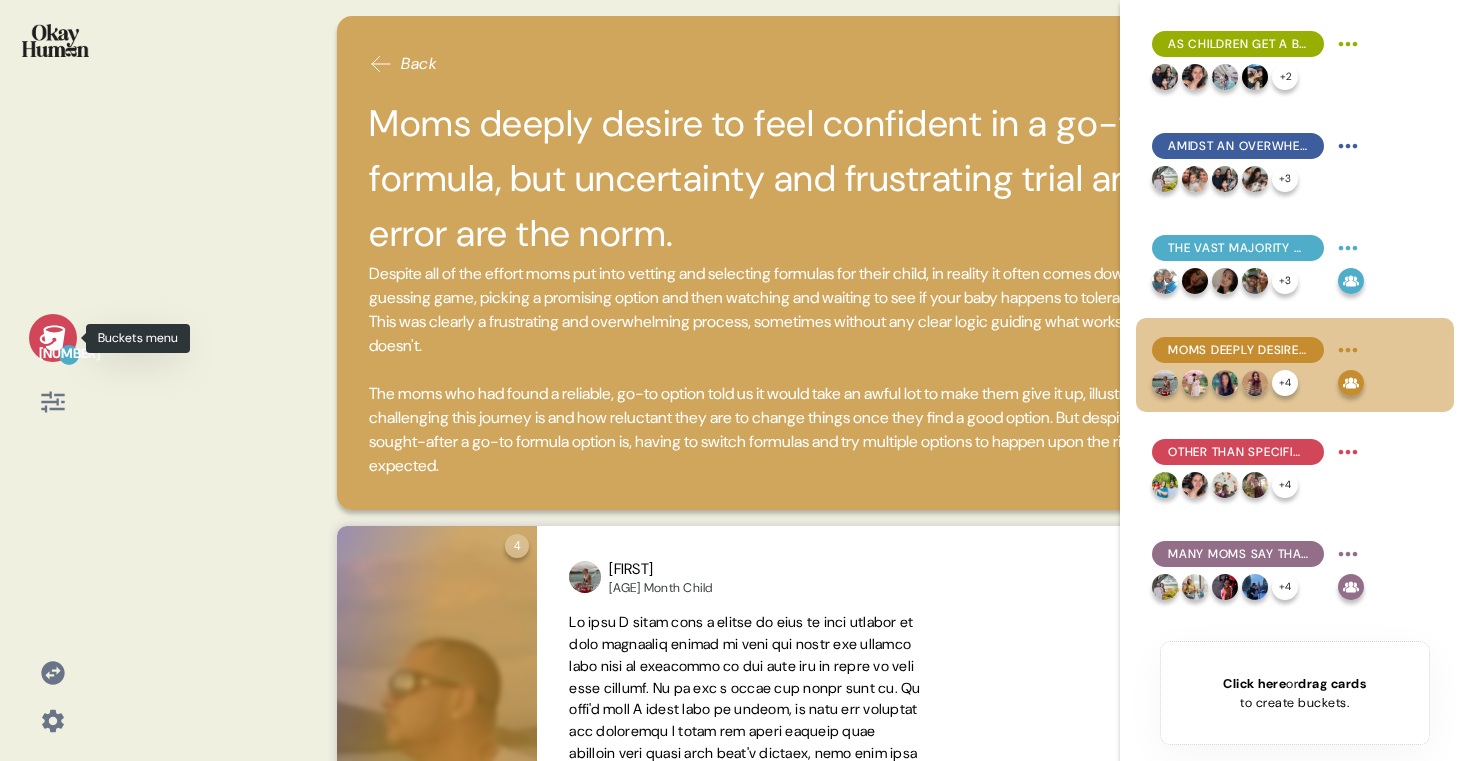click 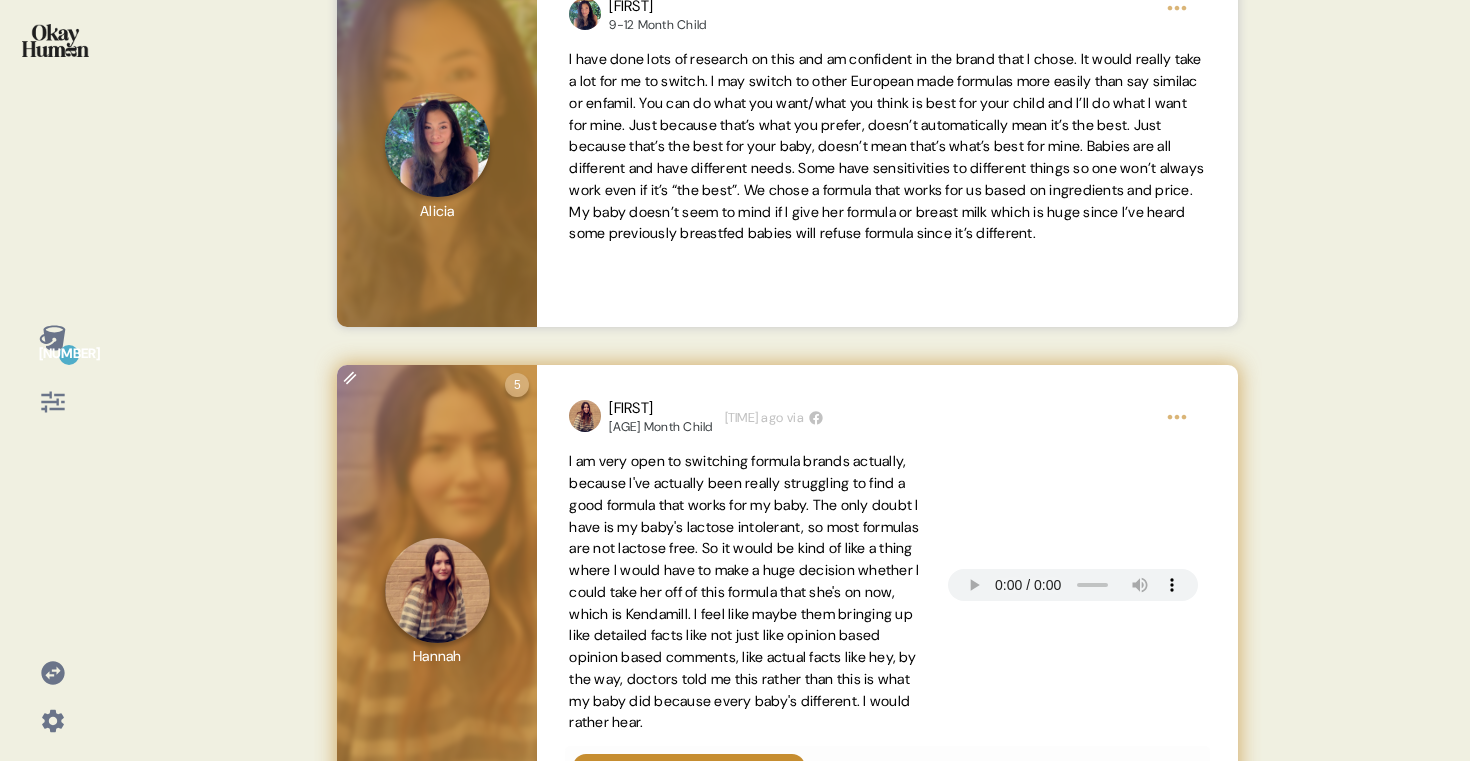 scroll, scrollTop: 1606, scrollLeft: 0, axis: vertical 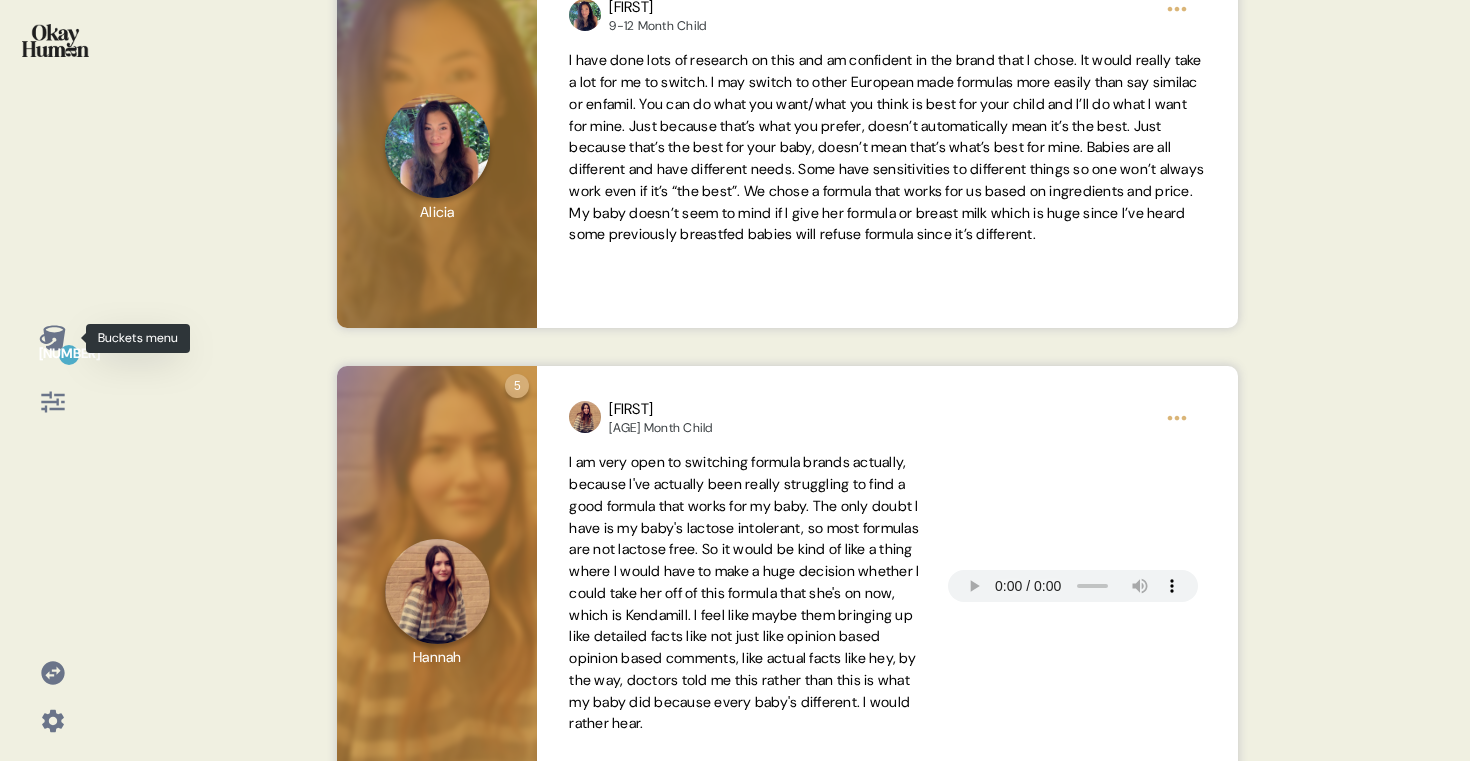 click 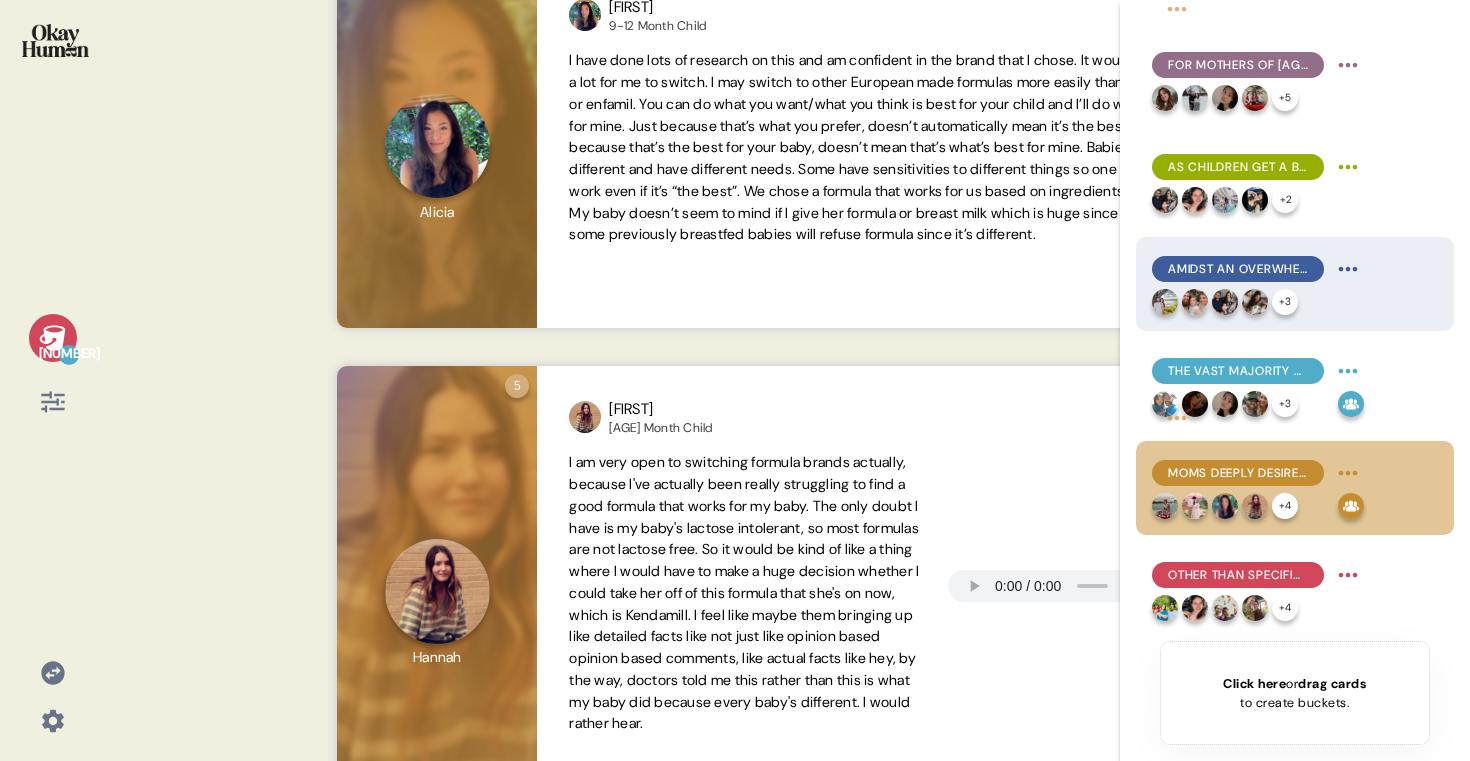 scroll, scrollTop: 289, scrollLeft: 0, axis: vertical 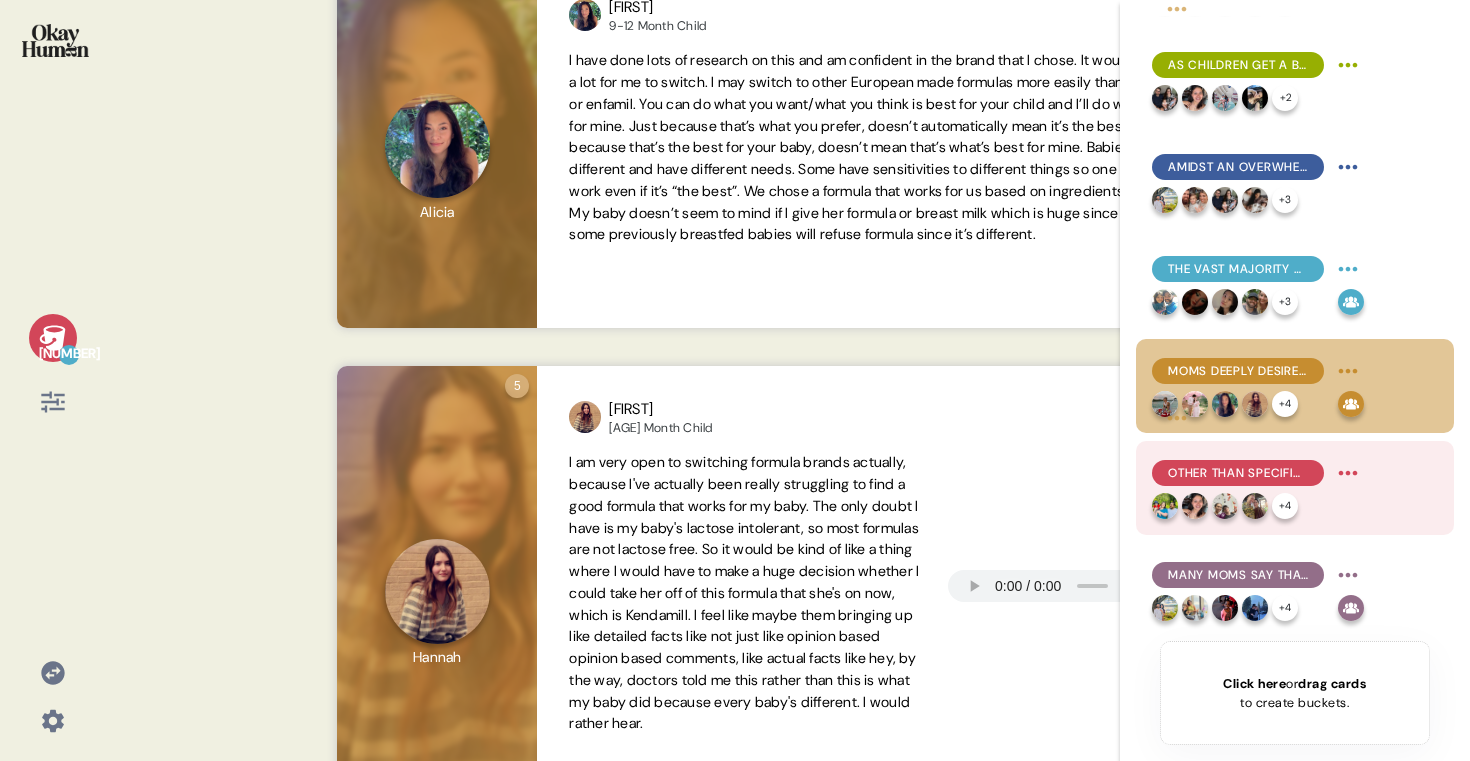 click on "Other than specific tolerance issues, price & ingredient alignment are top switching motivators. + 4" at bounding box center [1258, 488] 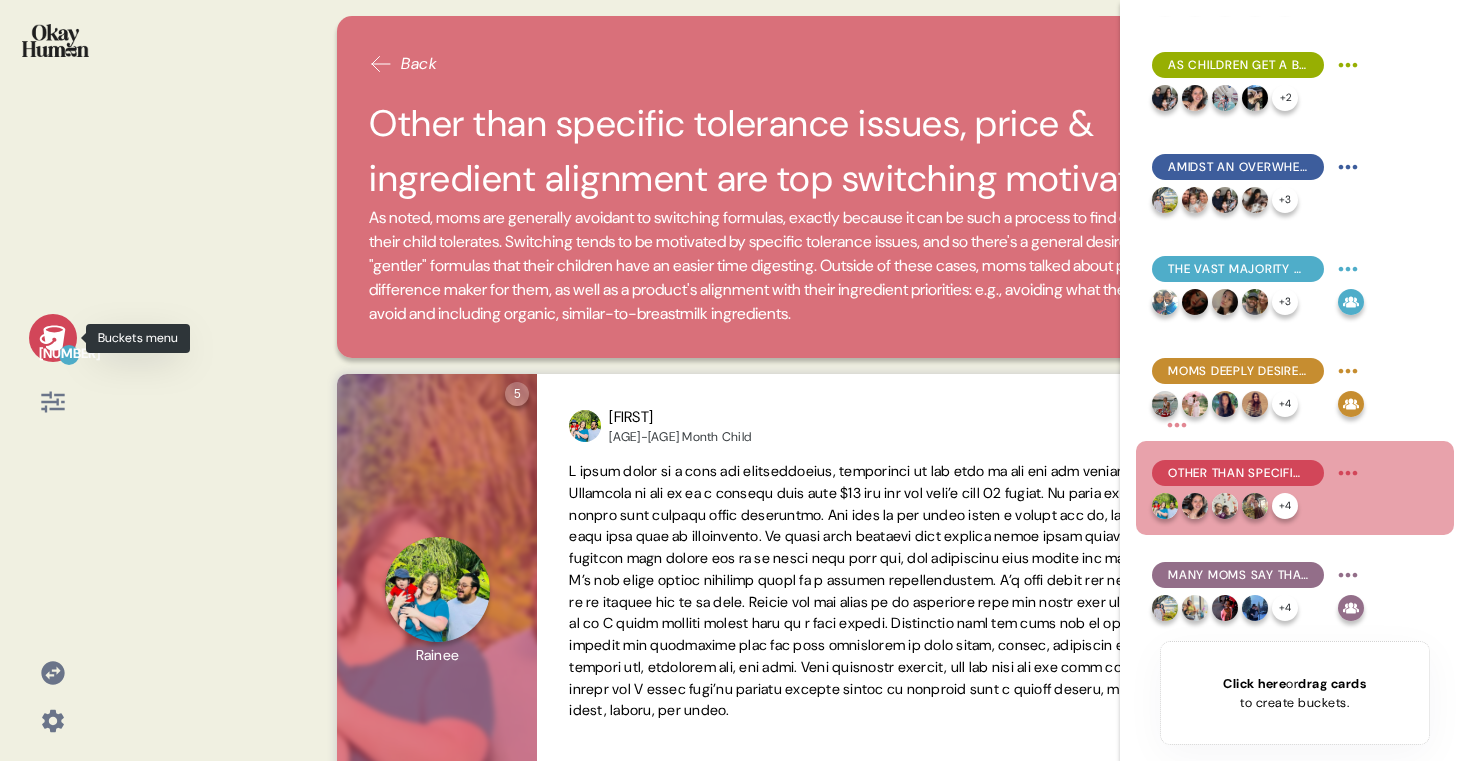 click 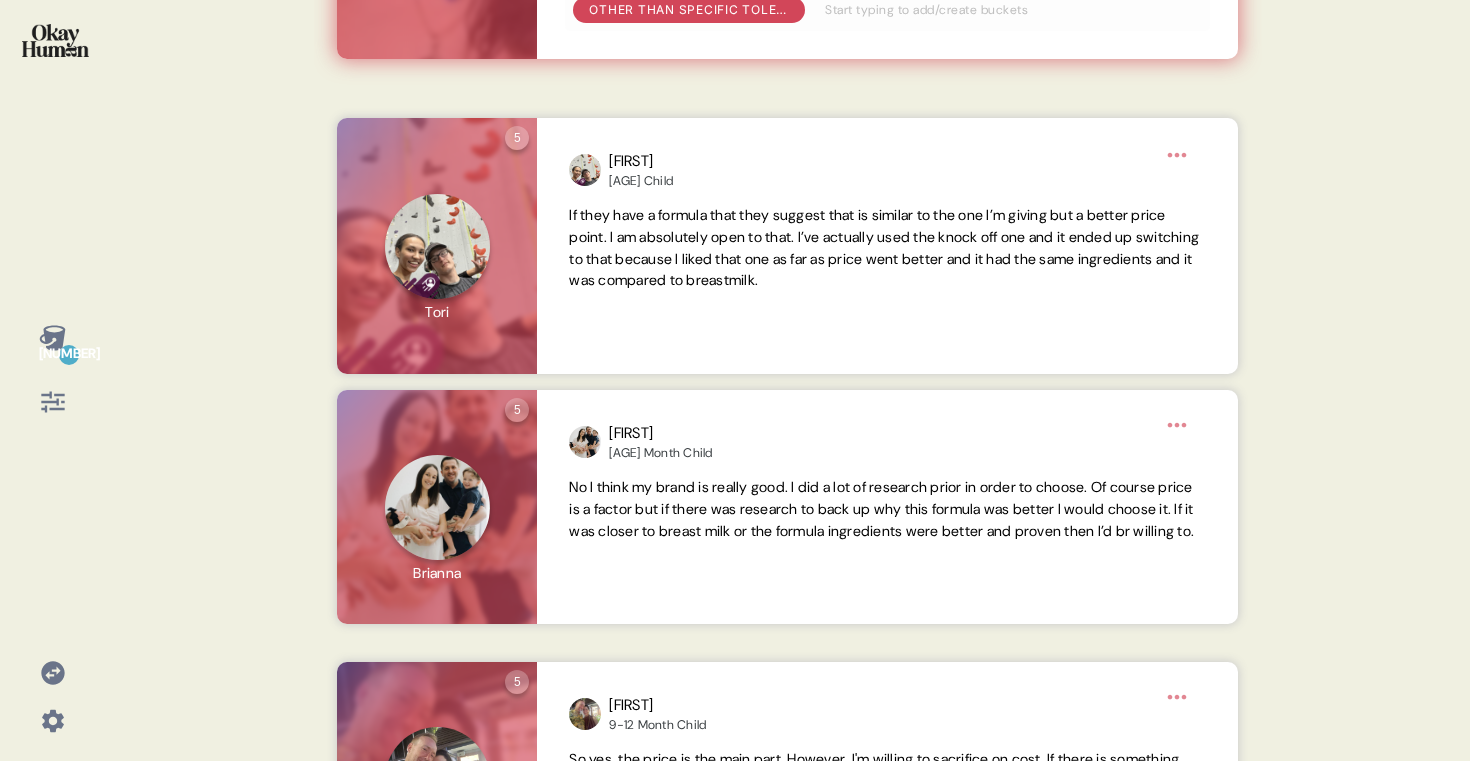scroll, scrollTop: 1310, scrollLeft: 0, axis: vertical 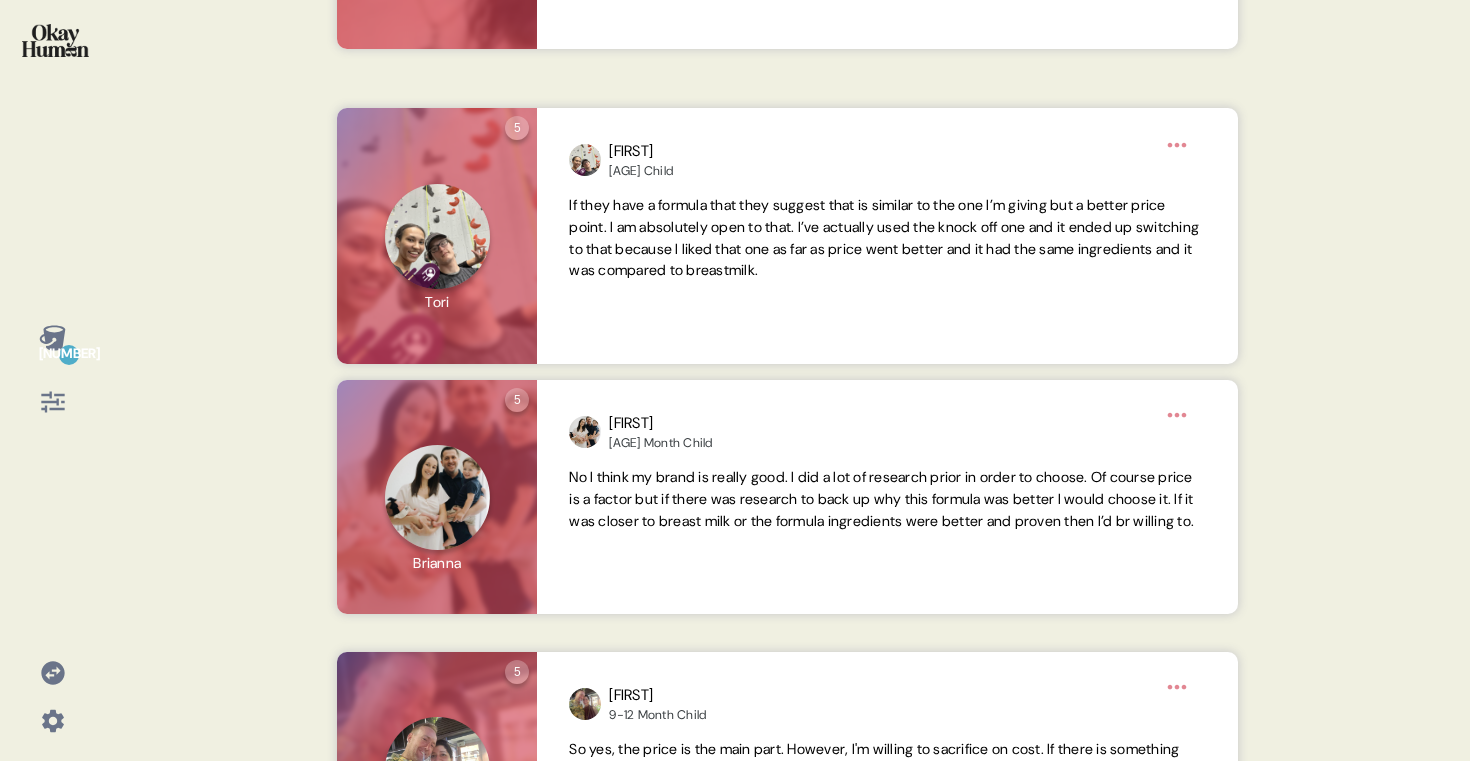 click 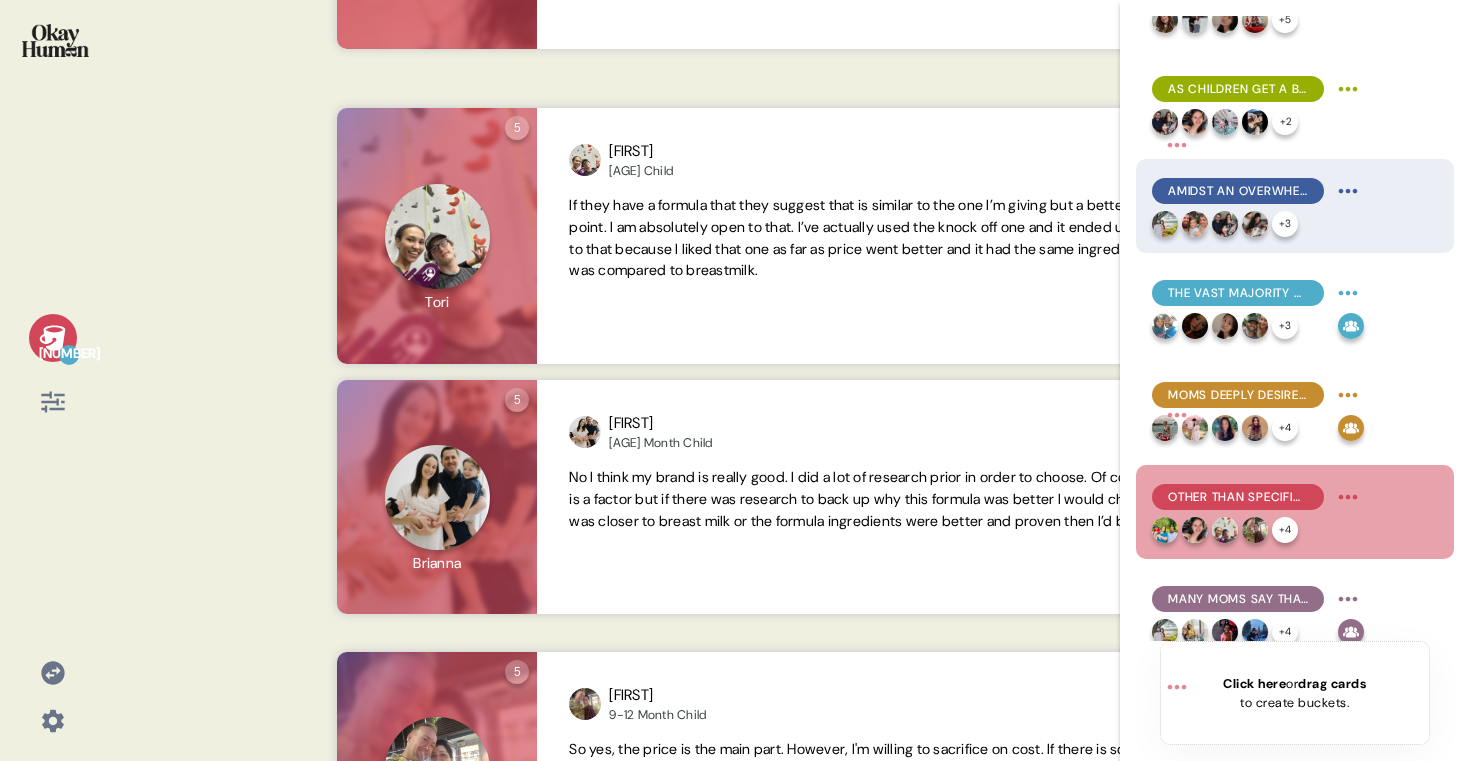 scroll, scrollTop: 352, scrollLeft: 0, axis: vertical 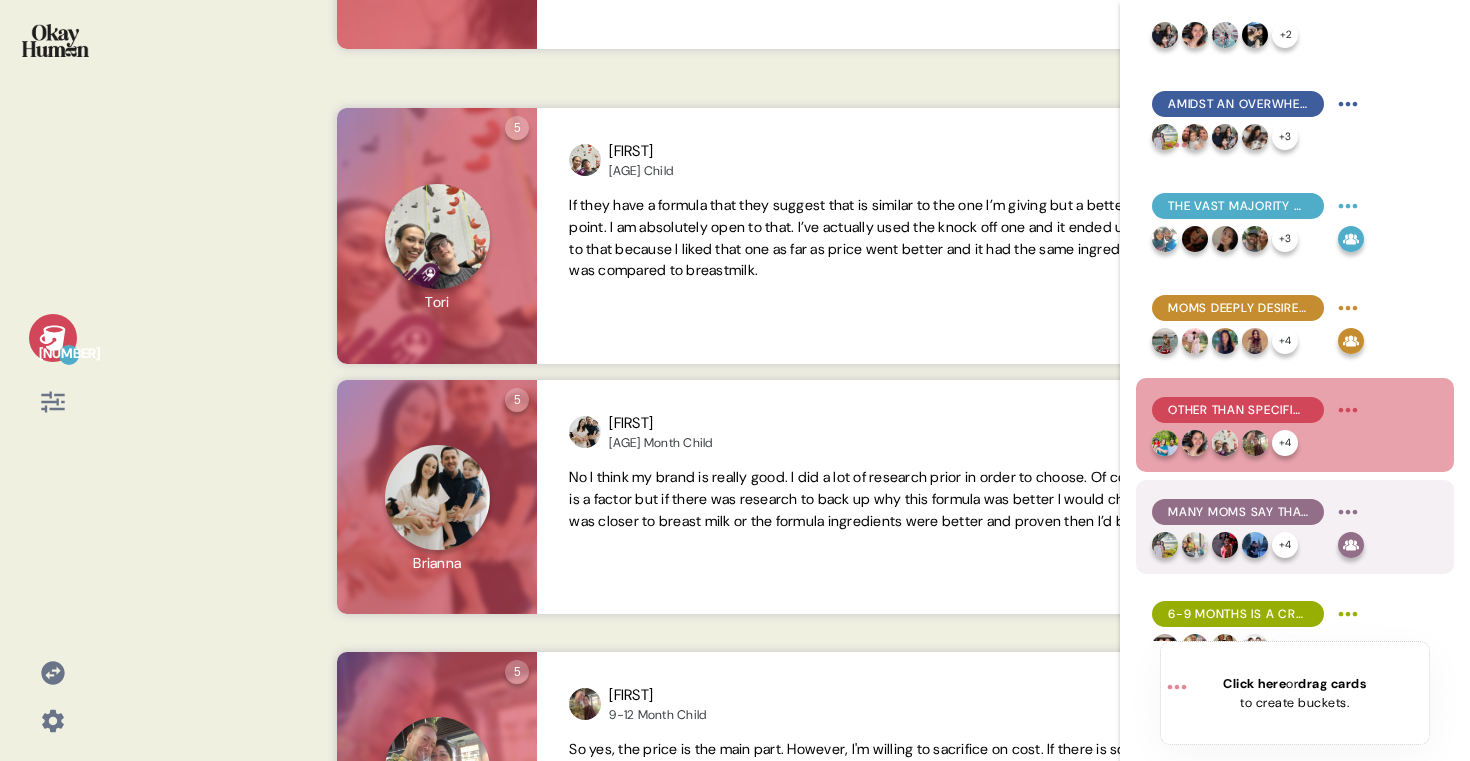 click on "Many moms say that switching would be more about getting away from a problematic product than moving towards an exciting new one." at bounding box center [1238, 512] 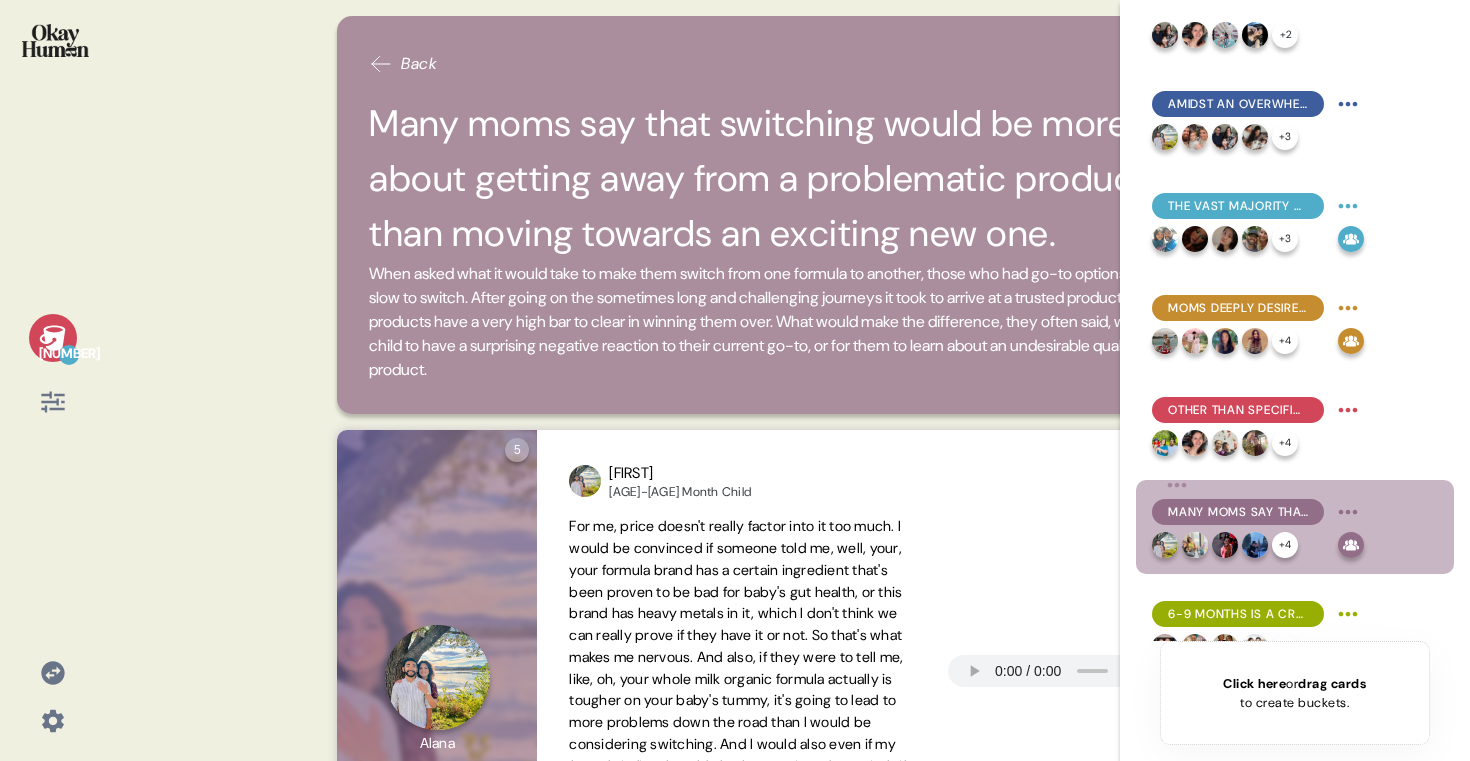 click on "16" at bounding box center (52, 370) 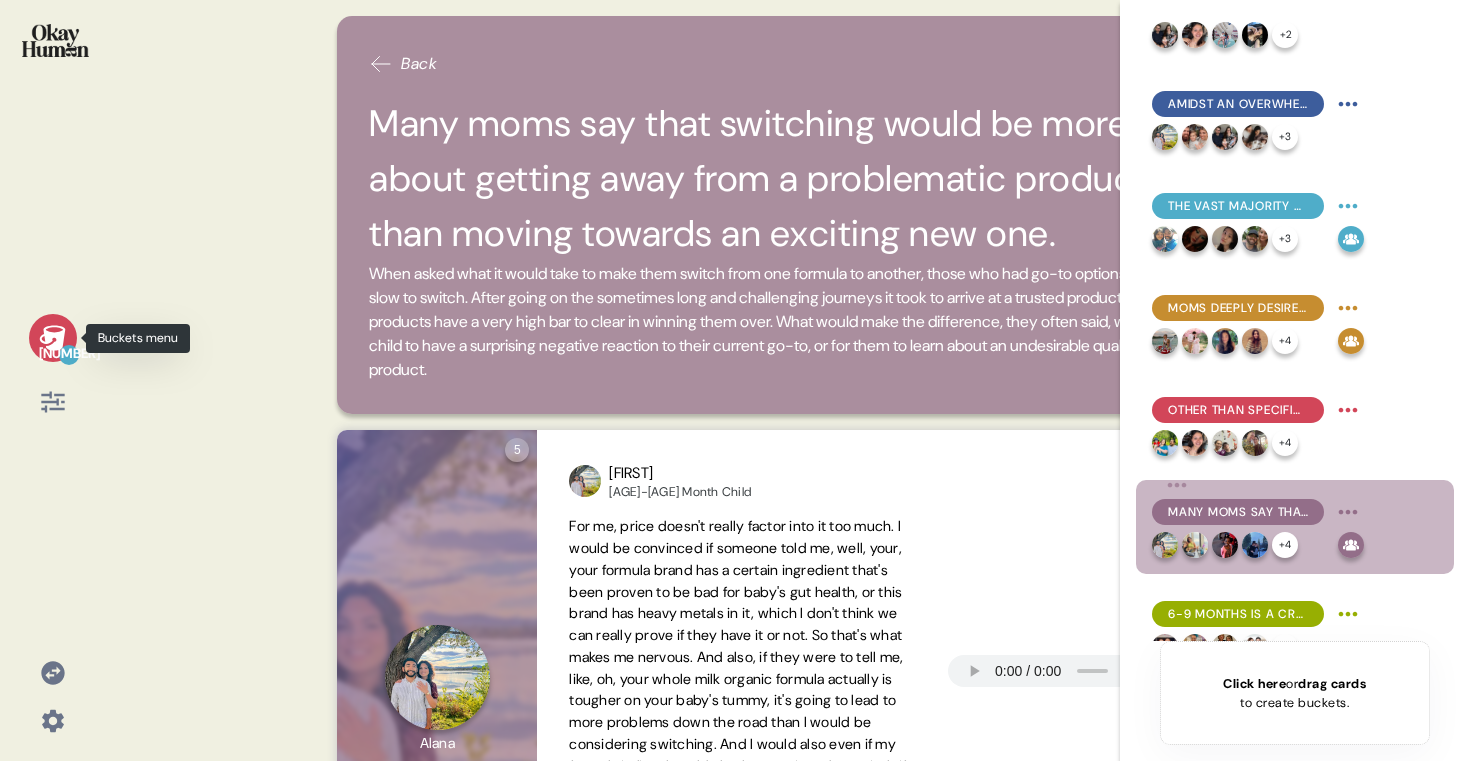 click 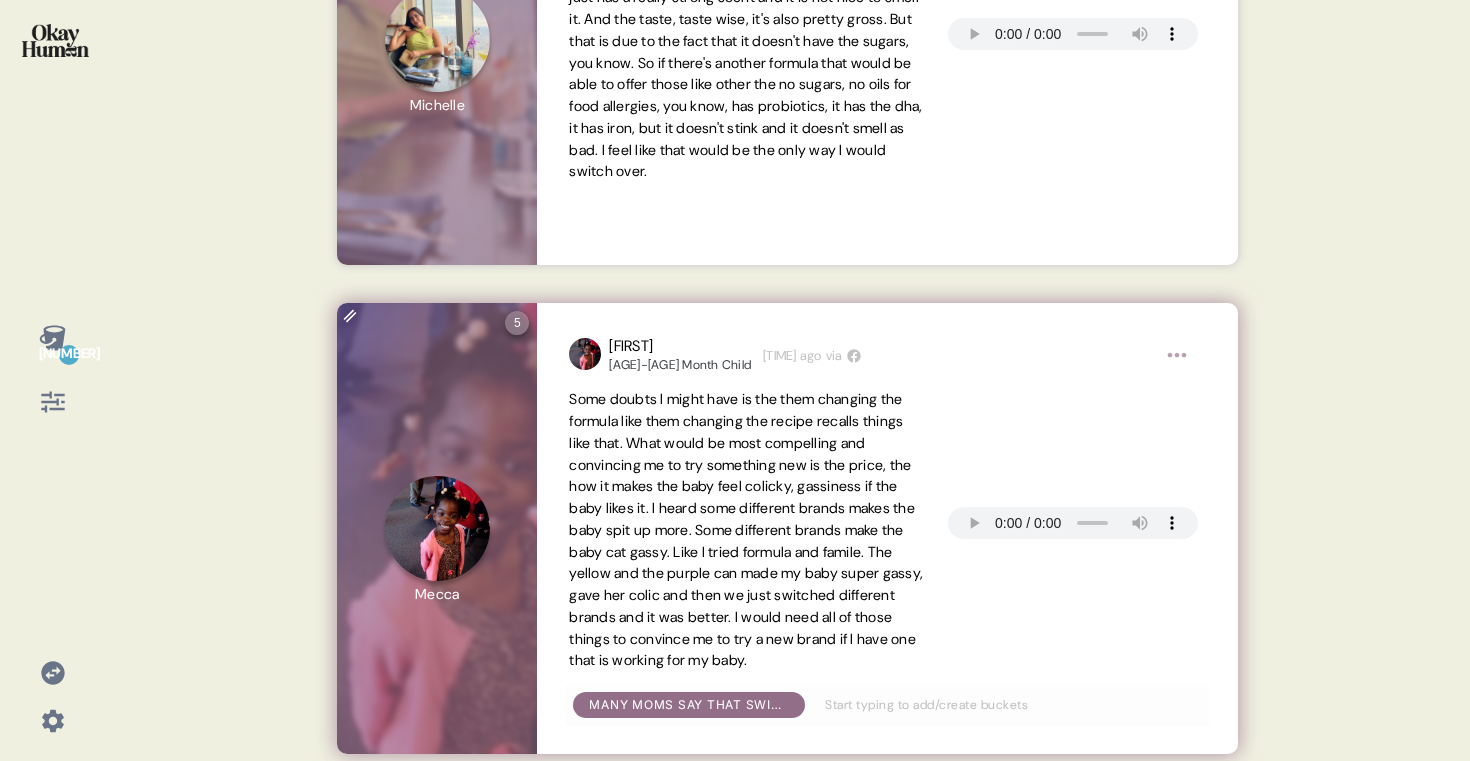 scroll, scrollTop: 1124, scrollLeft: 0, axis: vertical 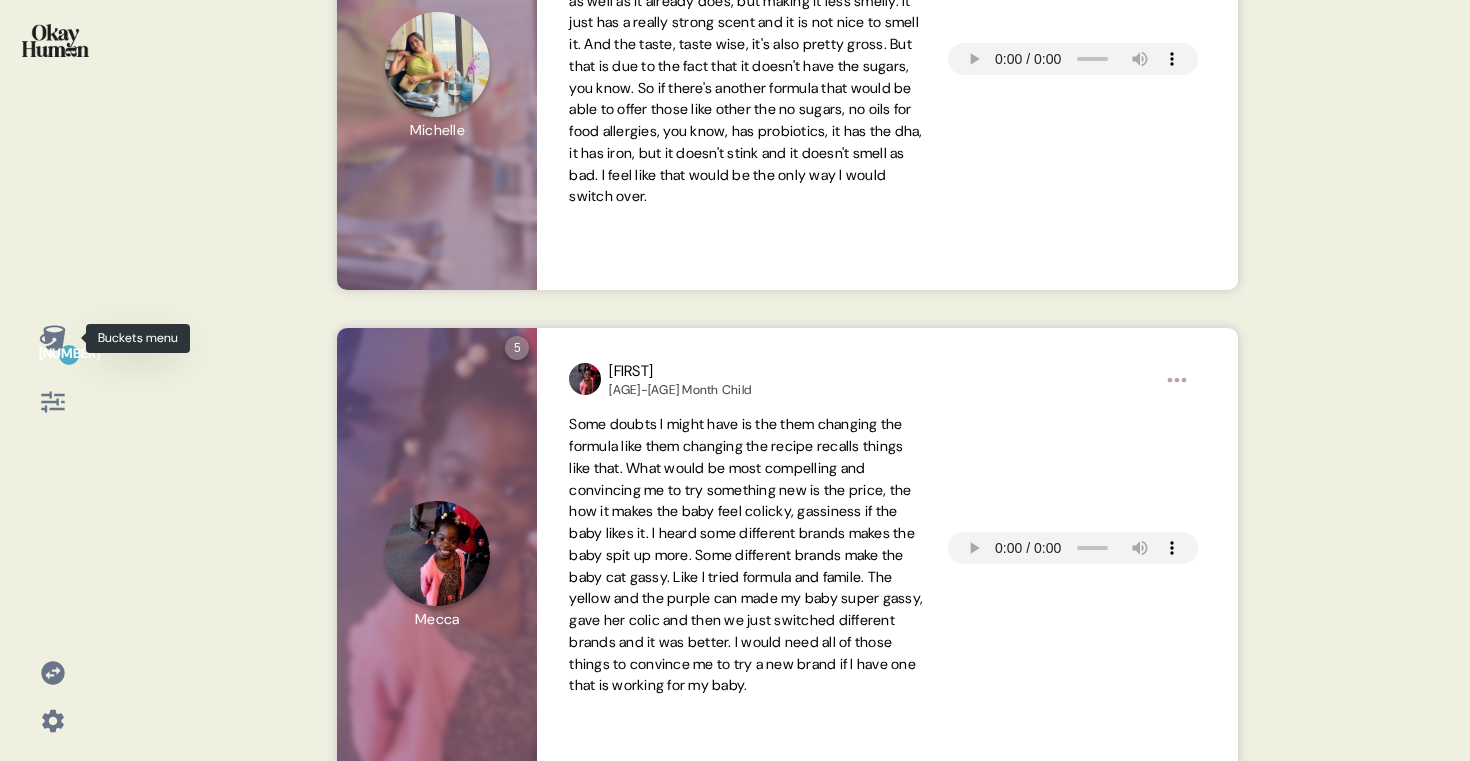 click 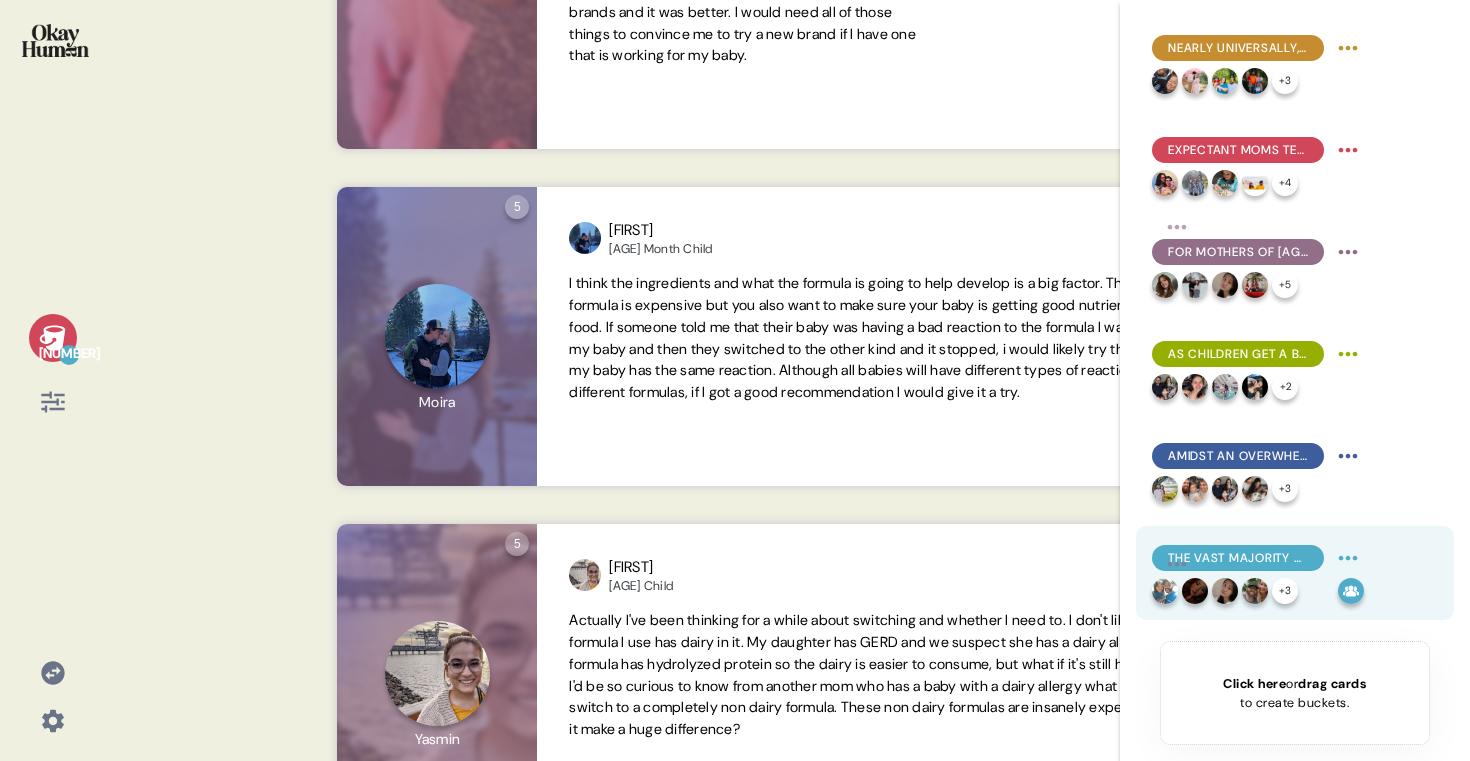 scroll, scrollTop: 1796, scrollLeft: 0, axis: vertical 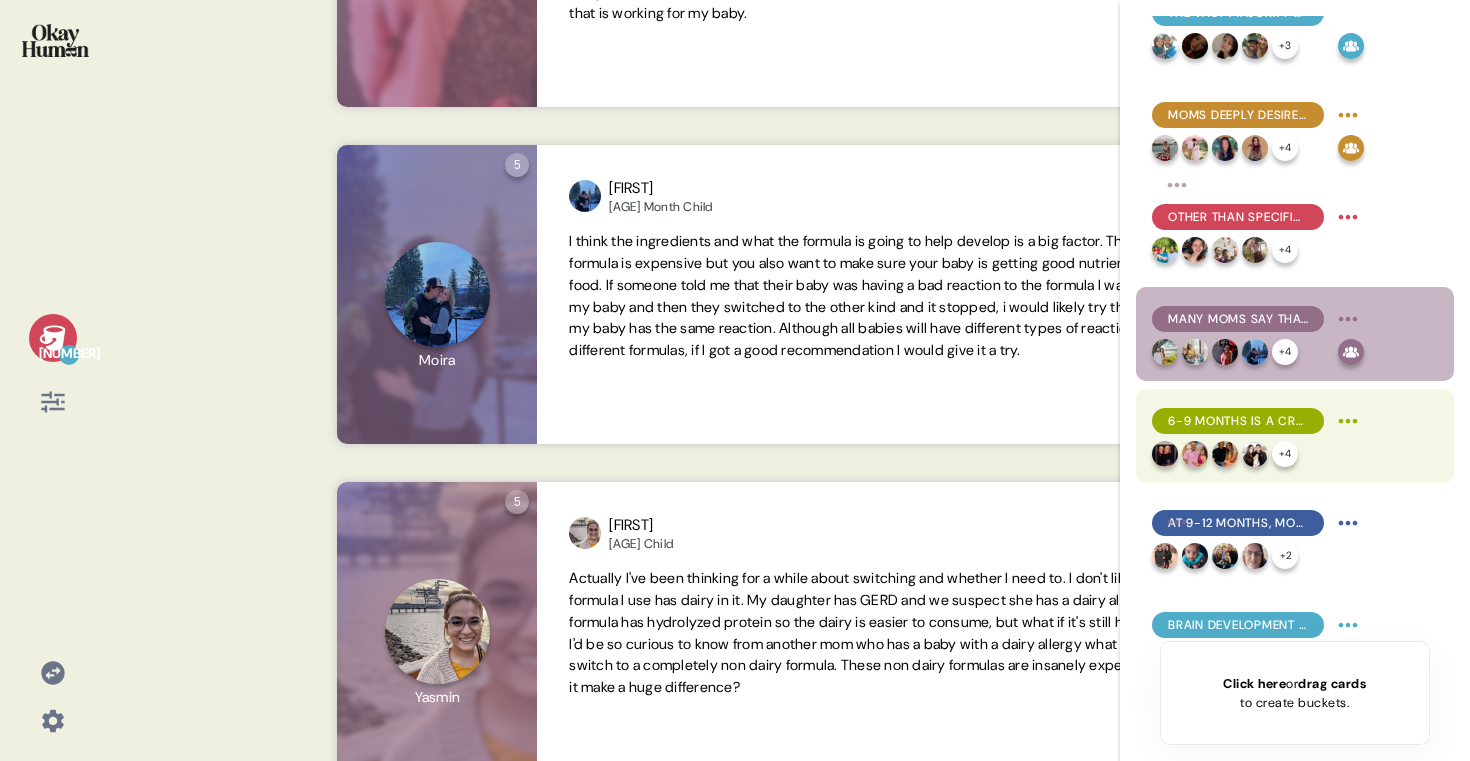 click on "6-9 months is a crucial development period, with mobility, motor skills, dietary changes, and social development all in view." at bounding box center (1238, 421) 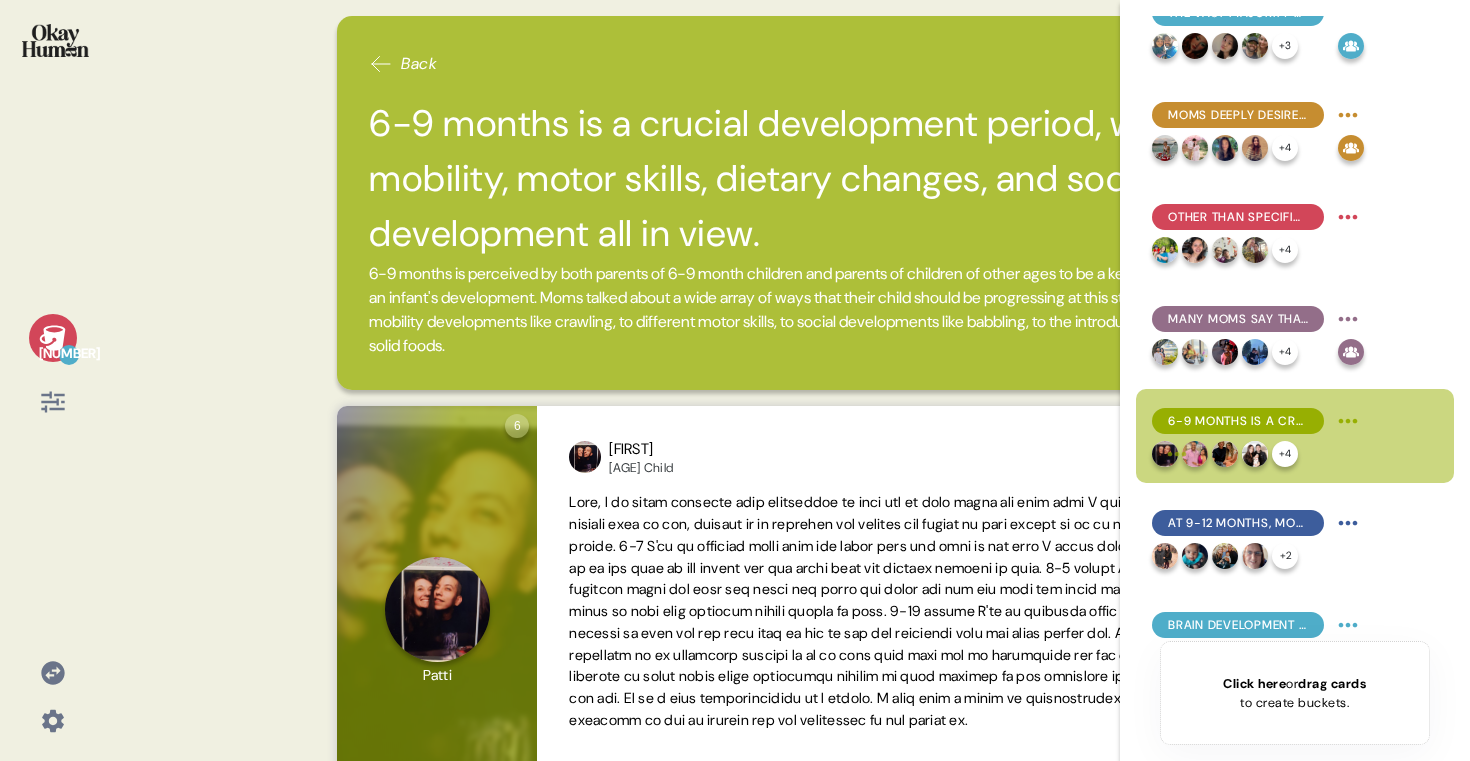 click 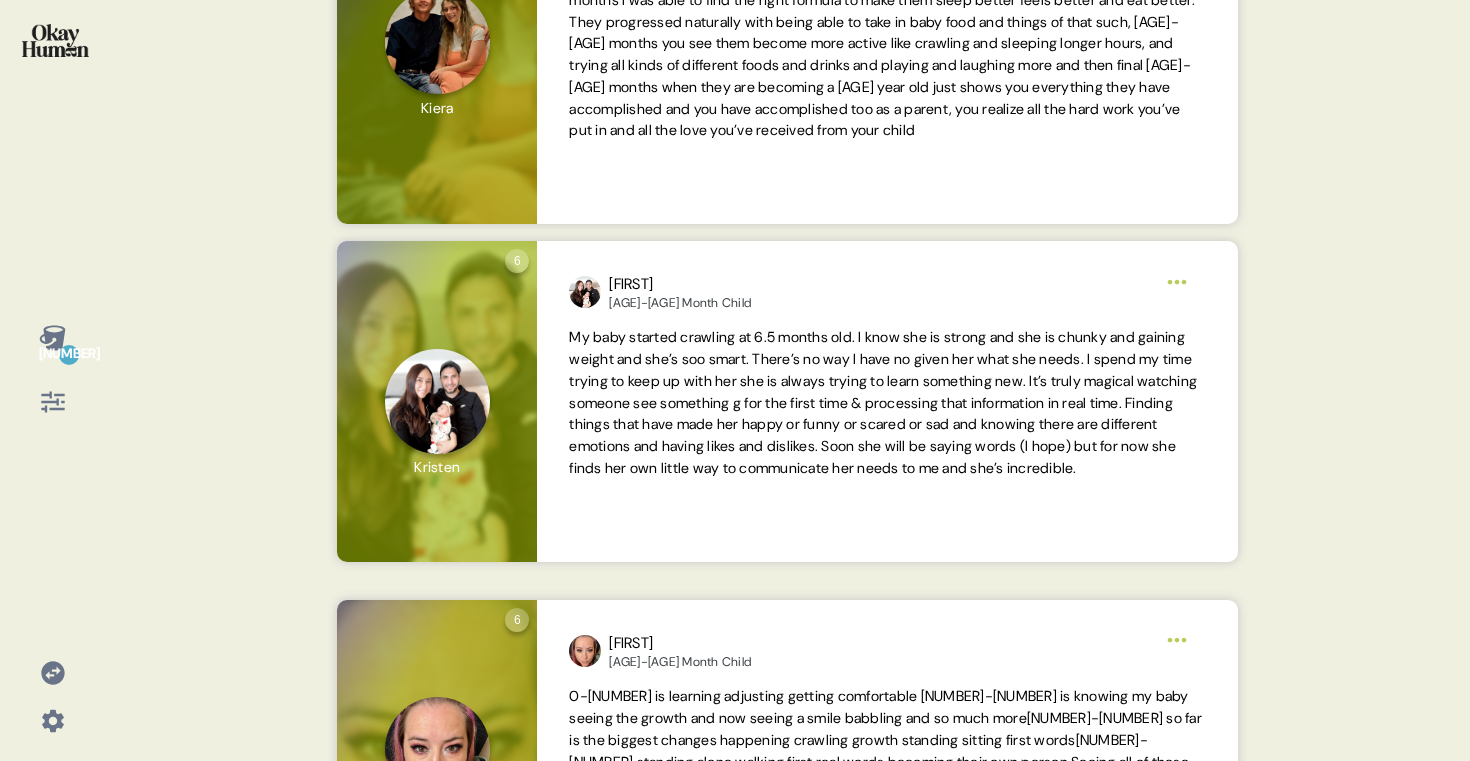scroll, scrollTop: 1485, scrollLeft: 0, axis: vertical 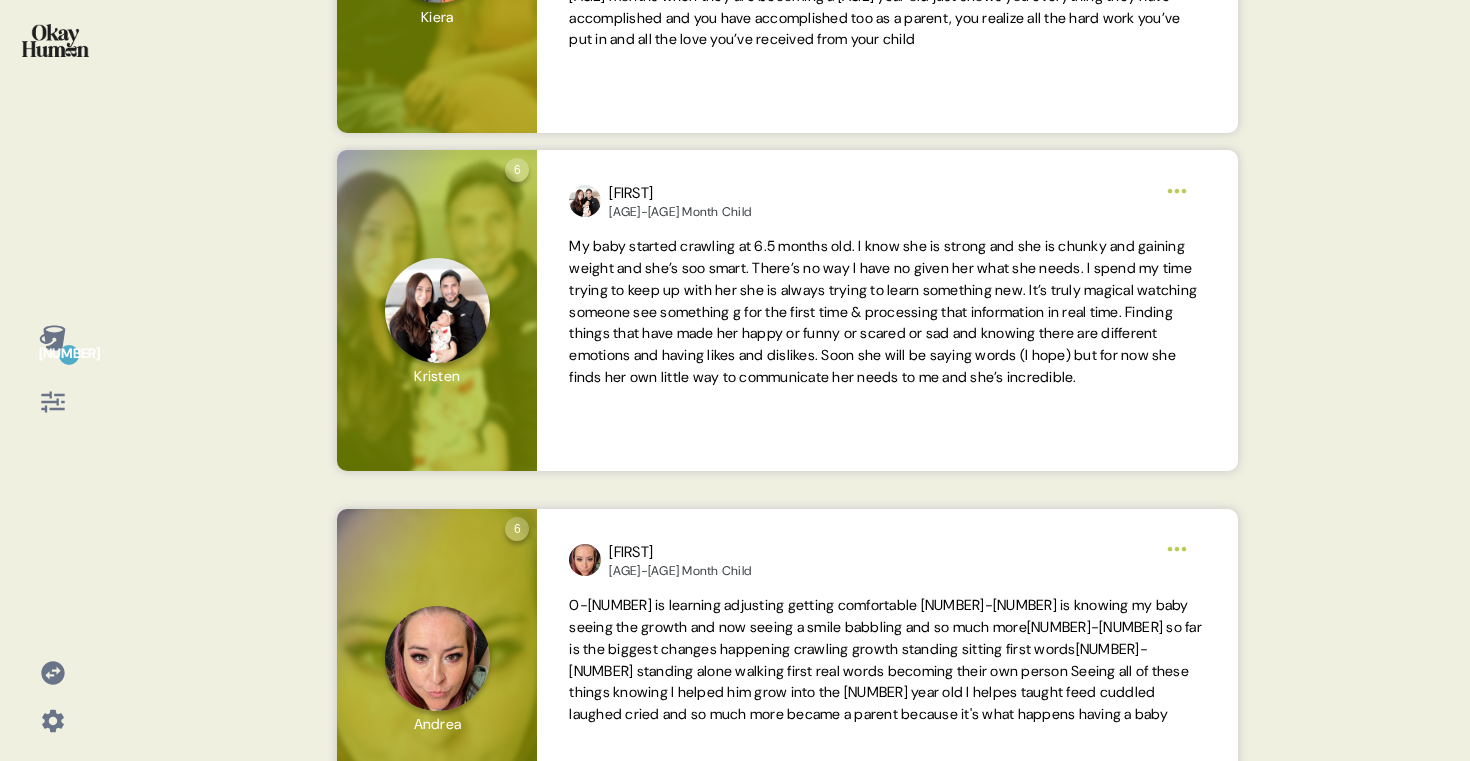 click on "16" at bounding box center (69, 355) 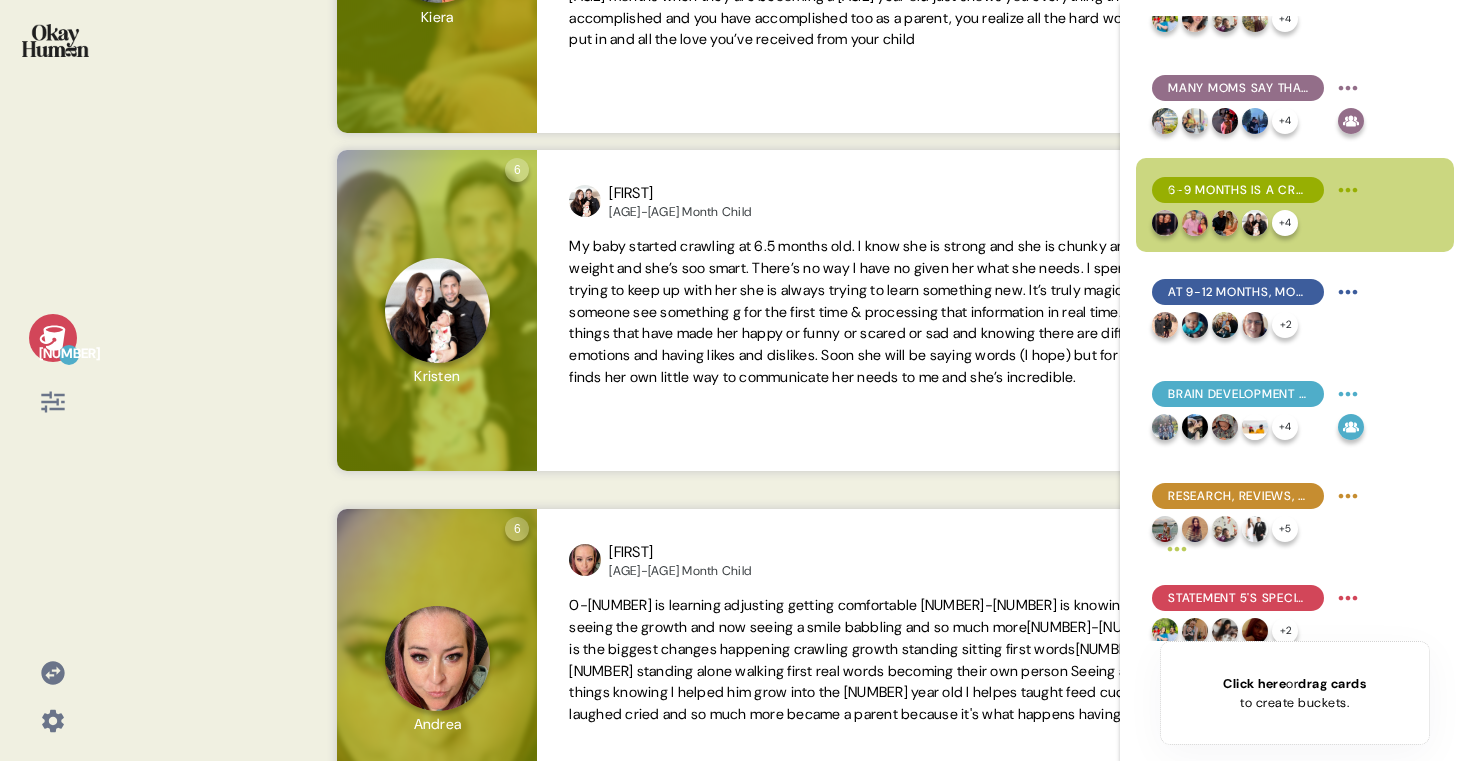 scroll, scrollTop: 836, scrollLeft: 0, axis: vertical 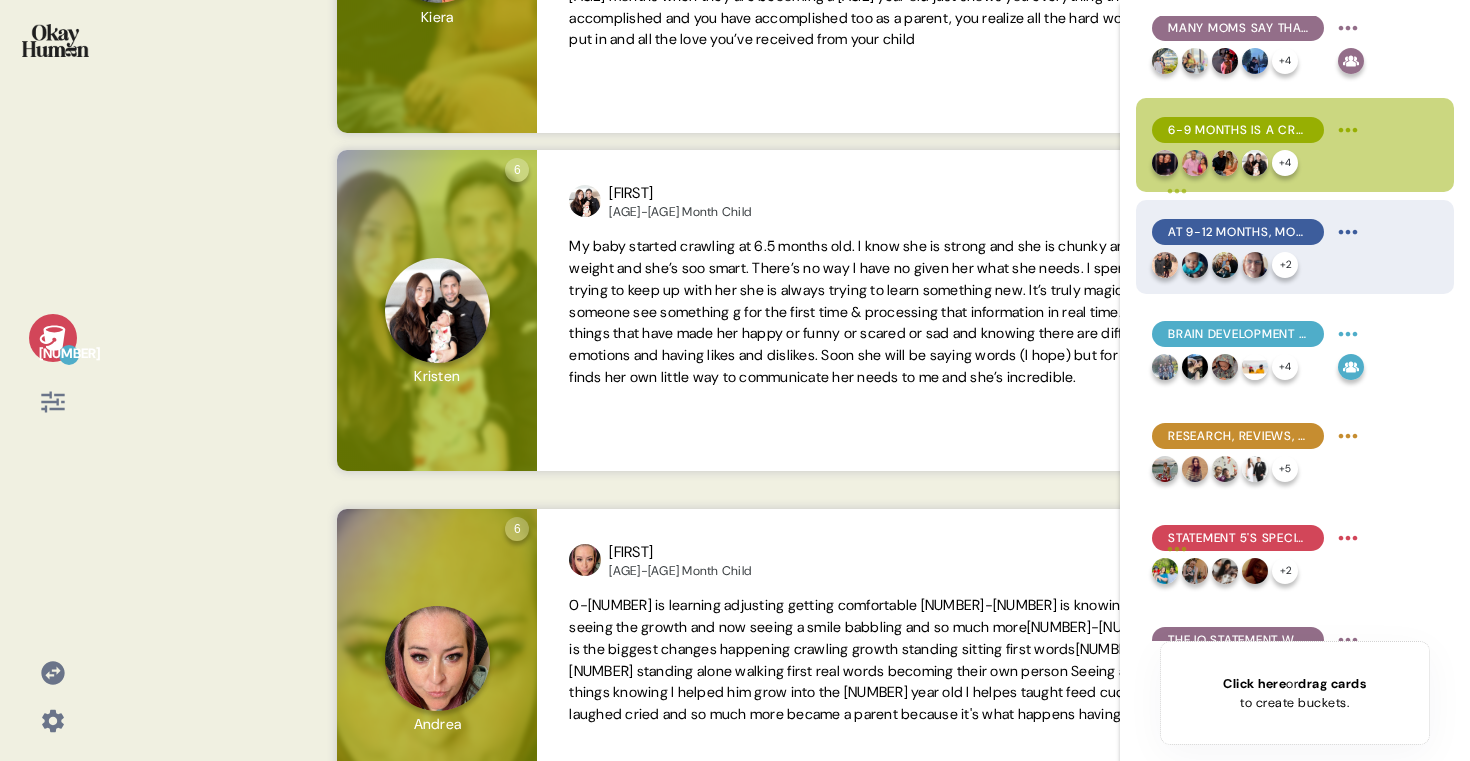 click on "At 9-12 months, moms are looking for first steps, first words, and further social development. + 2" at bounding box center (1258, 247) 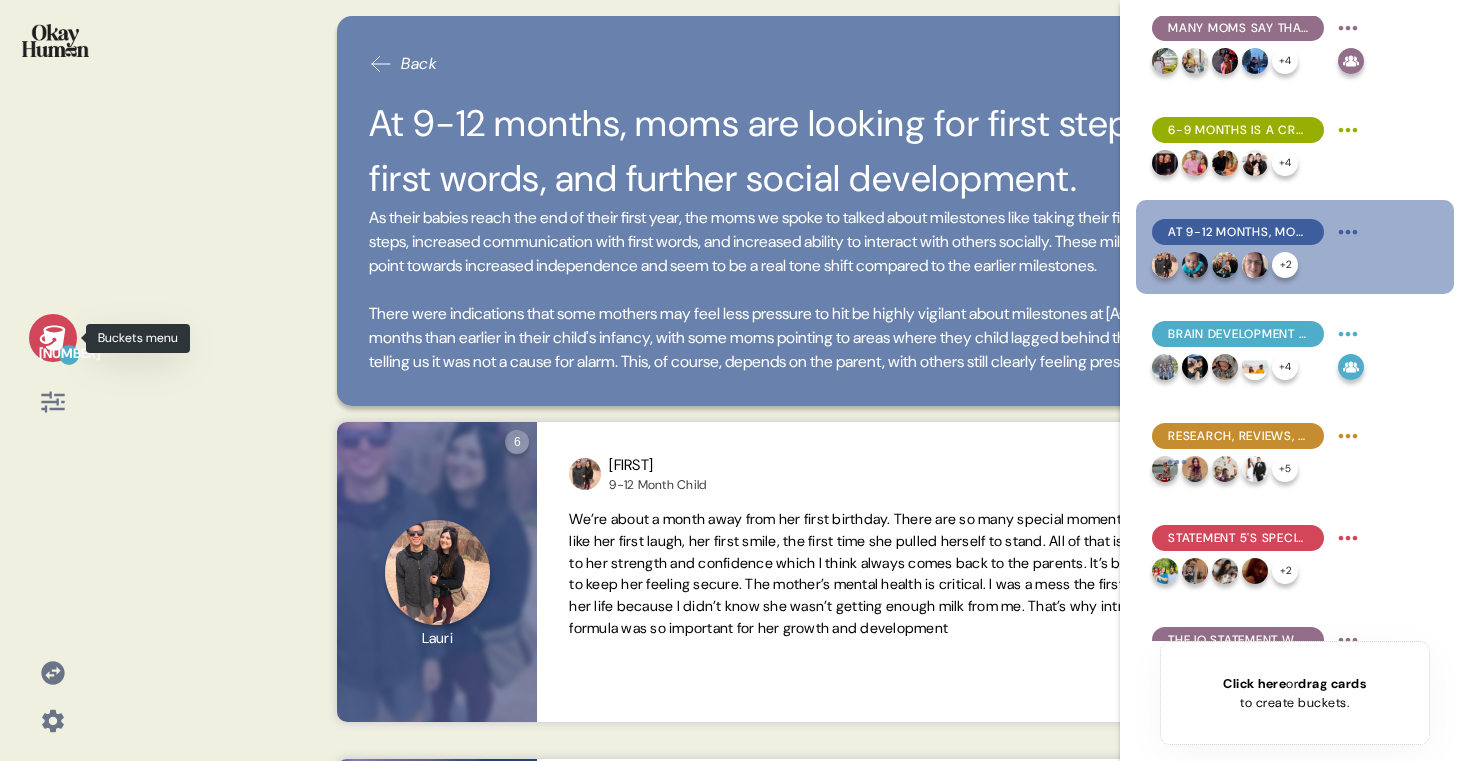 click 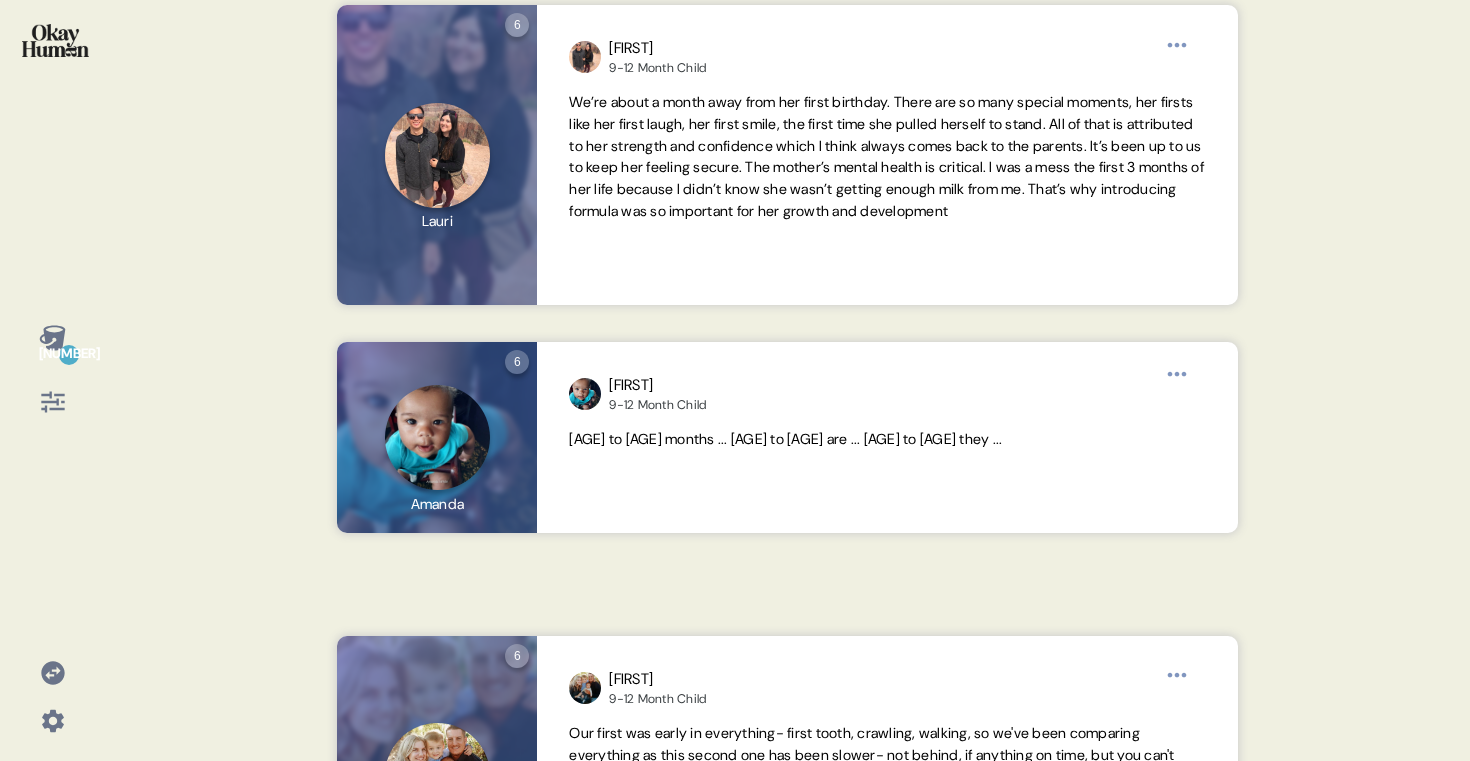scroll, scrollTop: 418, scrollLeft: 0, axis: vertical 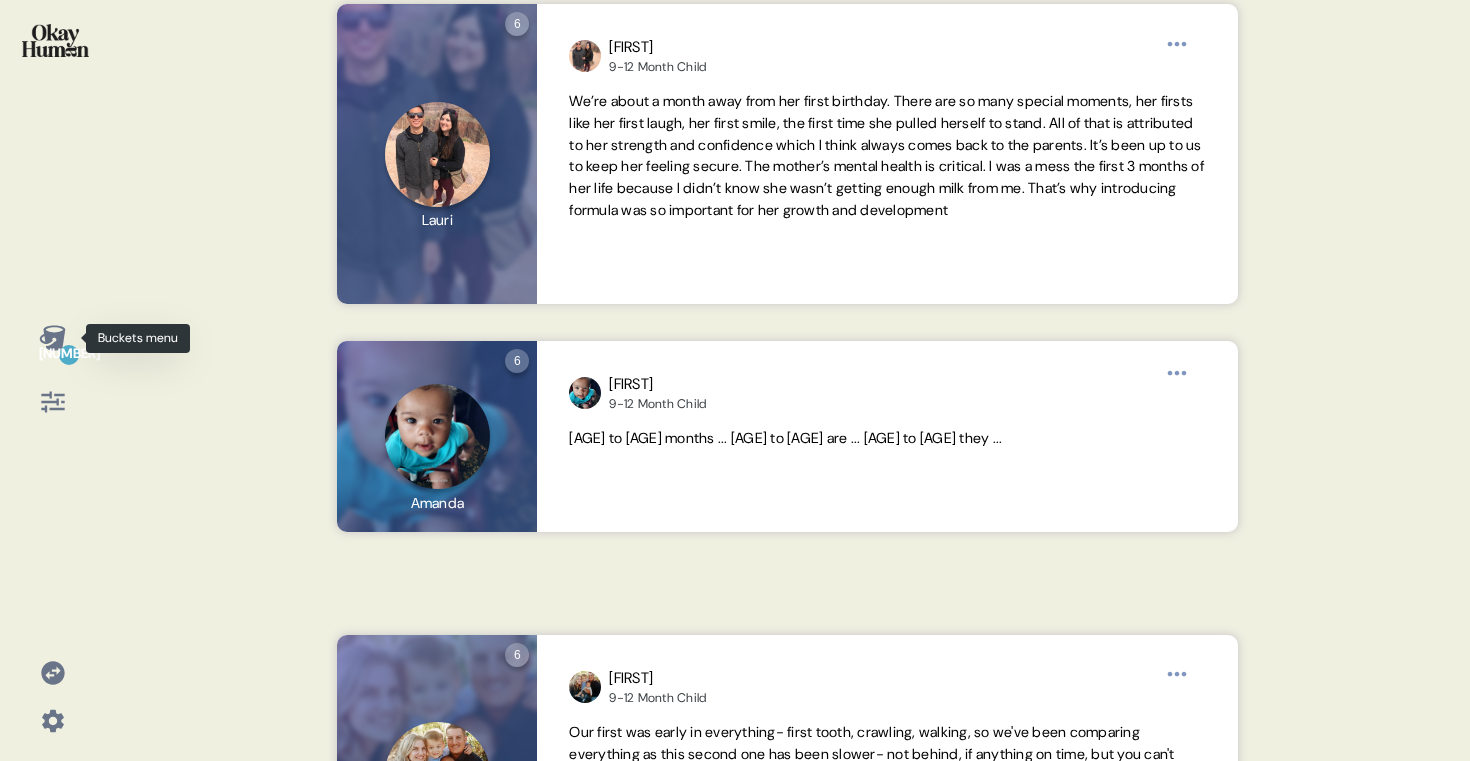 click 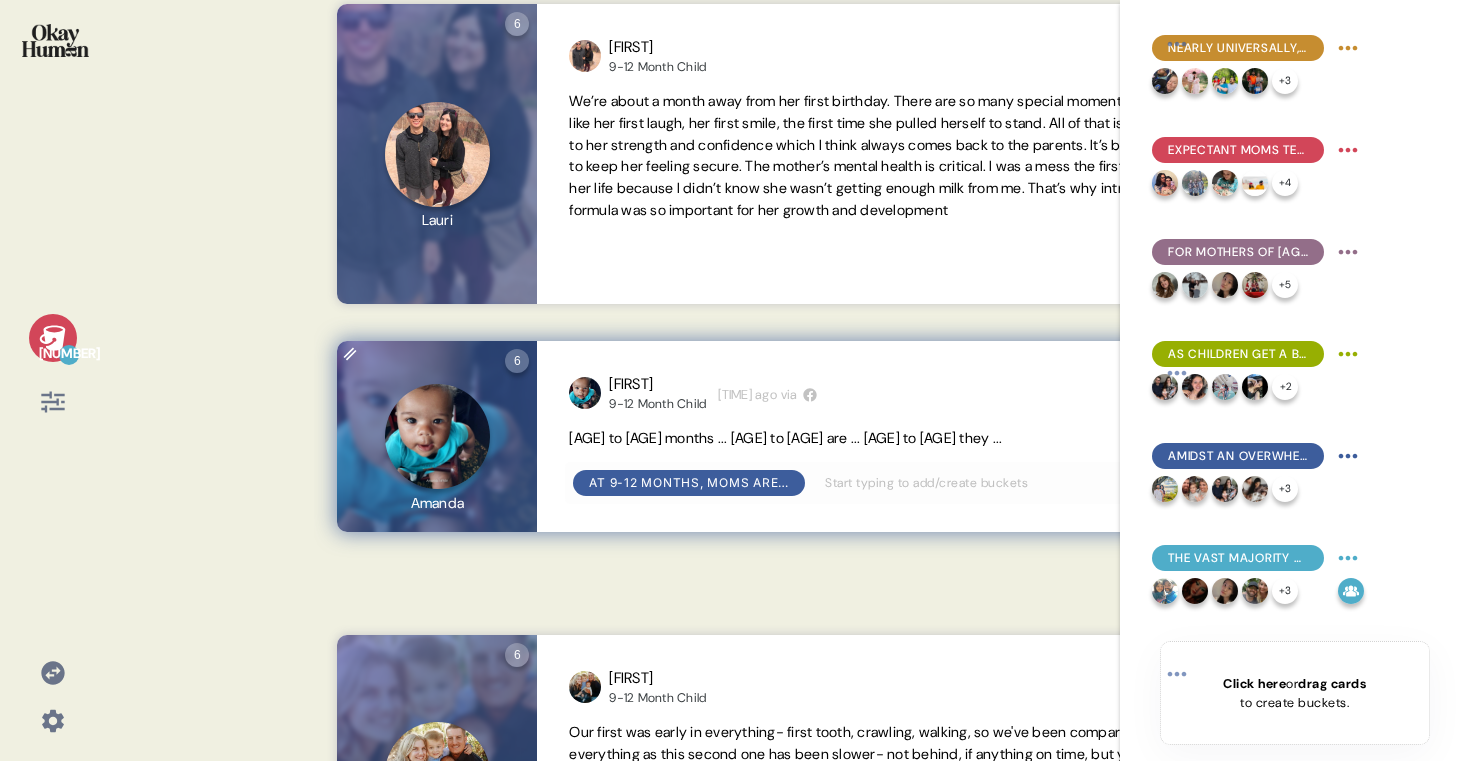 scroll, scrollTop: 436, scrollLeft: 0, axis: vertical 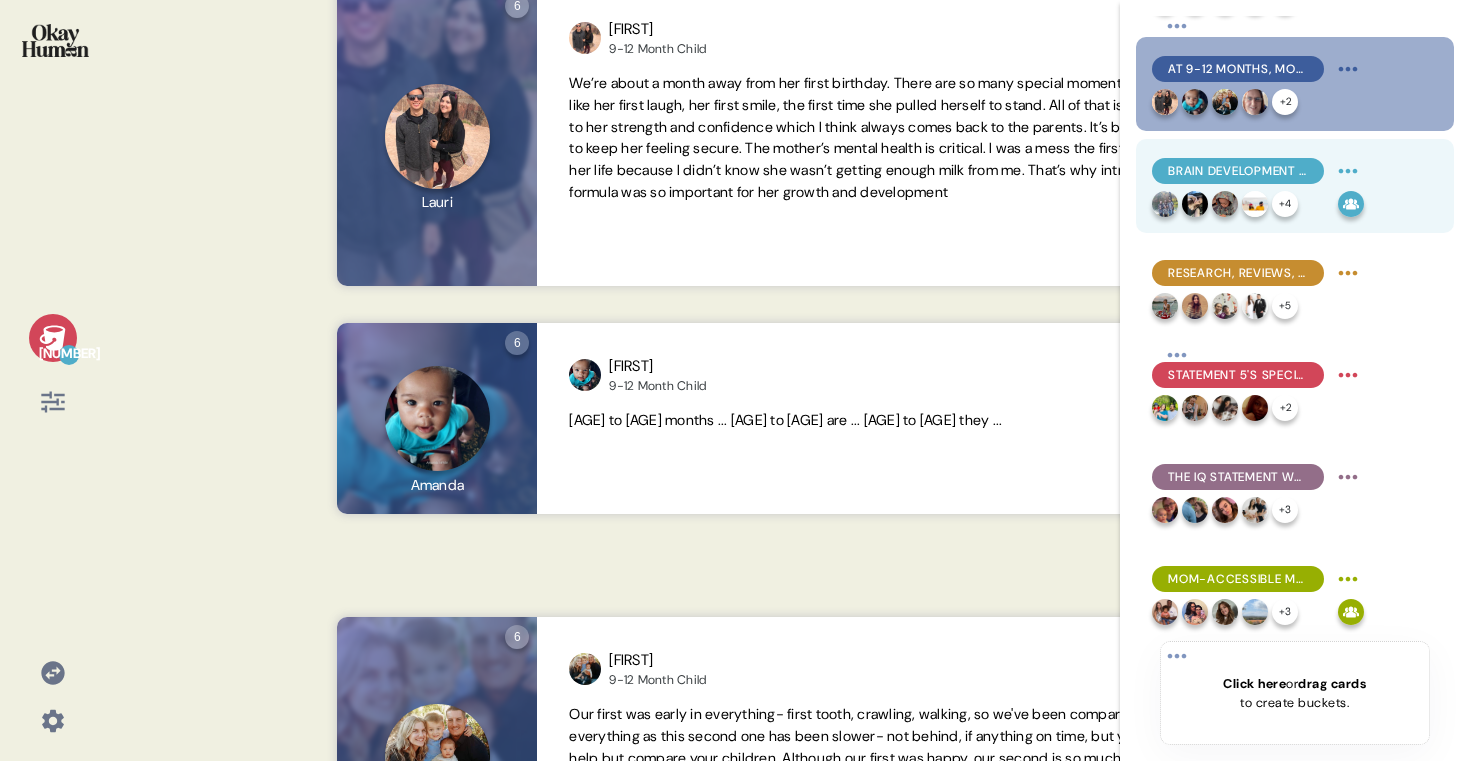 click on "Brain development was moms' stated top formula priority, though long-term and immediate priorities can differ." at bounding box center (1238, 171) 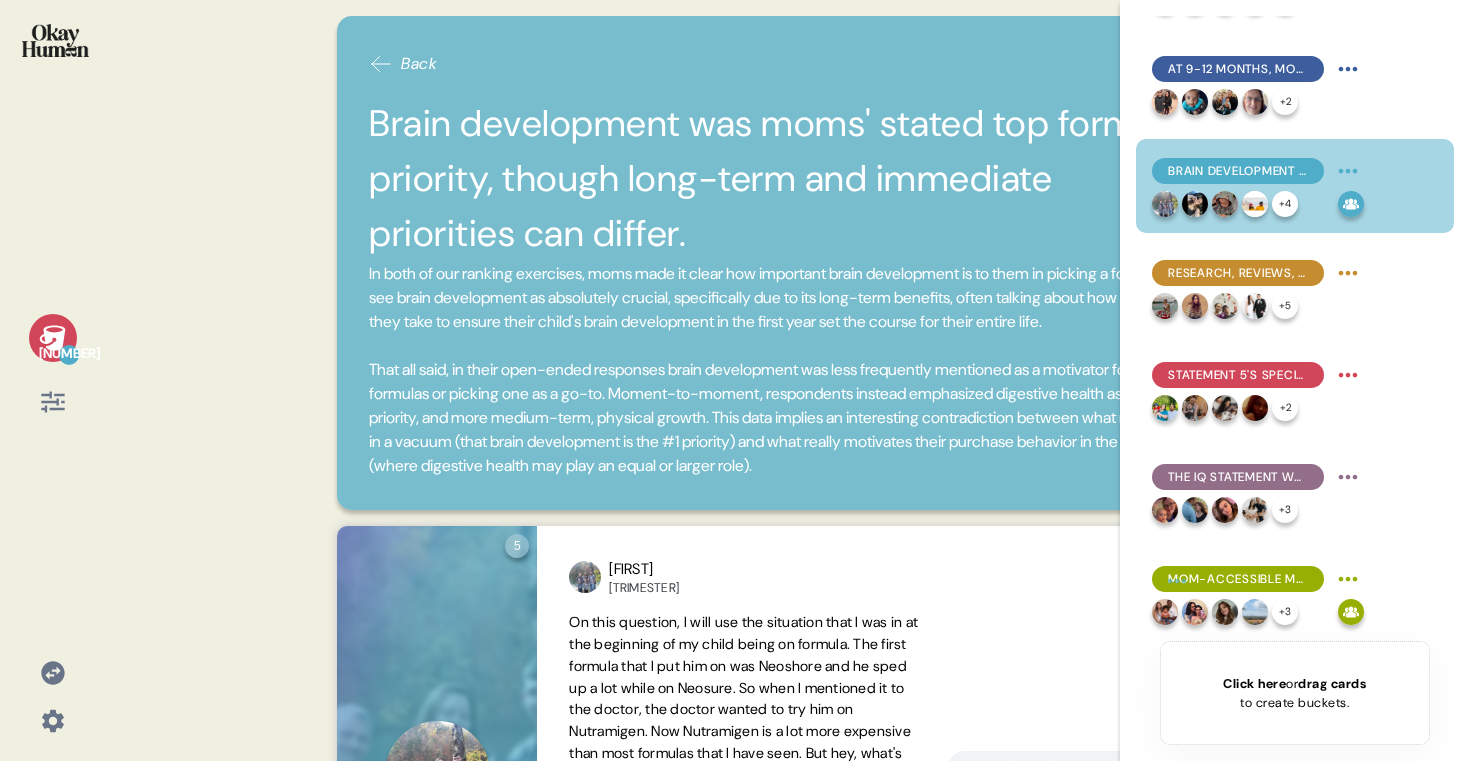 click 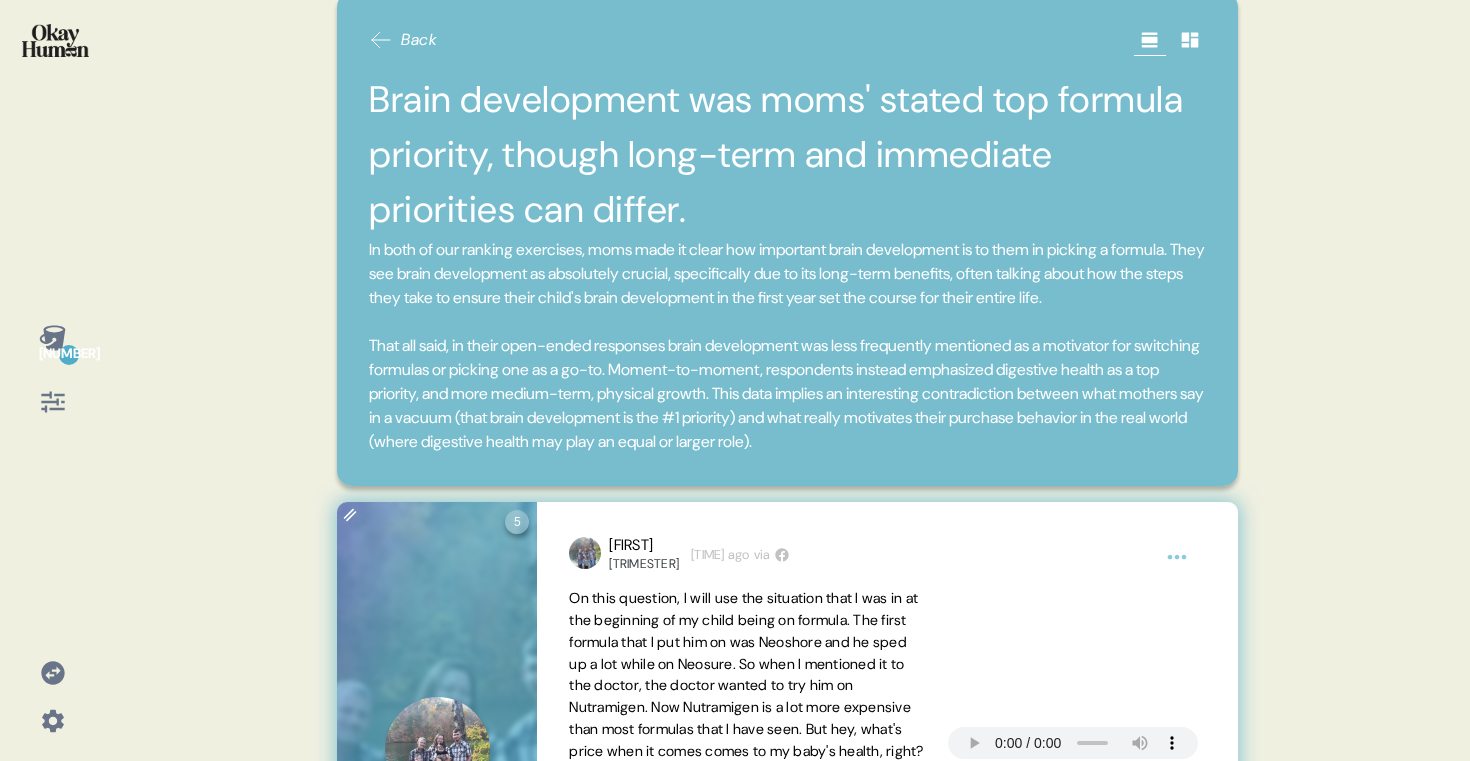 scroll, scrollTop: 5, scrollLeft: 0, axis: vertical 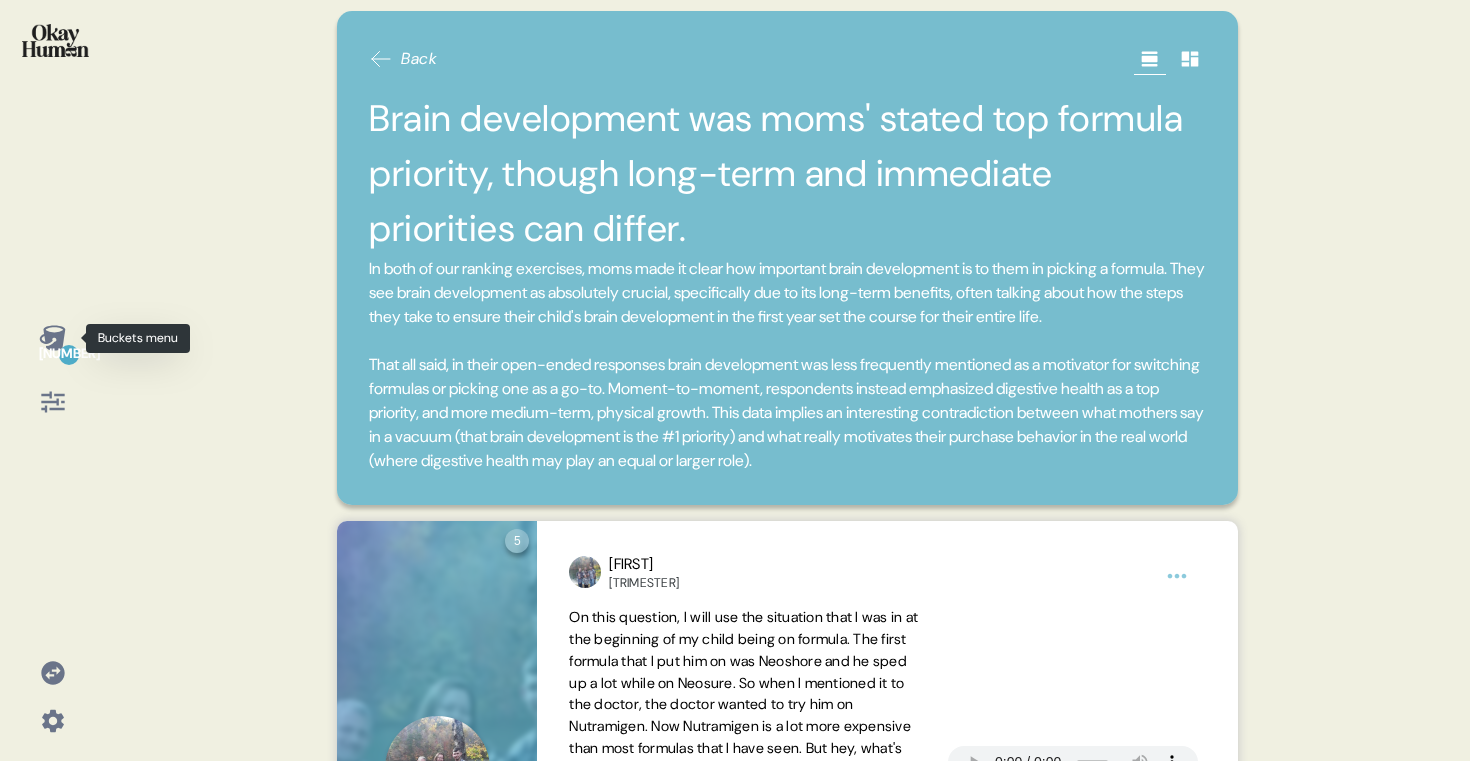 click on "16" at bounding box center [53, 338] 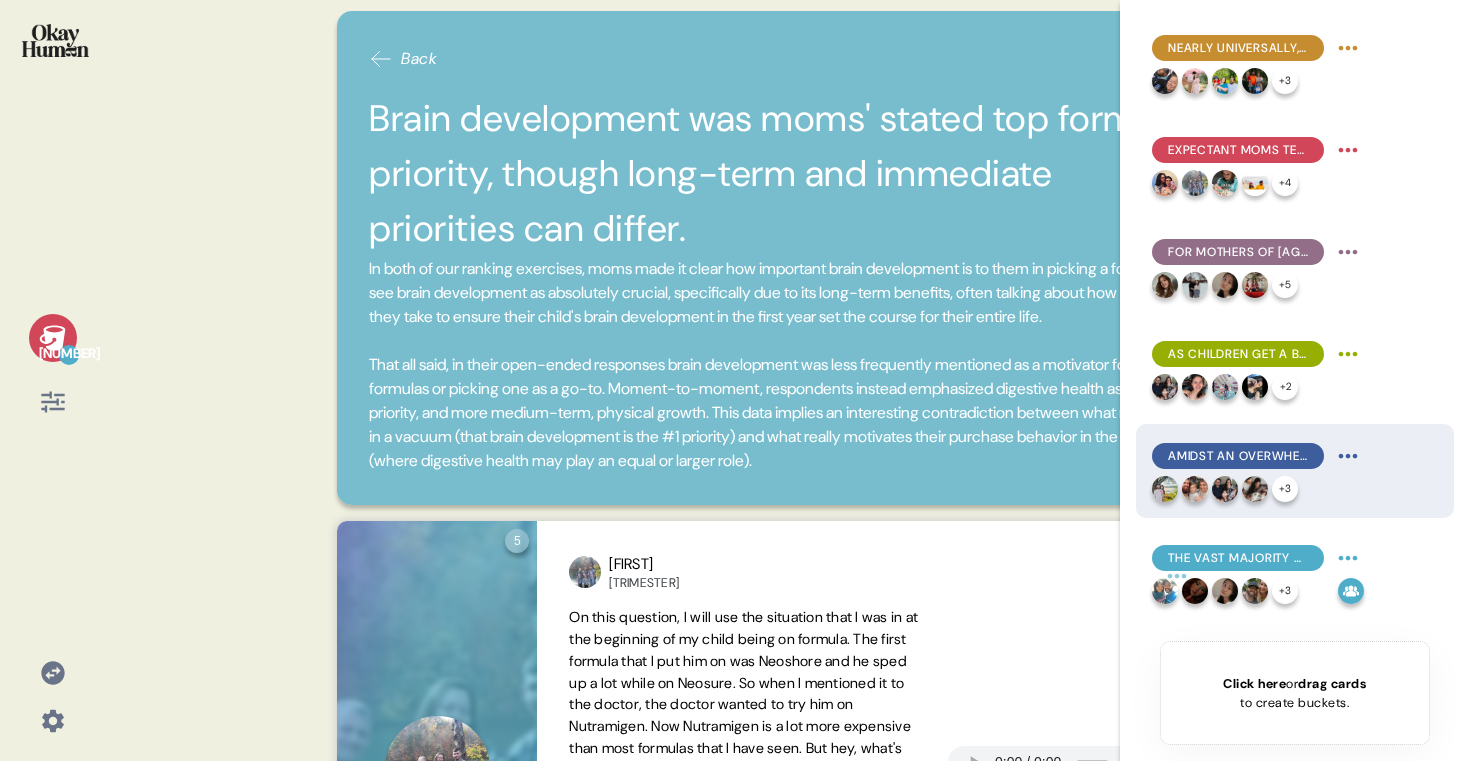 scroll, scrollTop: 999, scrollLeft: 0, axis: vertical 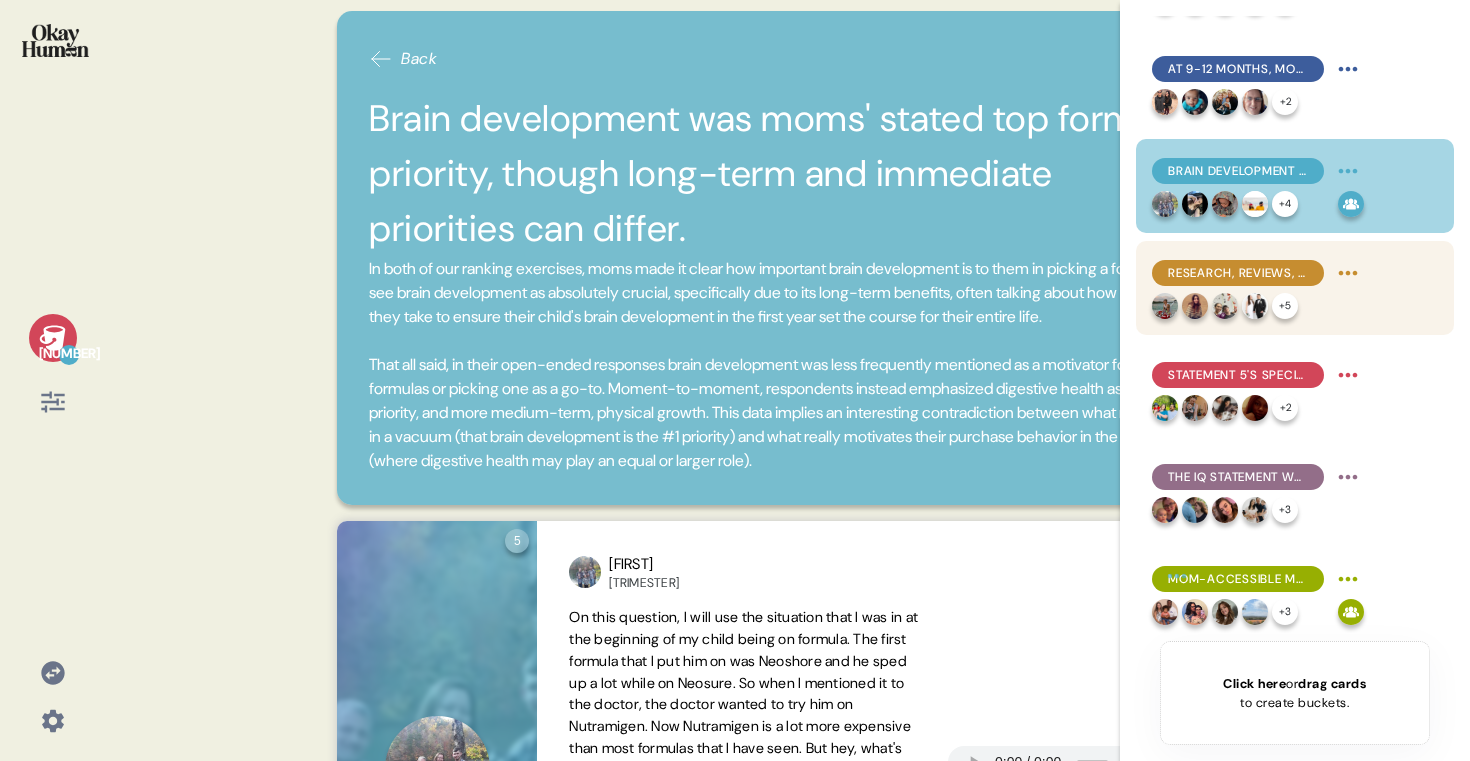 click on "Research, reviews, and doctors' recommendations help pull apart formula brands' very similar brain development claims." at bounding box center [1238, 273] 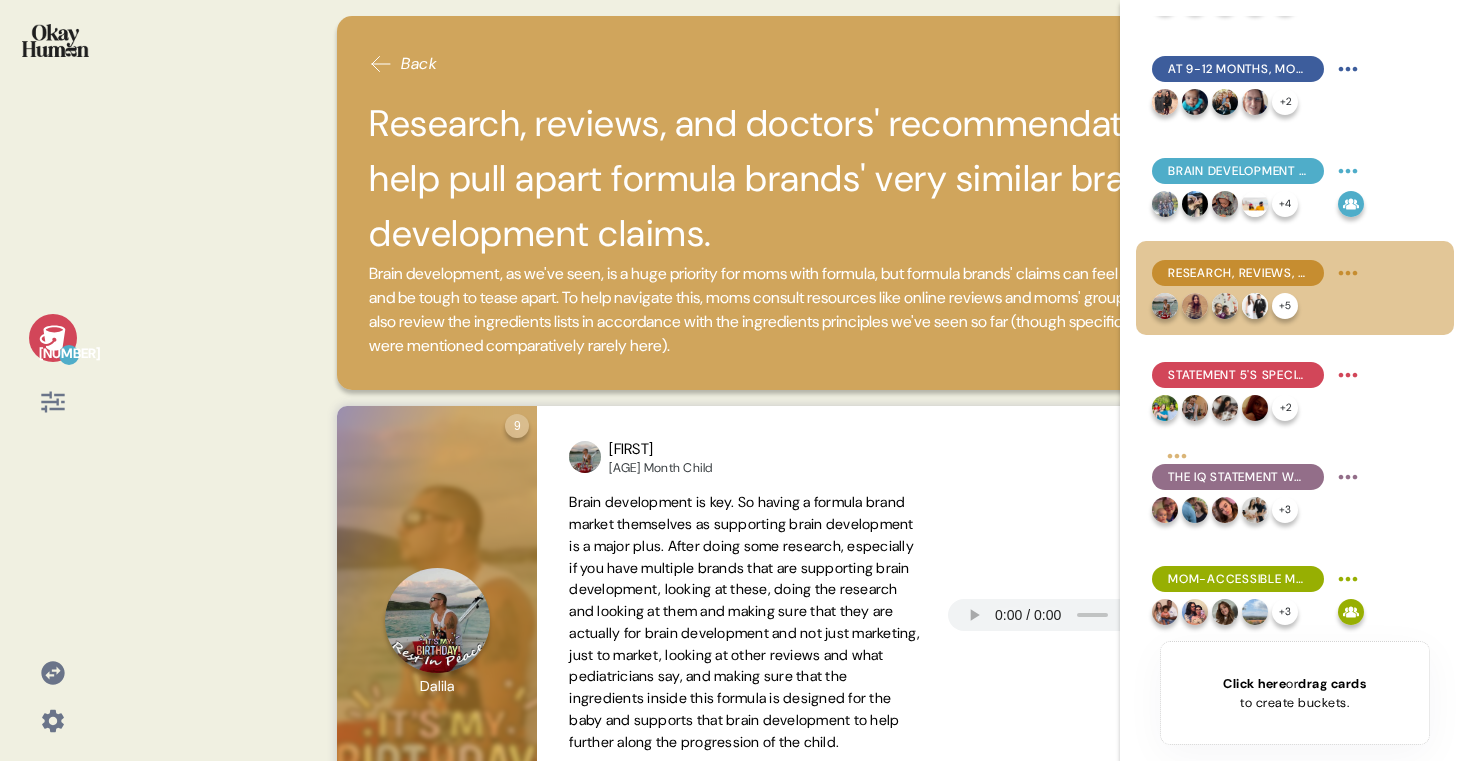 click 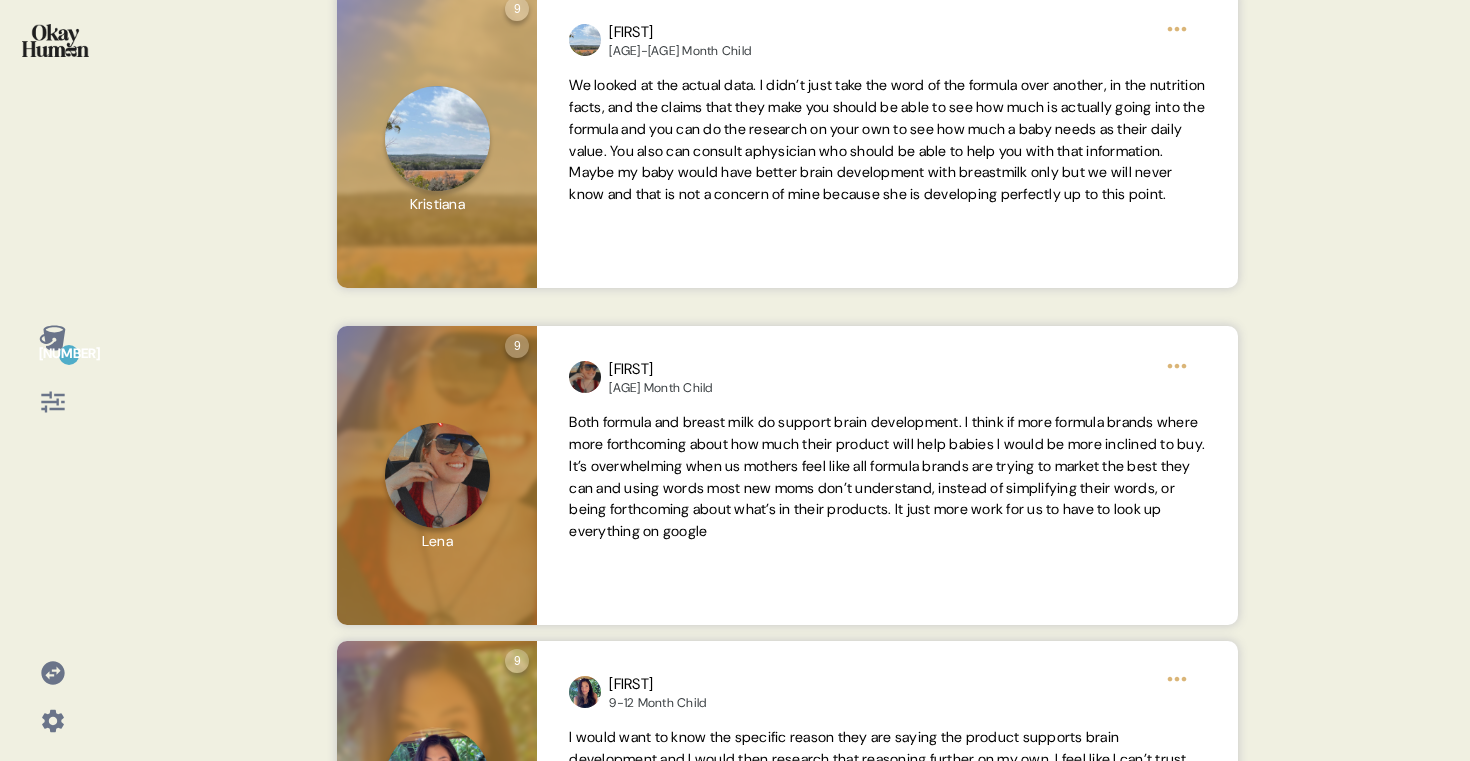 scroll, scrollTop: 1029, scrollLeft: 0, axis: vertical 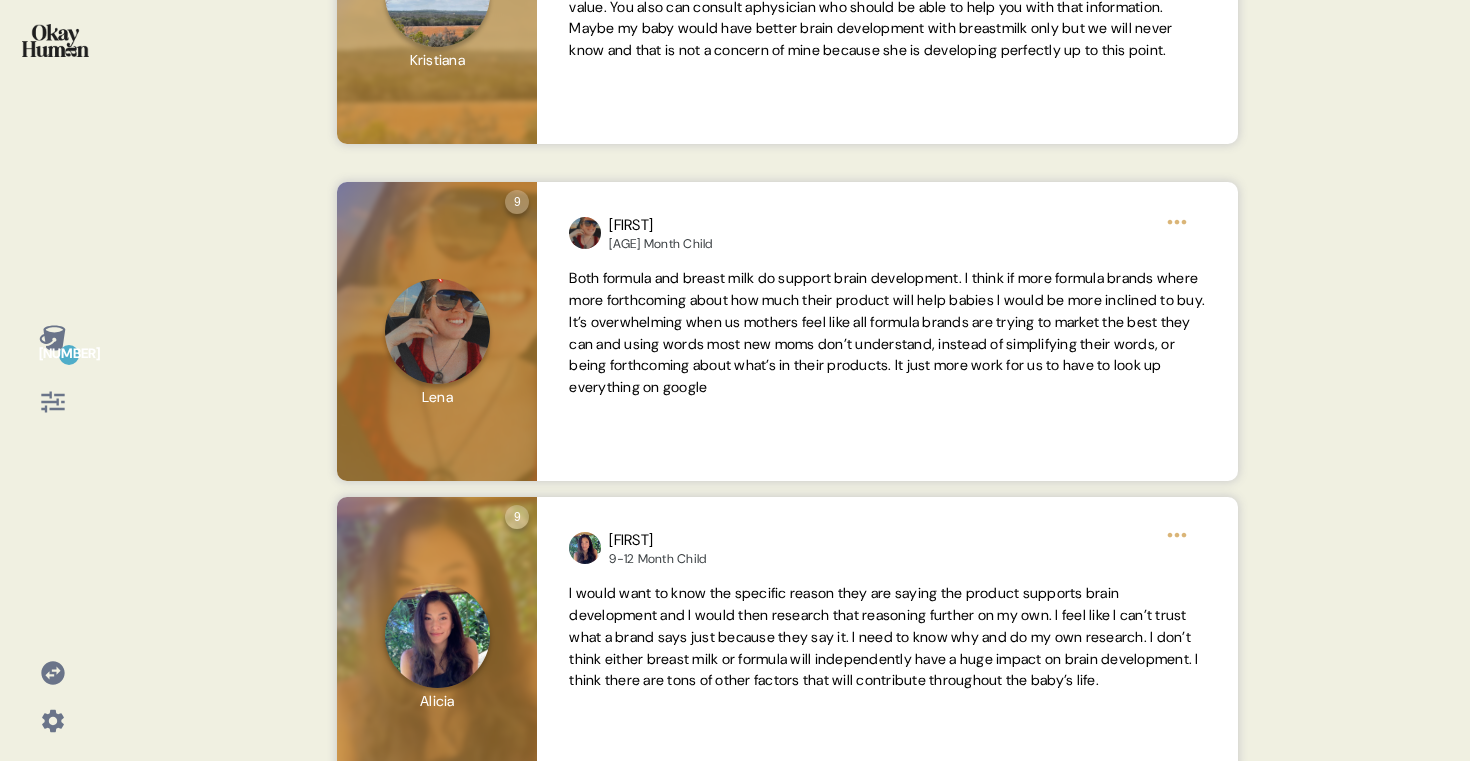 click 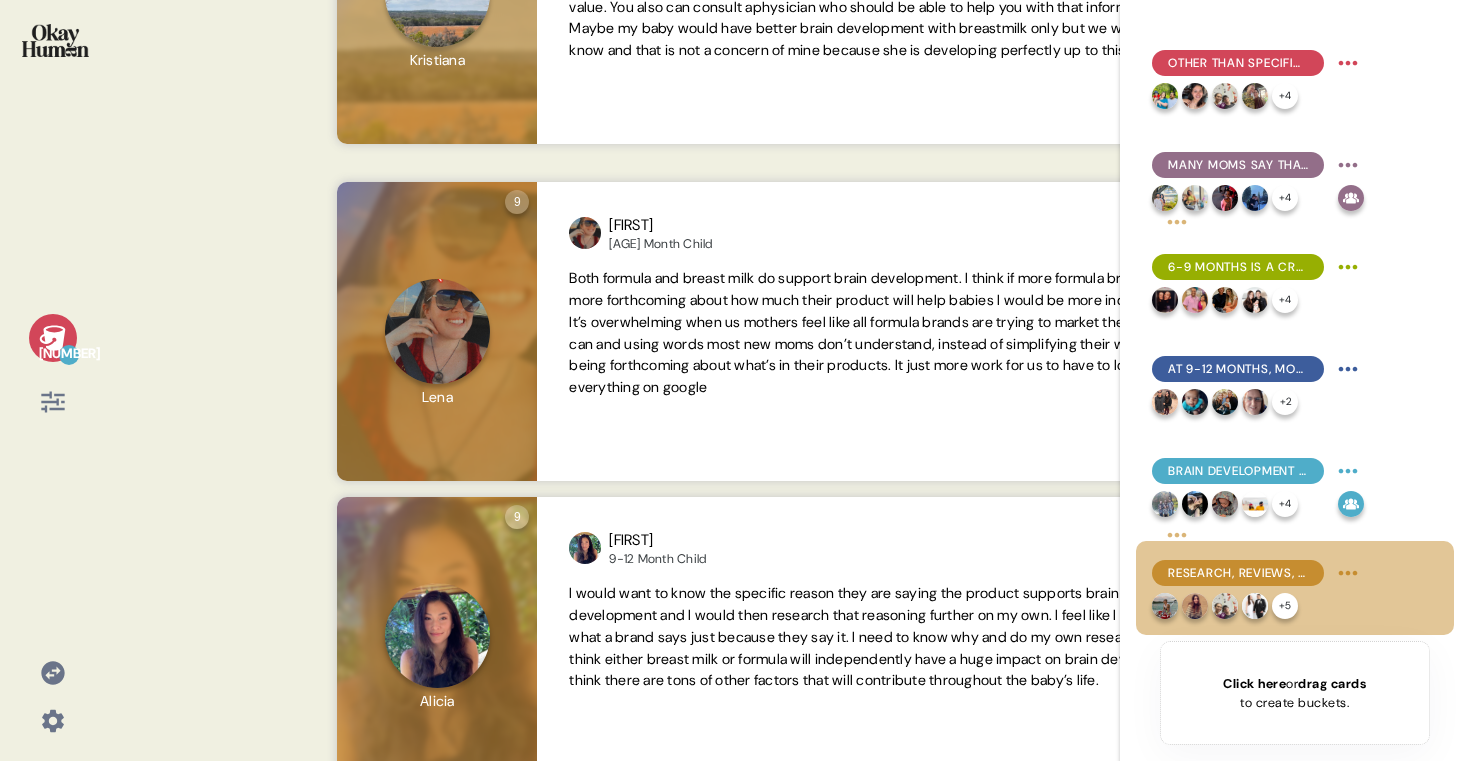 scroll, scrollTop: 999, scrollLeft: 0, axis: vertical 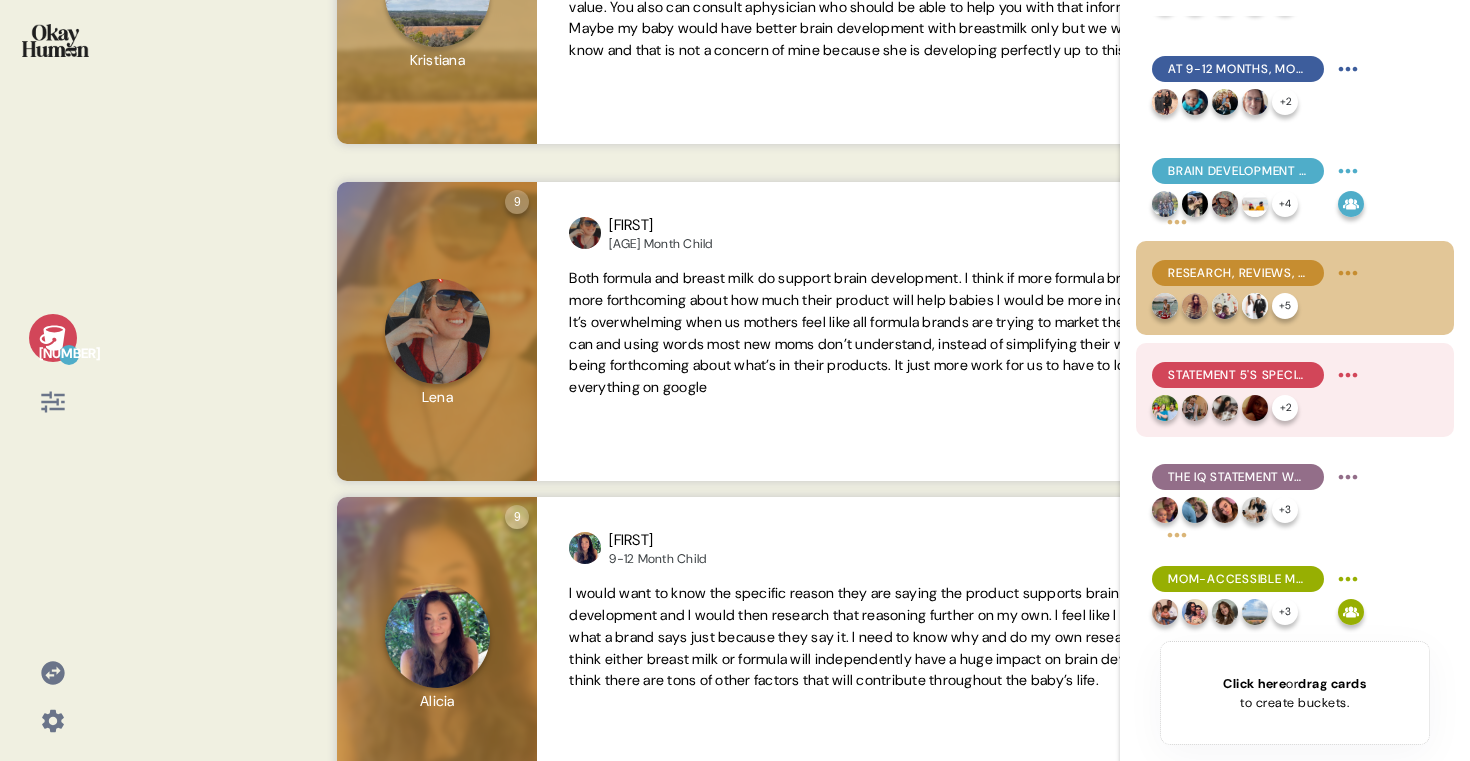 click on "Statement 5's specificity and clinical support made it the most compelling, with #1 & #4 also well-liked." at bounding box center (1238, 375) 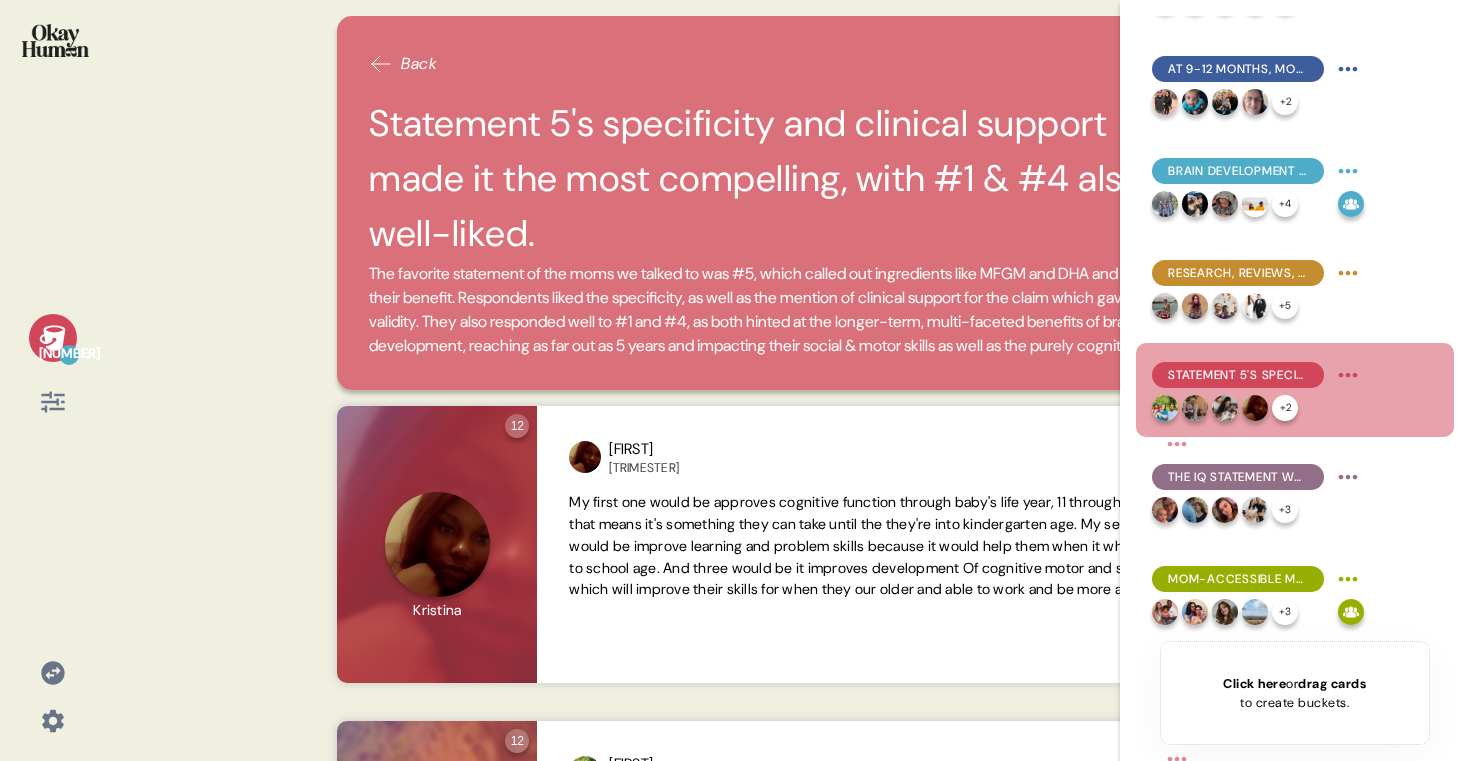 click on "16" at bounding box center (52, 380) 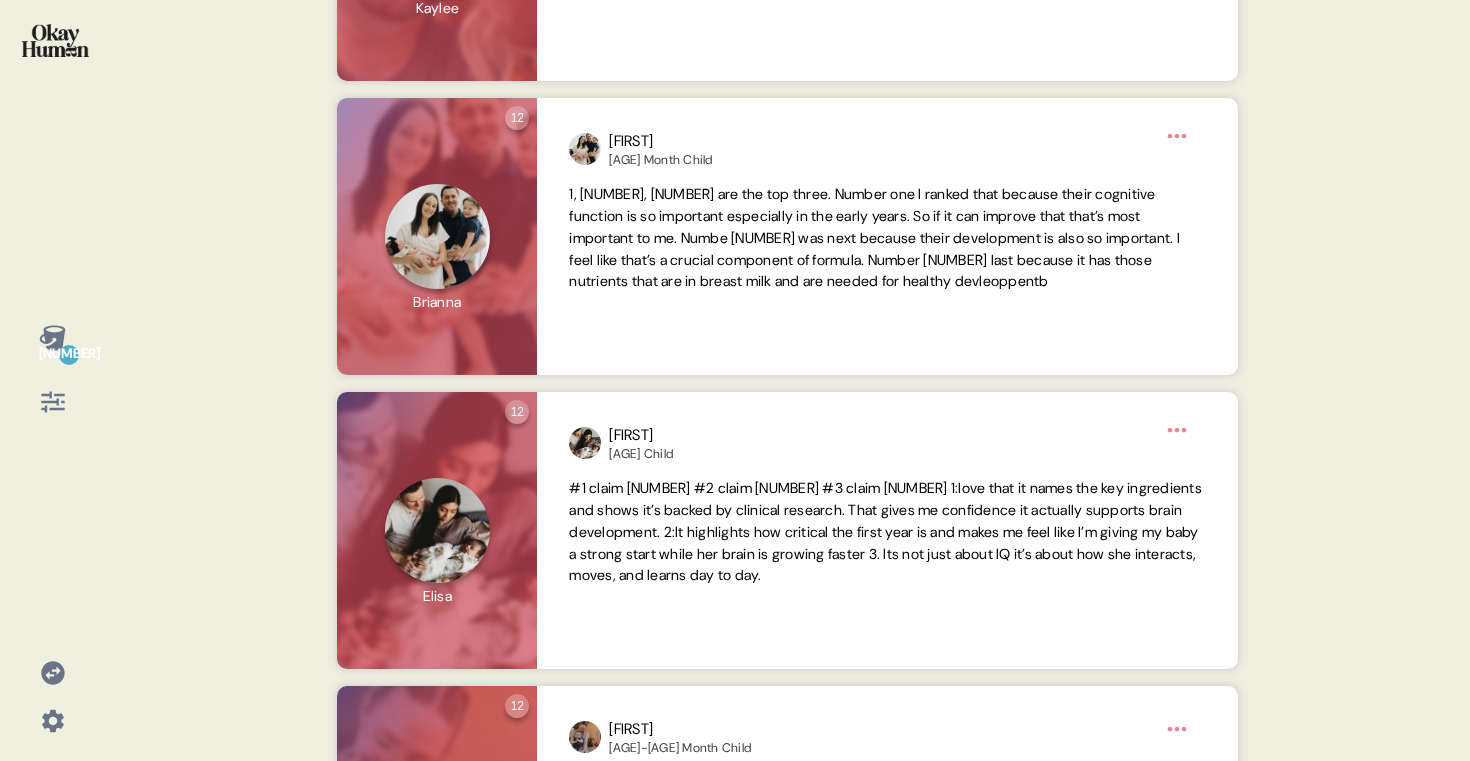 scroll, scrollTop: 1463, scrollLeft: 0, axis: vertical 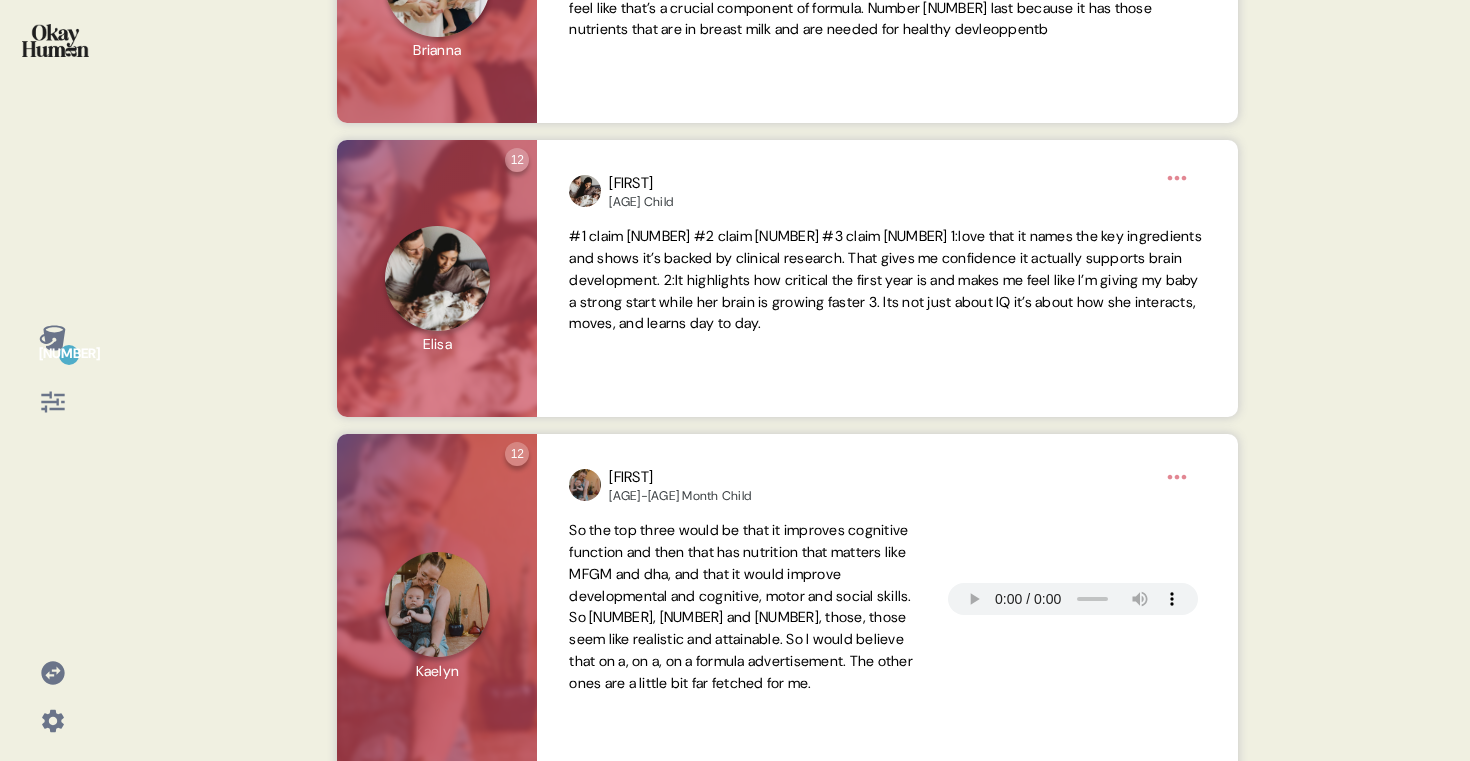 click 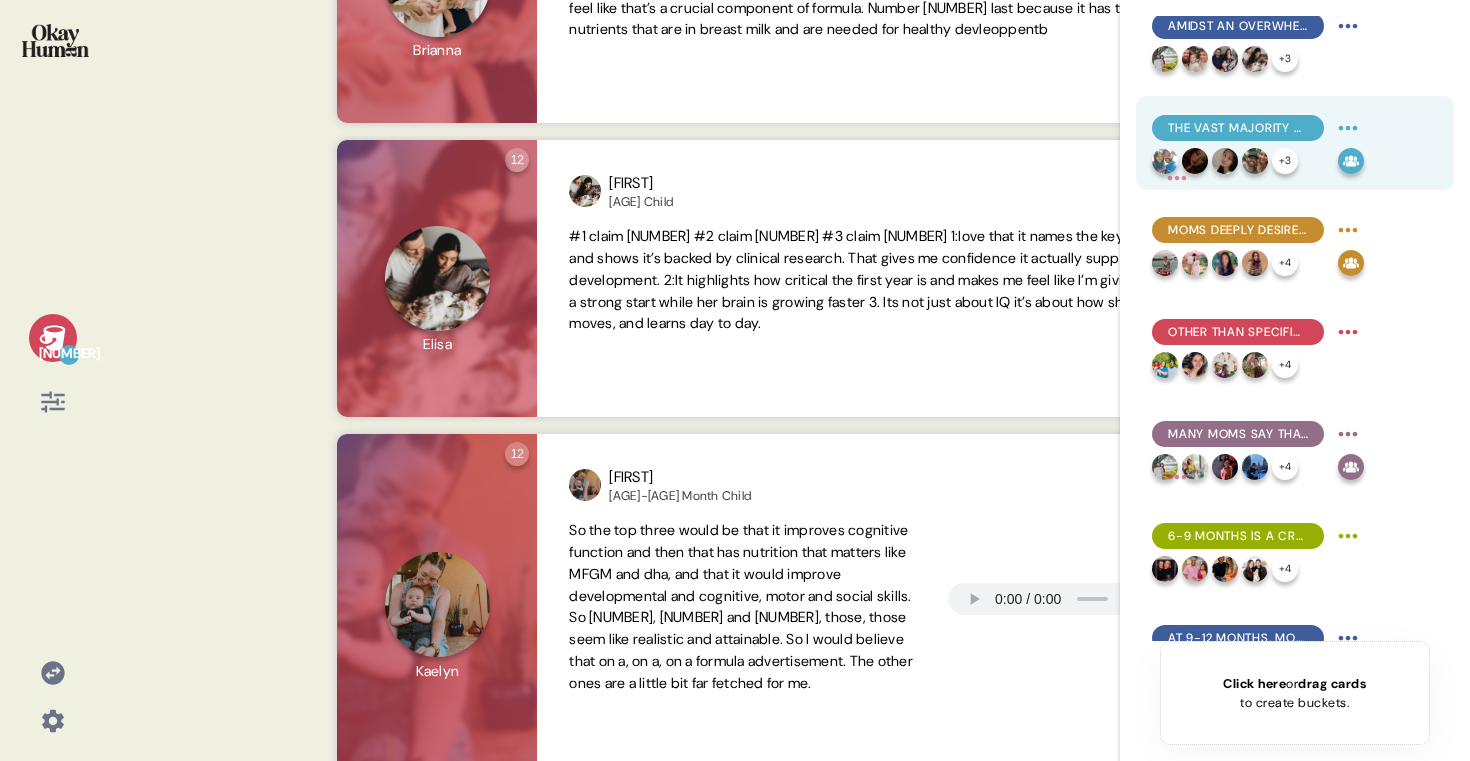 scroll, scrollTop: 999, scrollLeft: 0, axis: vertical 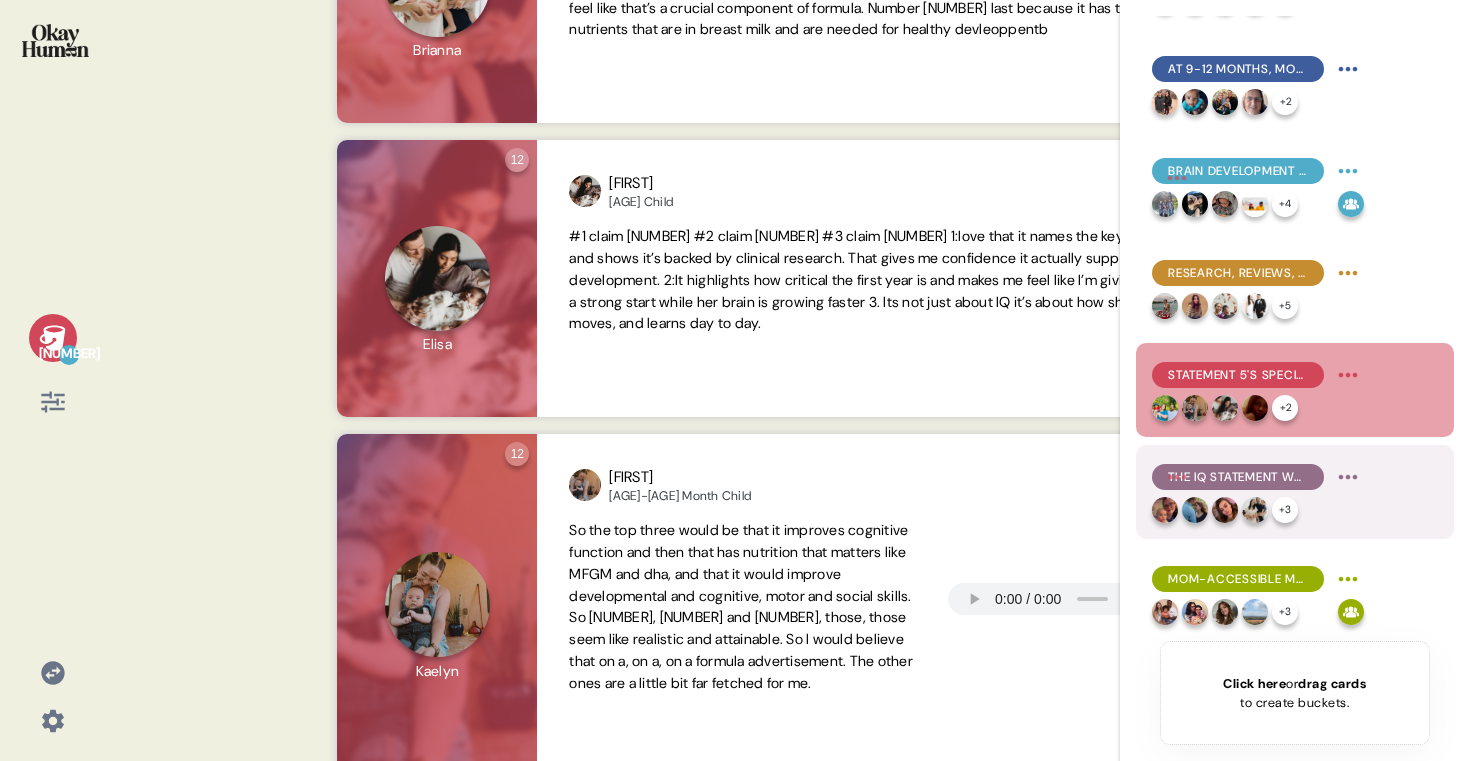 click on "The IQ statement was the least compelling, with statement #3 also failing to convince." at bounding box center (1238, 477) 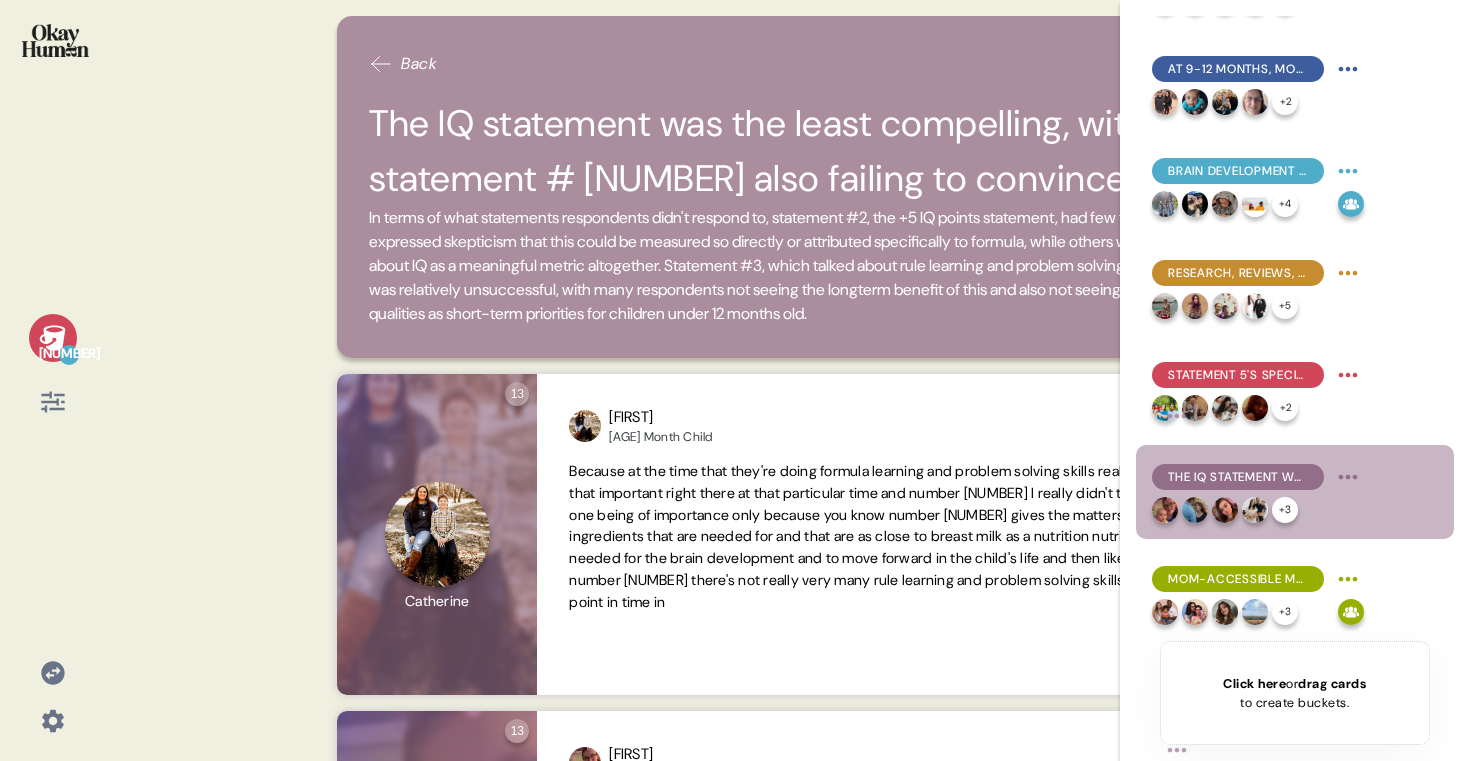 click on "16" at bounding box center [53, 338] 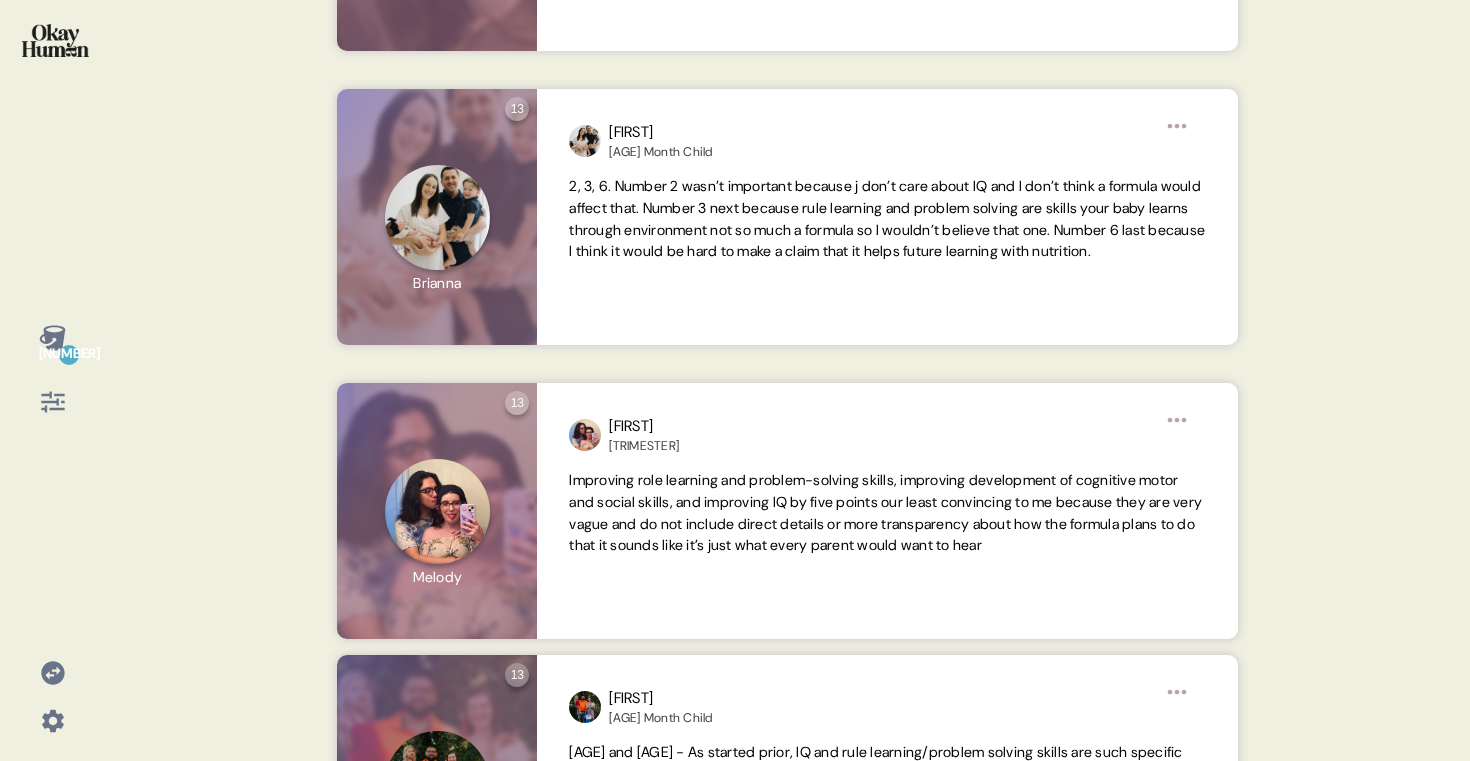 scroll, scrollTop: 1643, scrollLeft: 0, axis: vertical 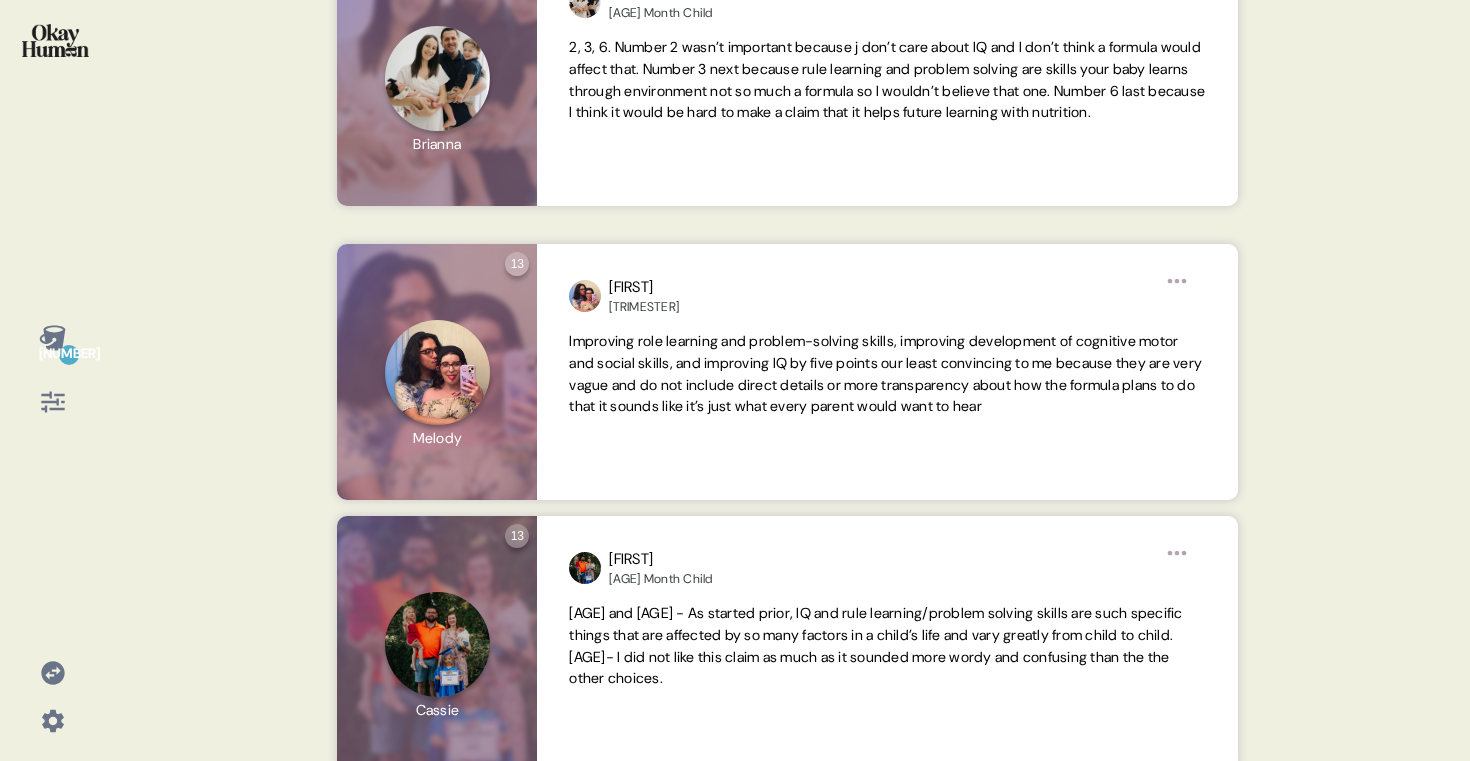 click 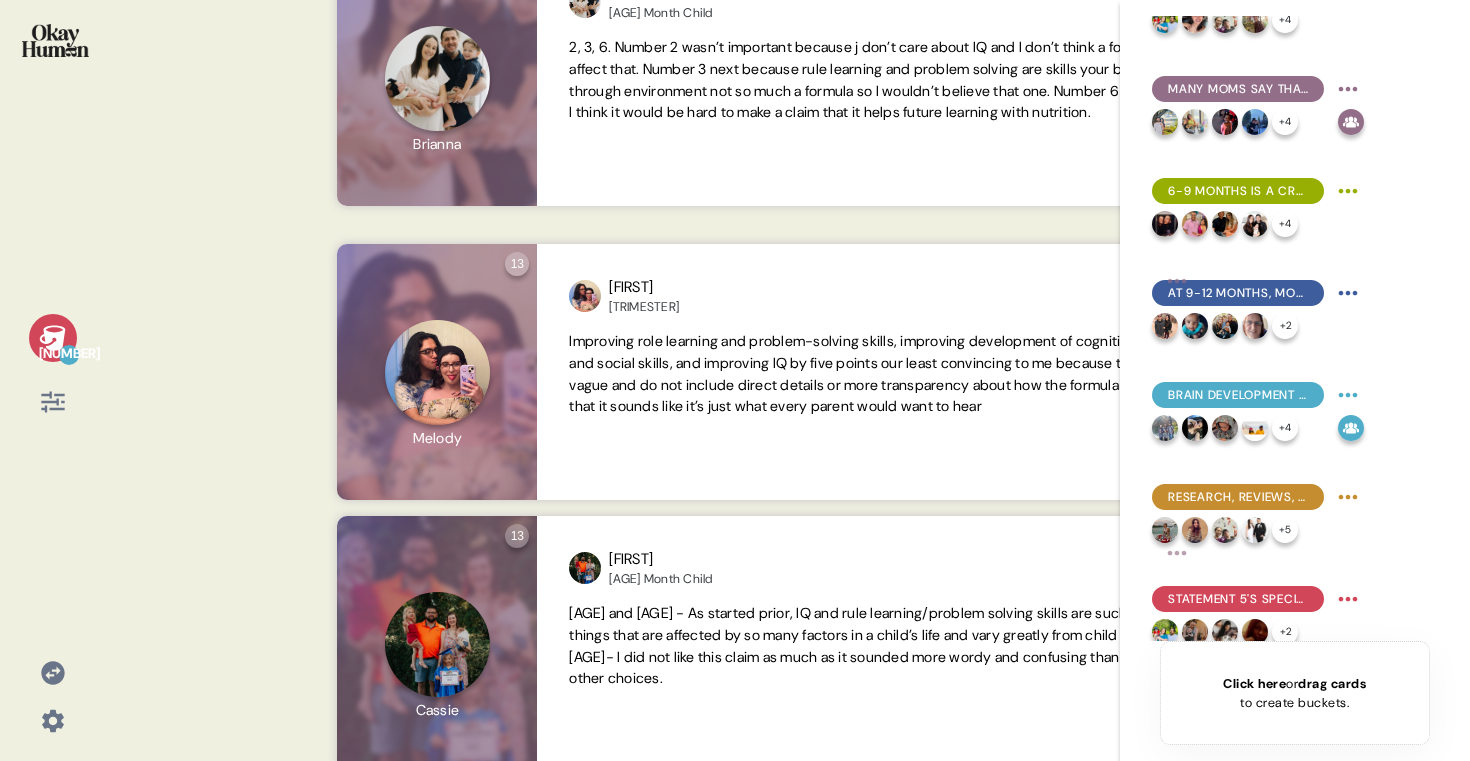 scroll, scrollTop: 999, scrollLeft: 0, axis: vertical 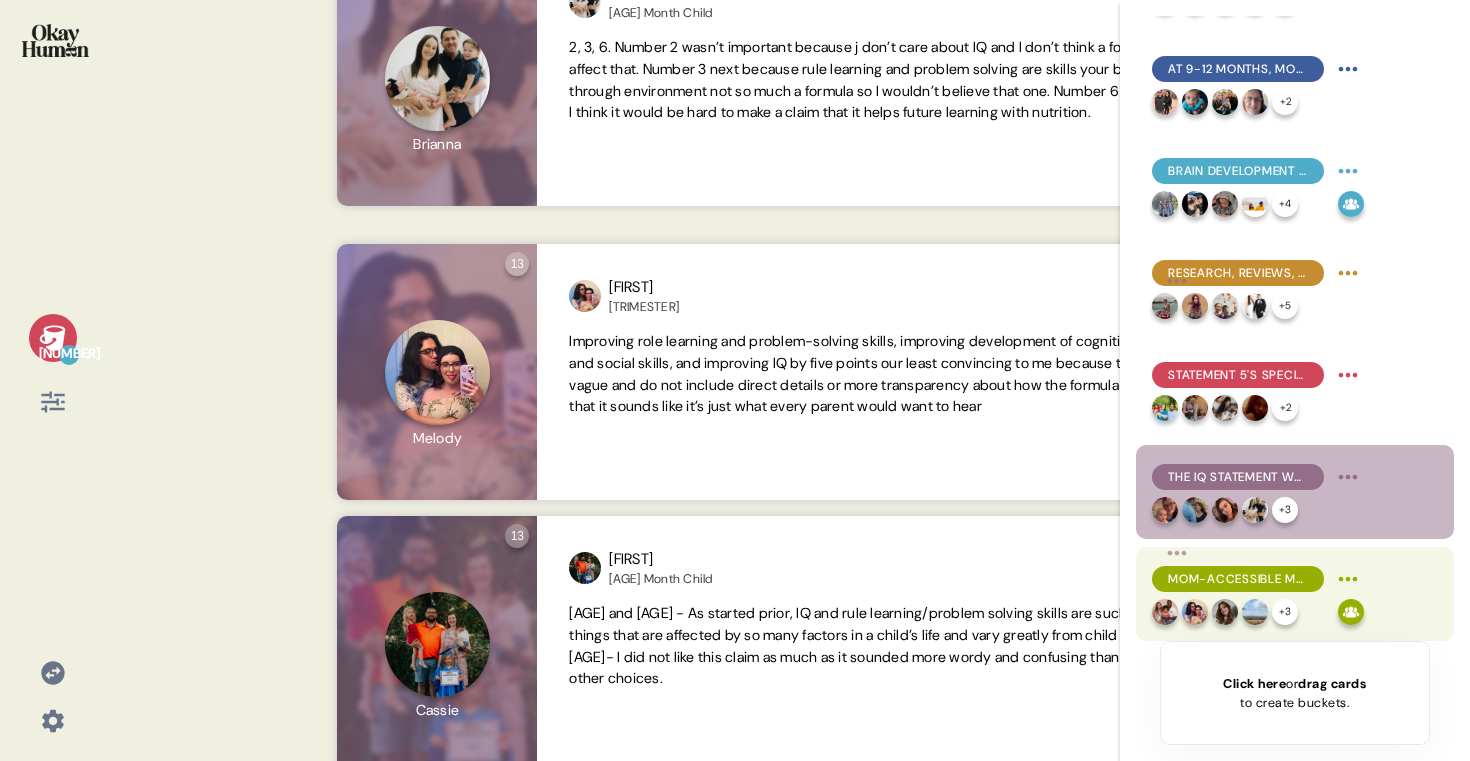click on "Mom-accessible messages is deeply empathetic and helps them "do their own research" while steering clear of "alphabet soup" territory." at bounding box center [1238, 579] 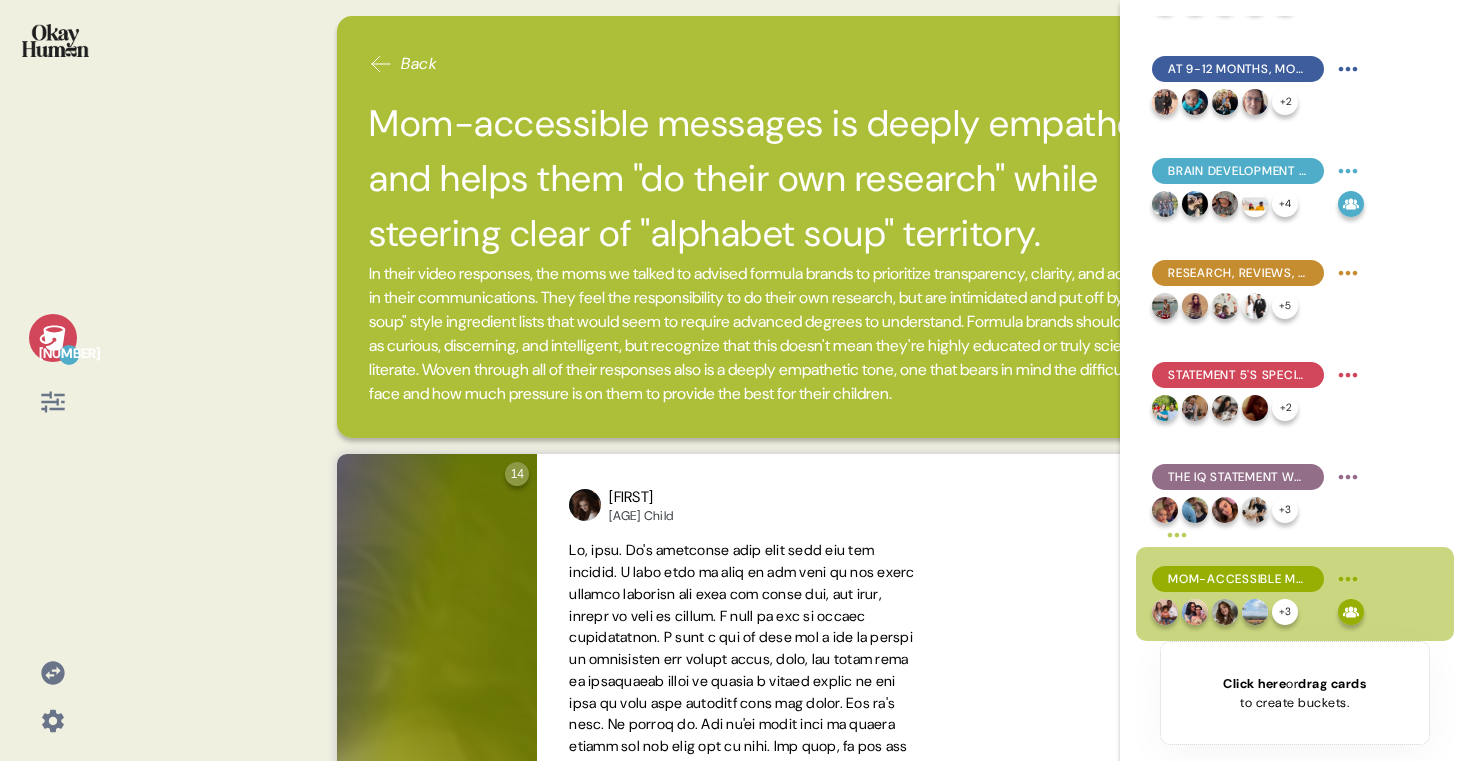 click on "16" at bounding box center (53, 338) 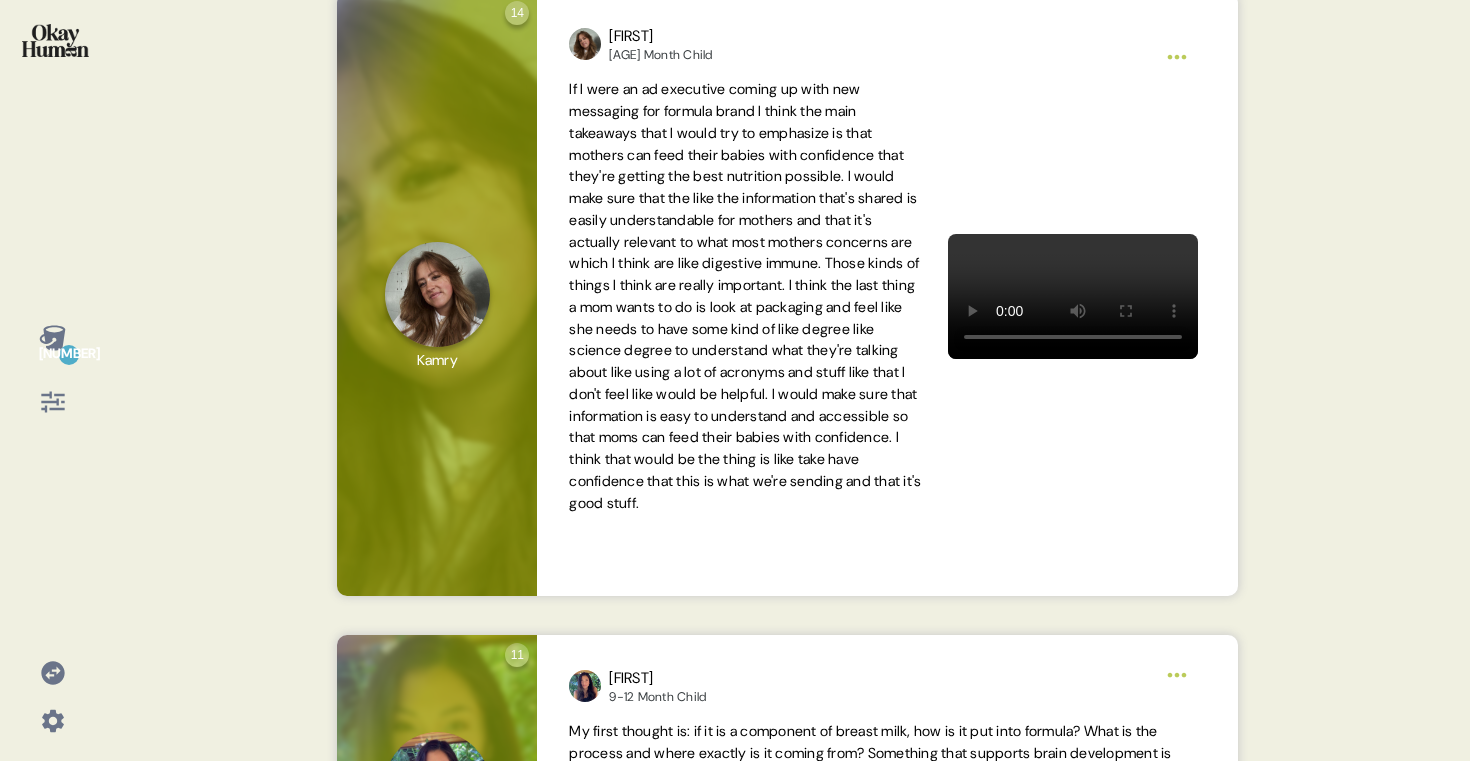 scroll, scrollTop: 1839, scrollLeft: 0, axis: vertical 